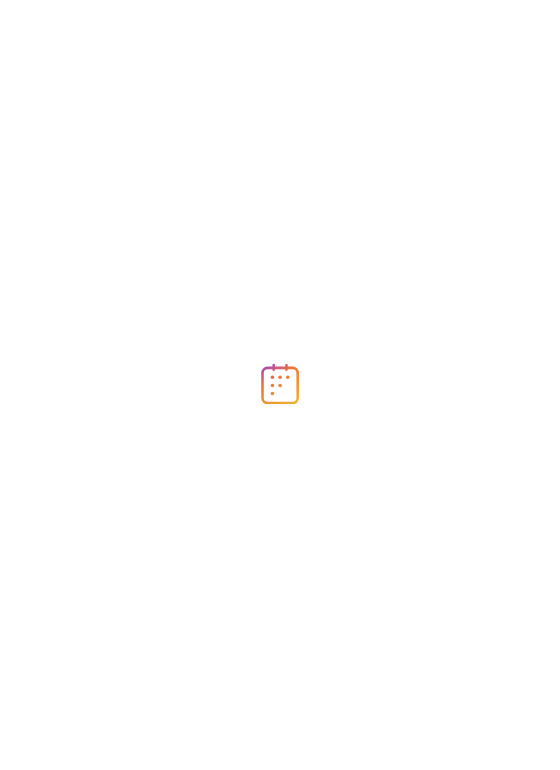 scroll, scrollTop: 0, scrollLeft: 0, axis: both 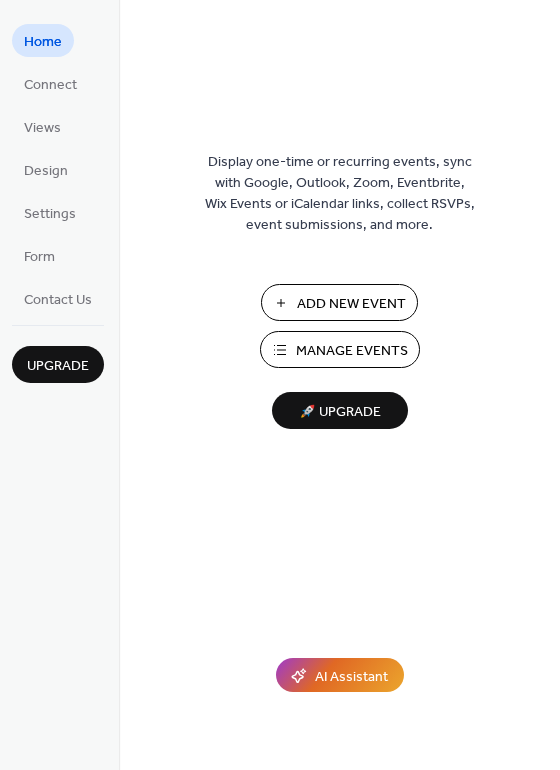 click on "Add New Event" at bounding box center (339, 302) 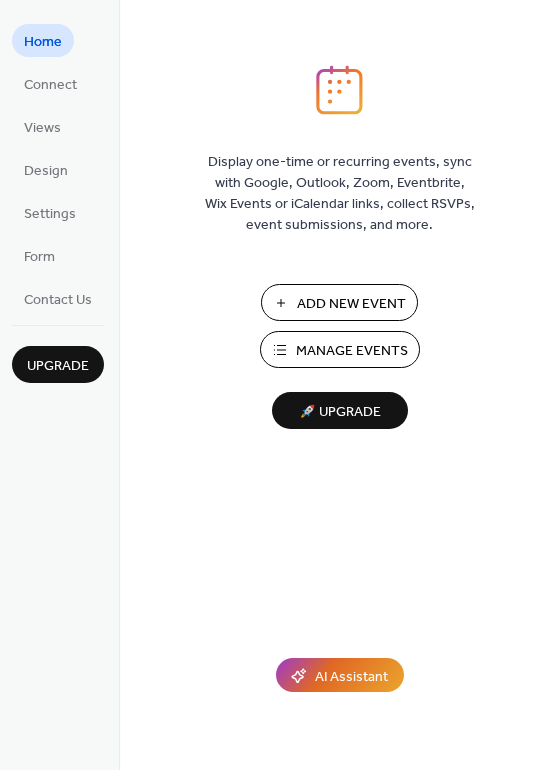 click on "Manage Events" at bounding box center (352, 351) 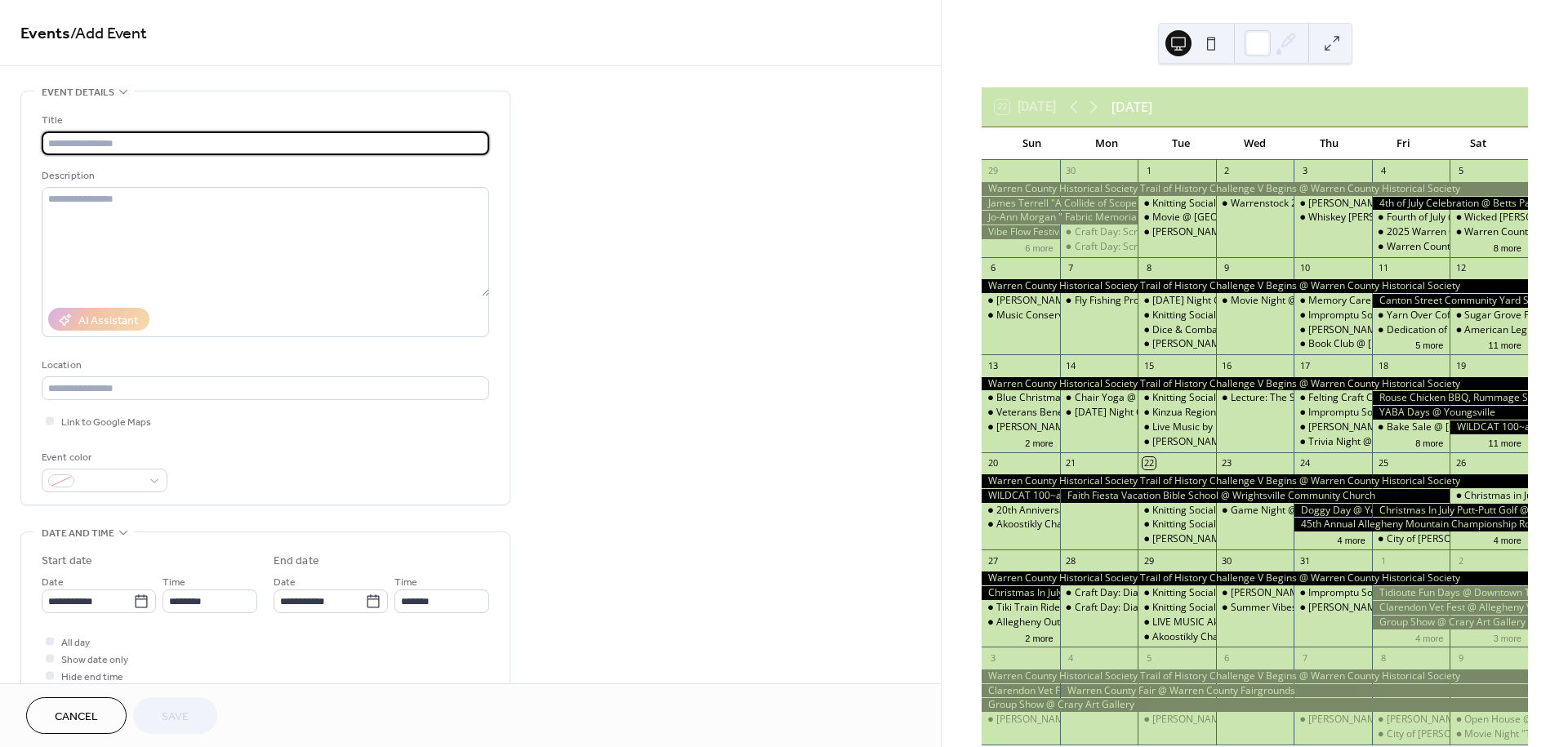 scroll, scrollTop: 0, scrollLeft: 0, axis: both 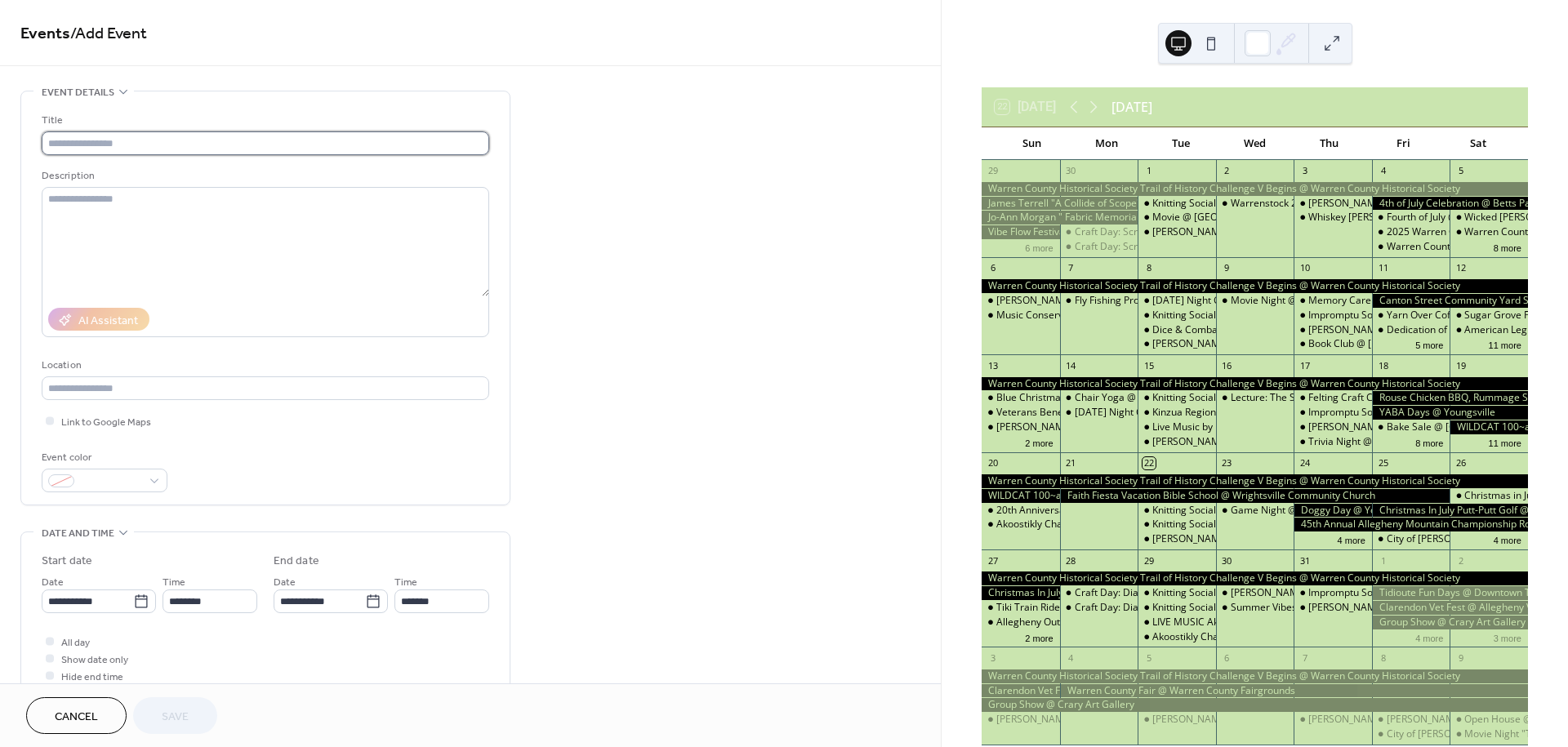 click at bounding box center (265, 143) 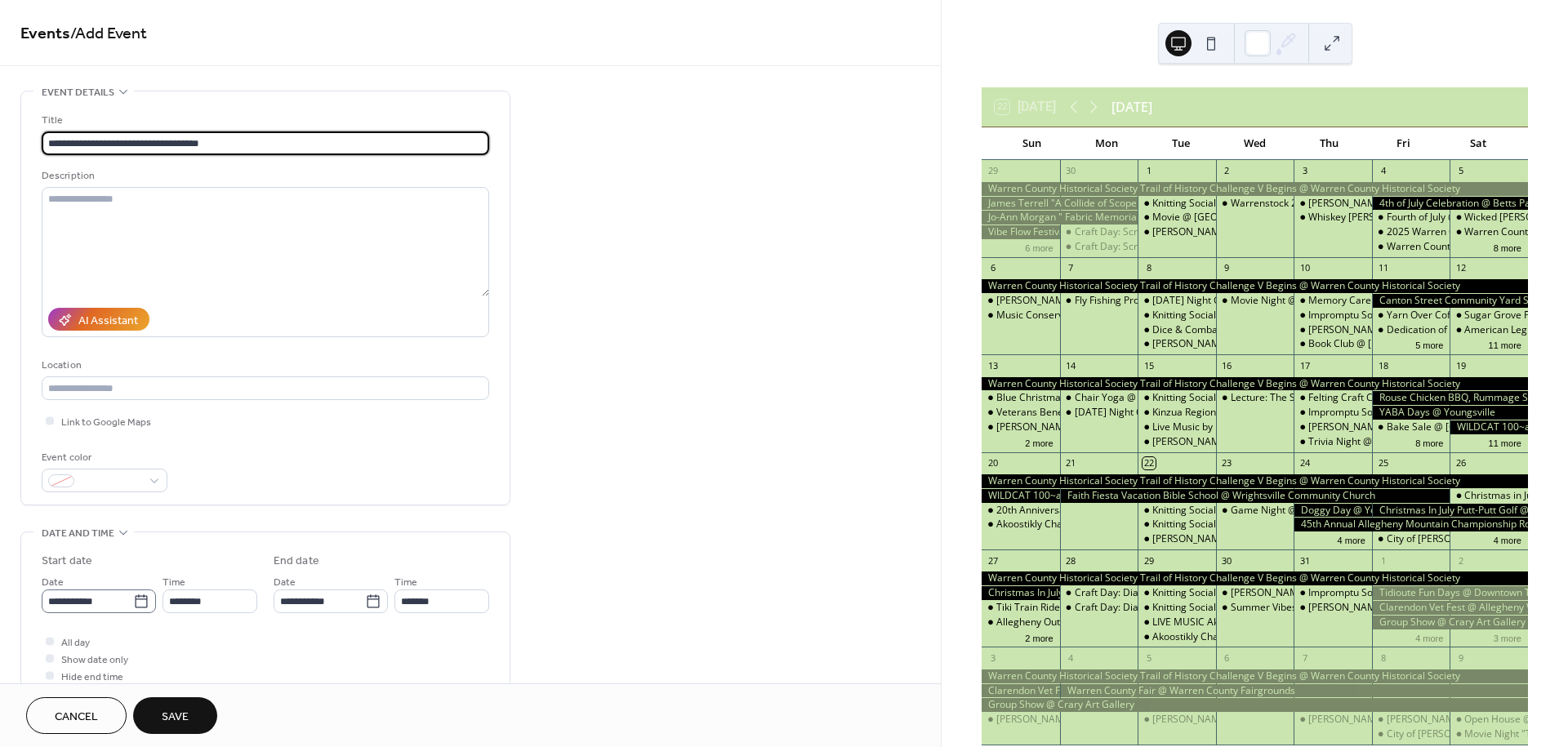 type on "**********" 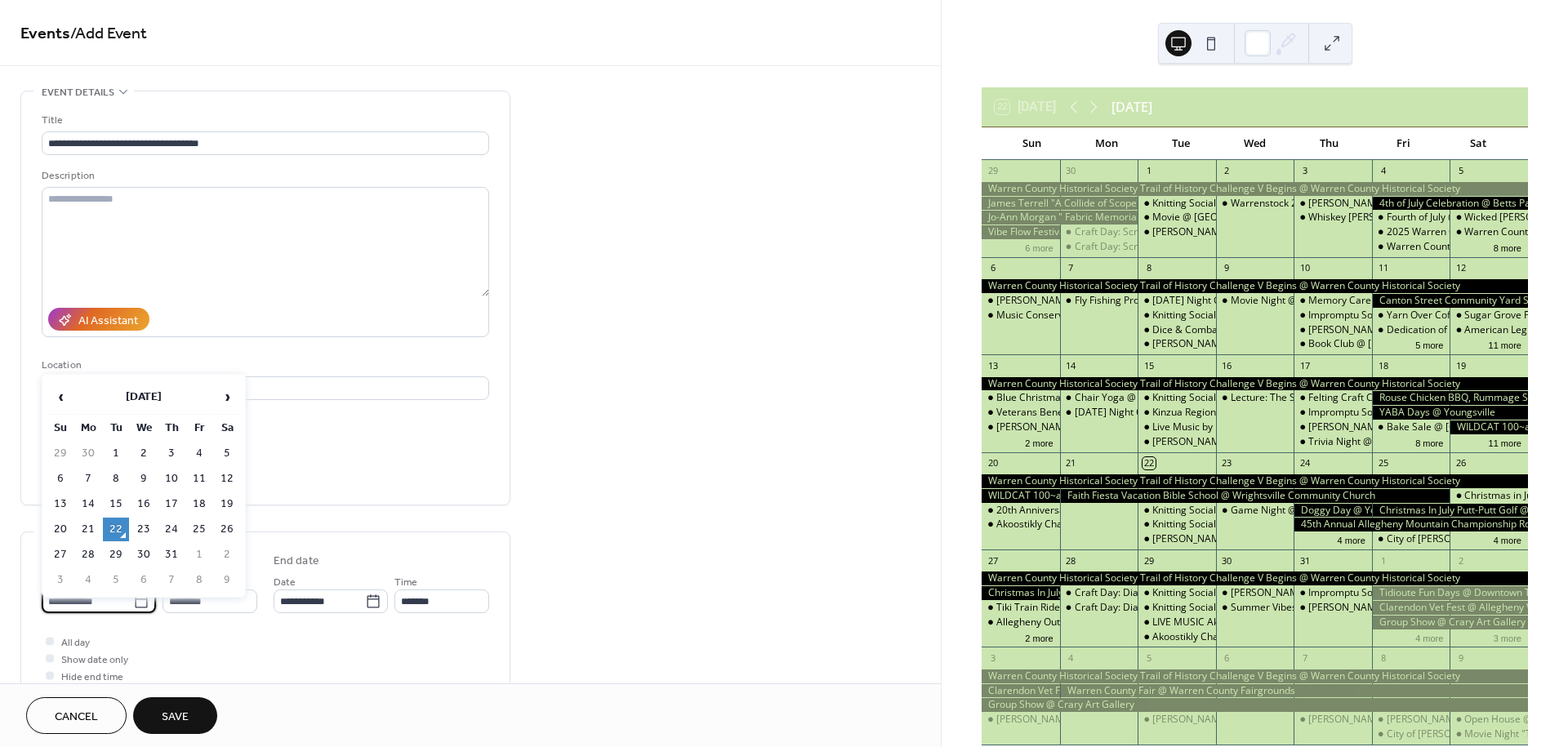 click on "**********" at bounding box center [87, 601] 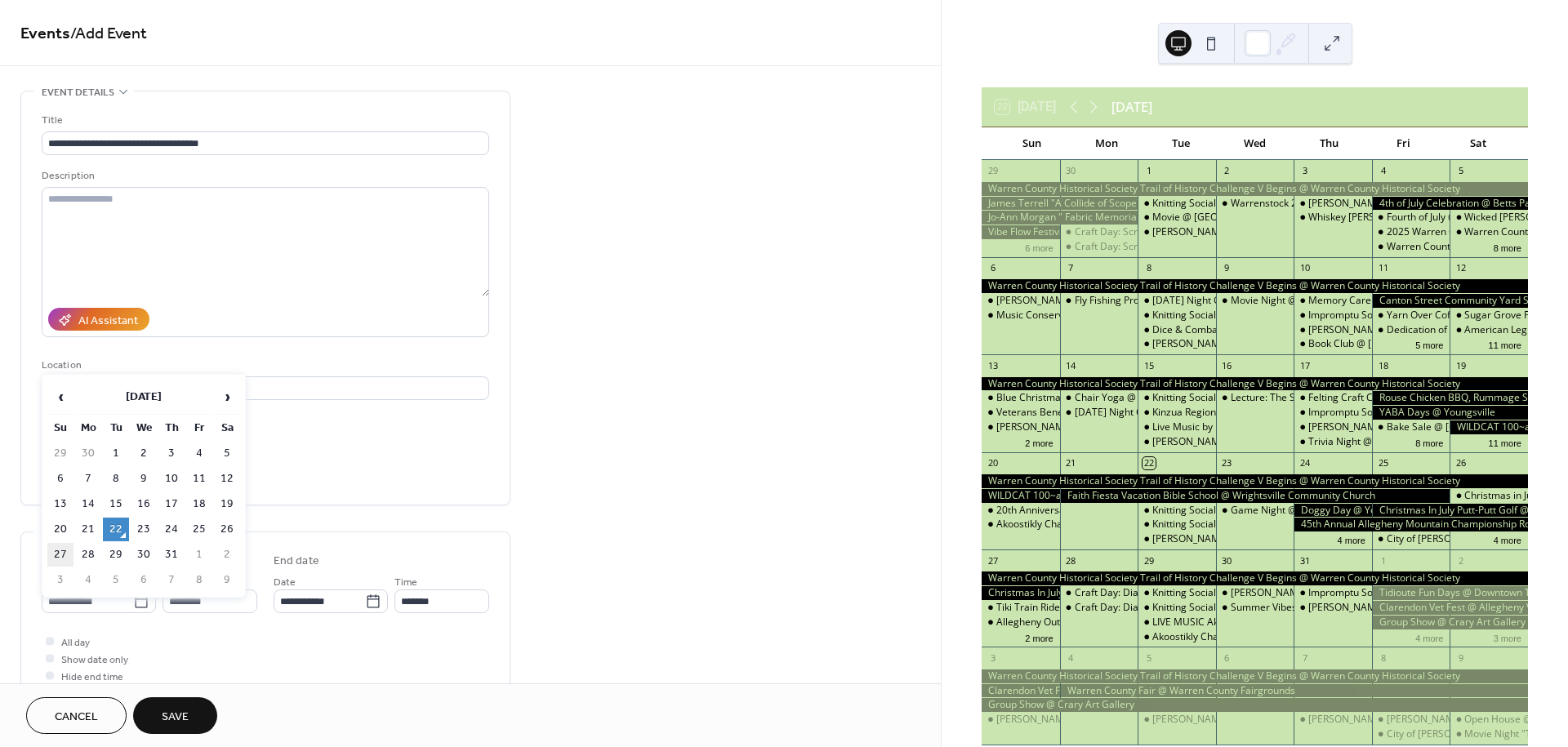 click on "27" at bounding box center (60, 554) 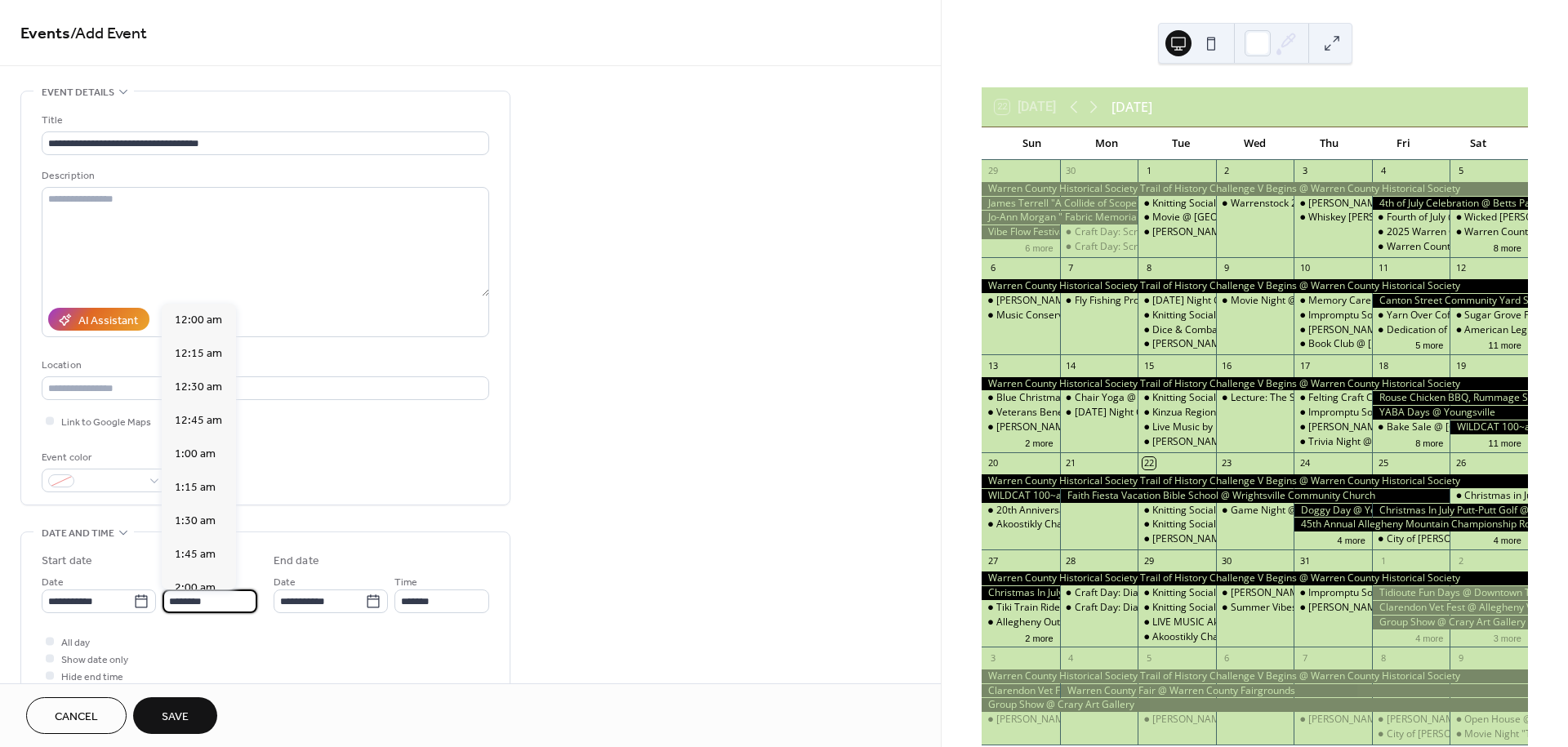 click on "********" at bounding box center [210, 601] 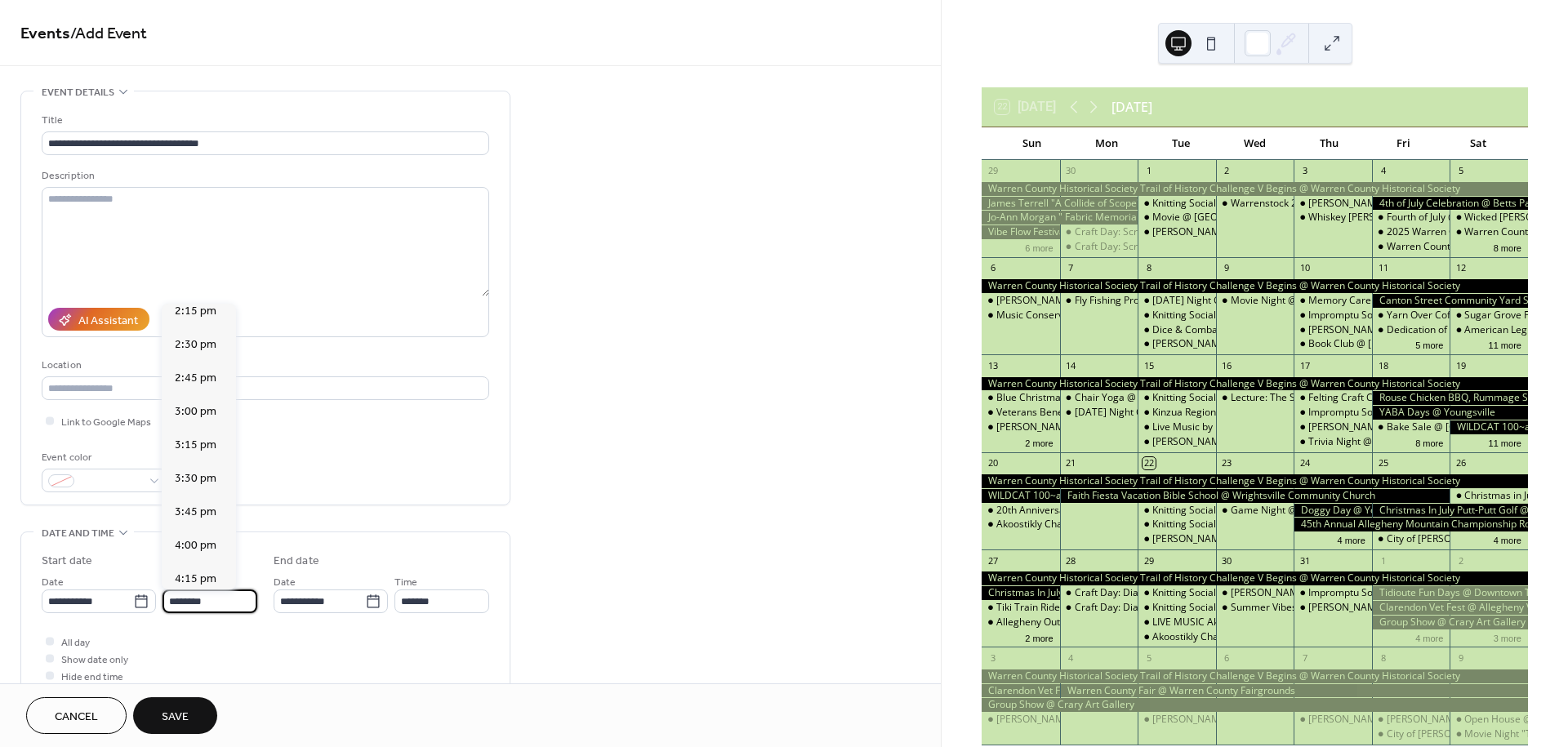 scroll, scrollTop: 1986, scrollLeft: 0, axis: vertical 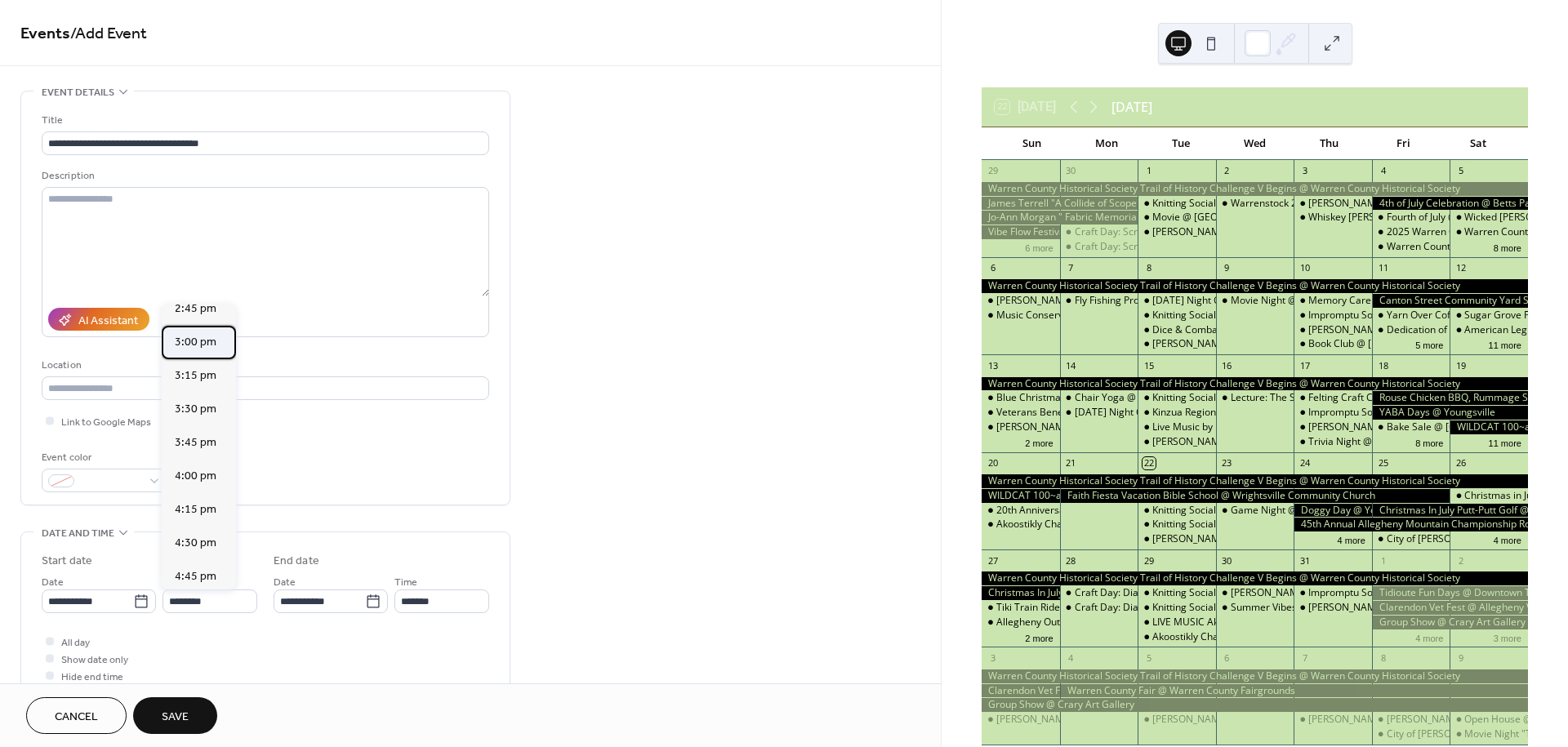 click on "3:00 pm" at bounding box center [195, 342] 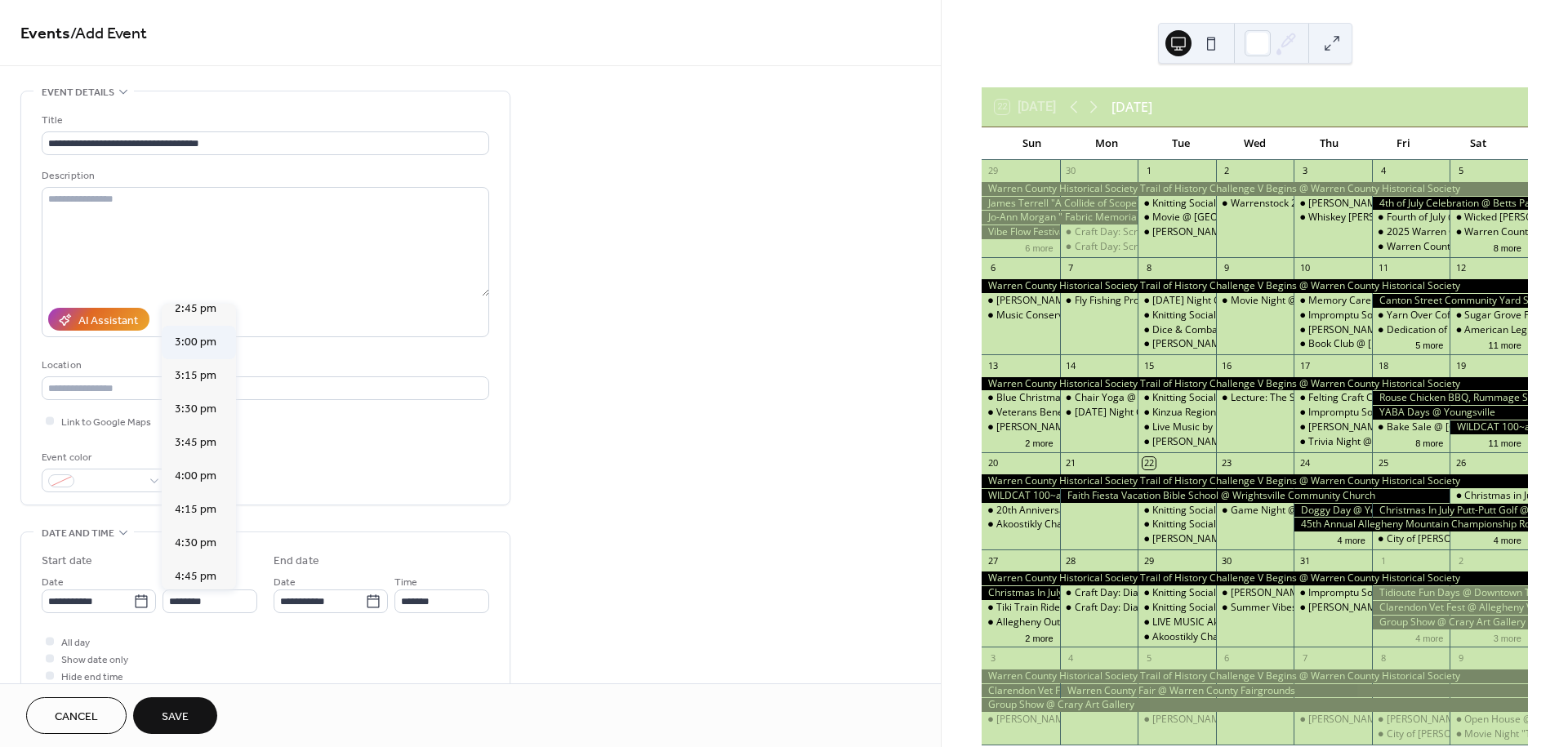 type on "*******" 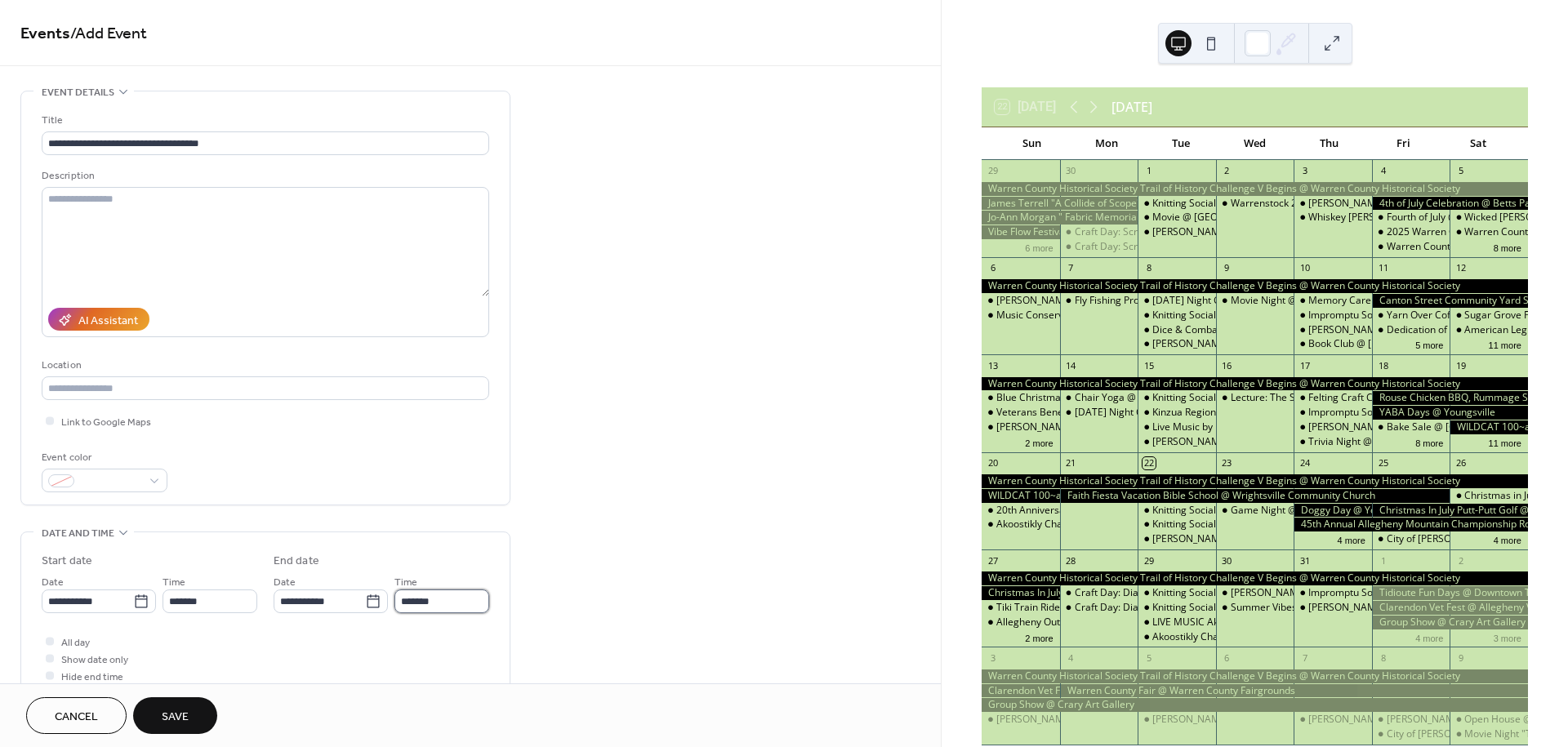click on "*******" at bounding box center [442, 601] 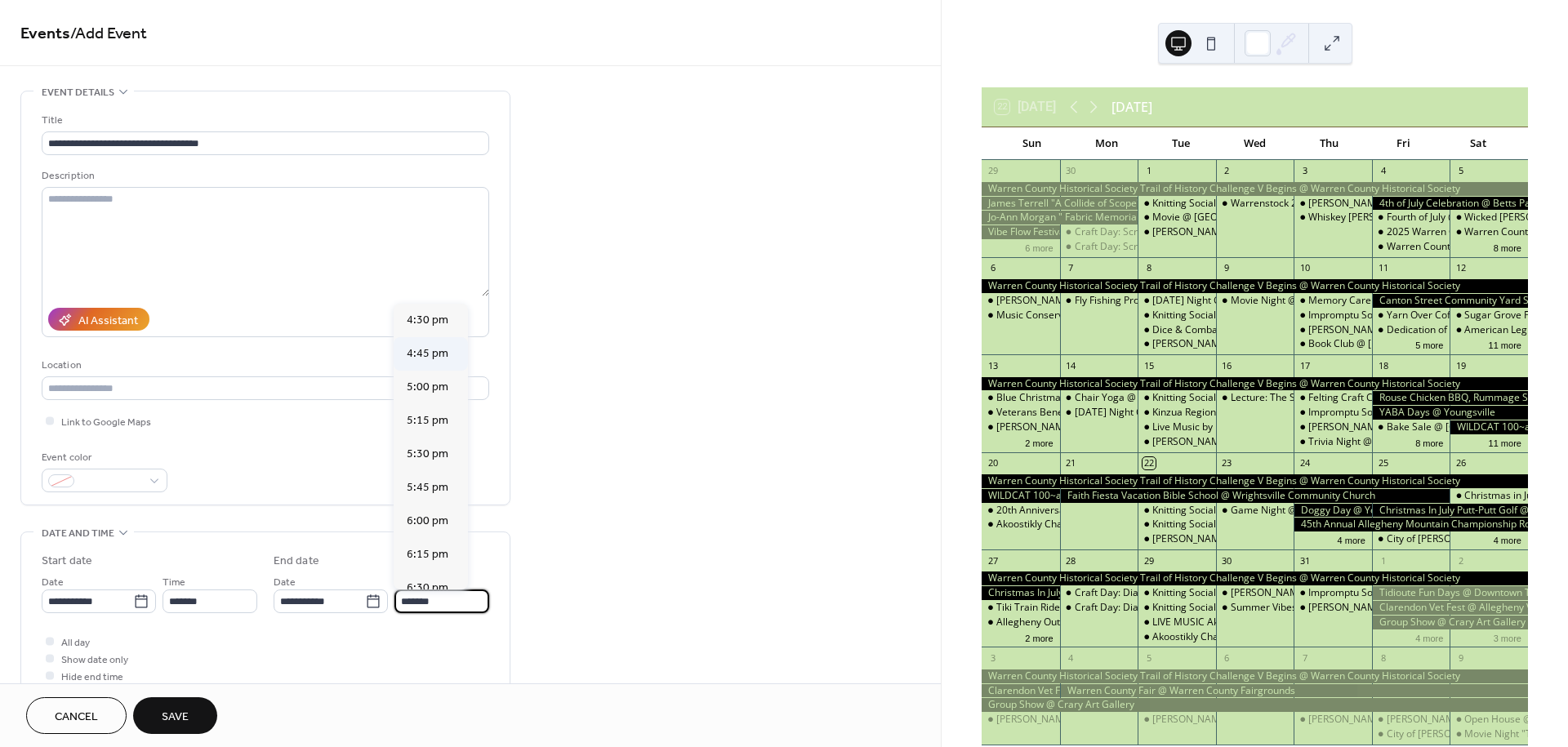 scroll, scrollTop: 181, scrollLeft: 0, axis: vertical 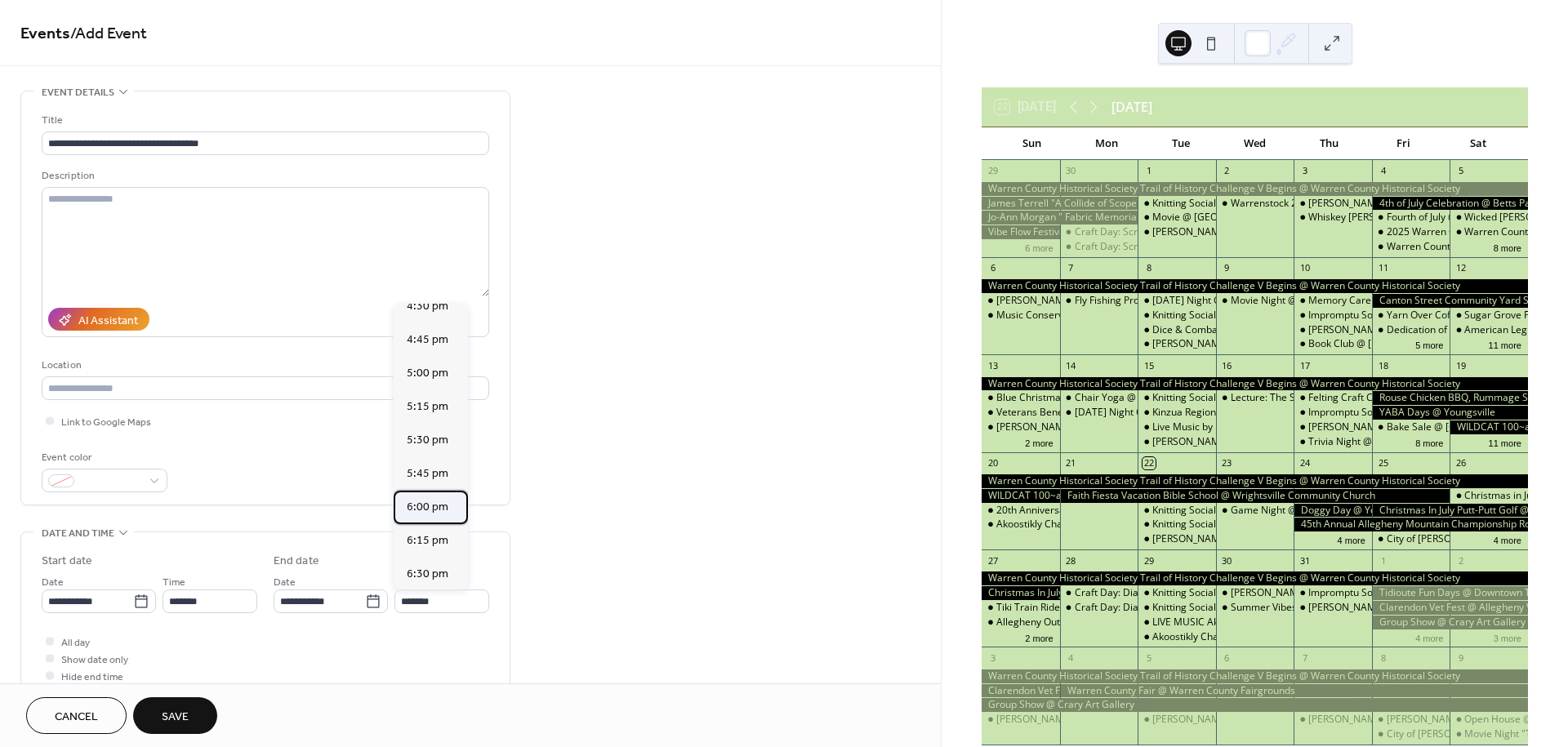 click on "6:00 pm" at bounding box center (427, 507) 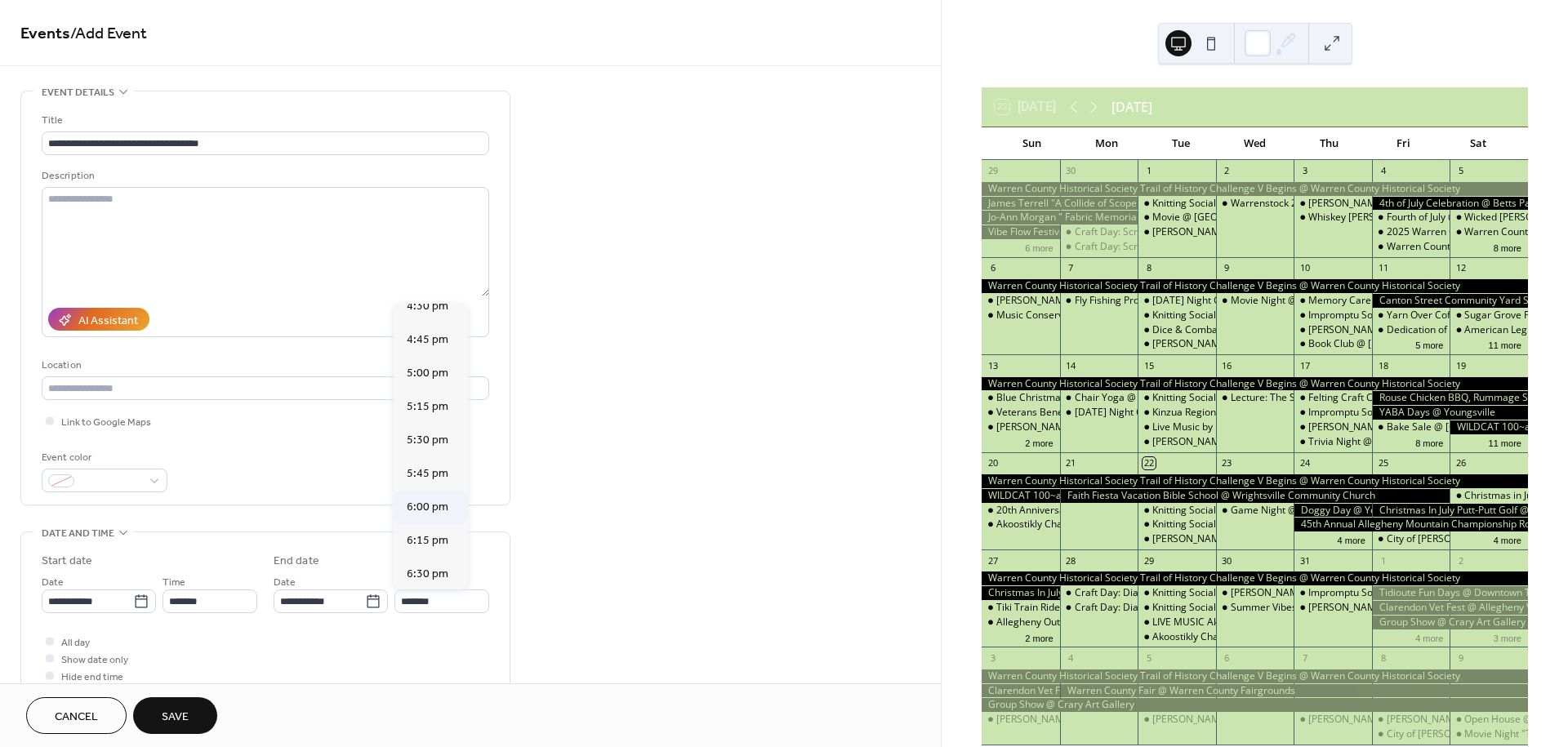 type on "*******" 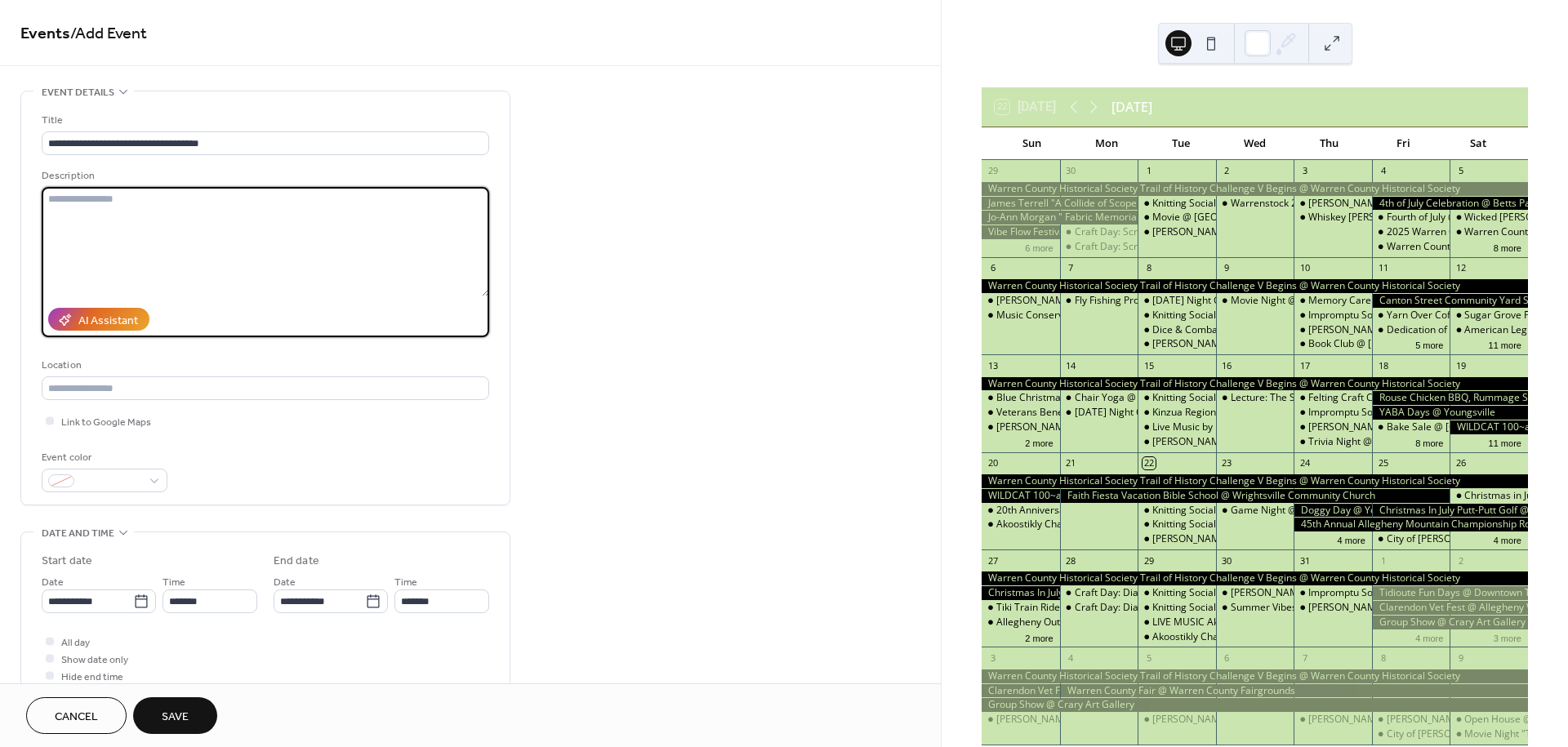 click at bounding box center (265, 242) 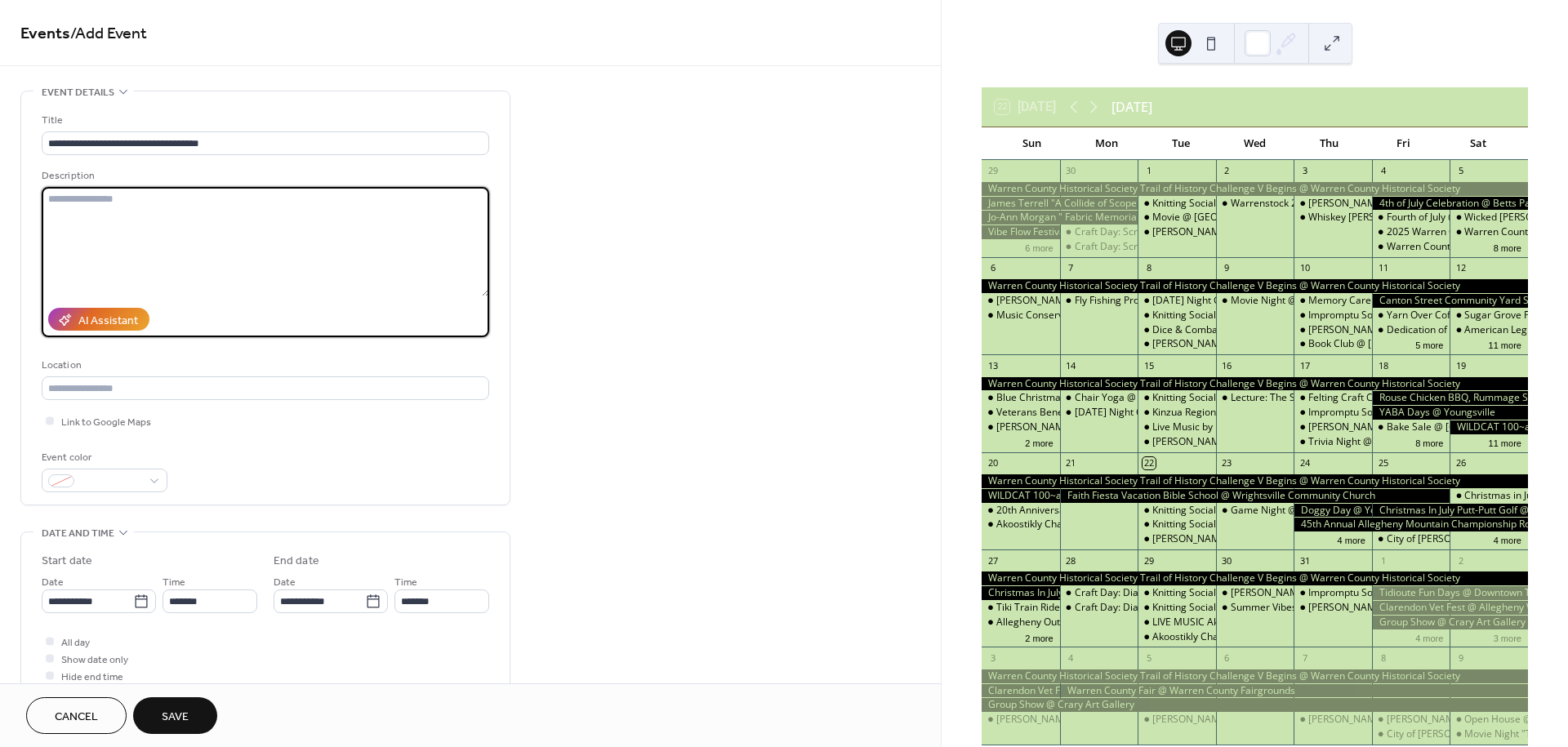 paste on "**********" 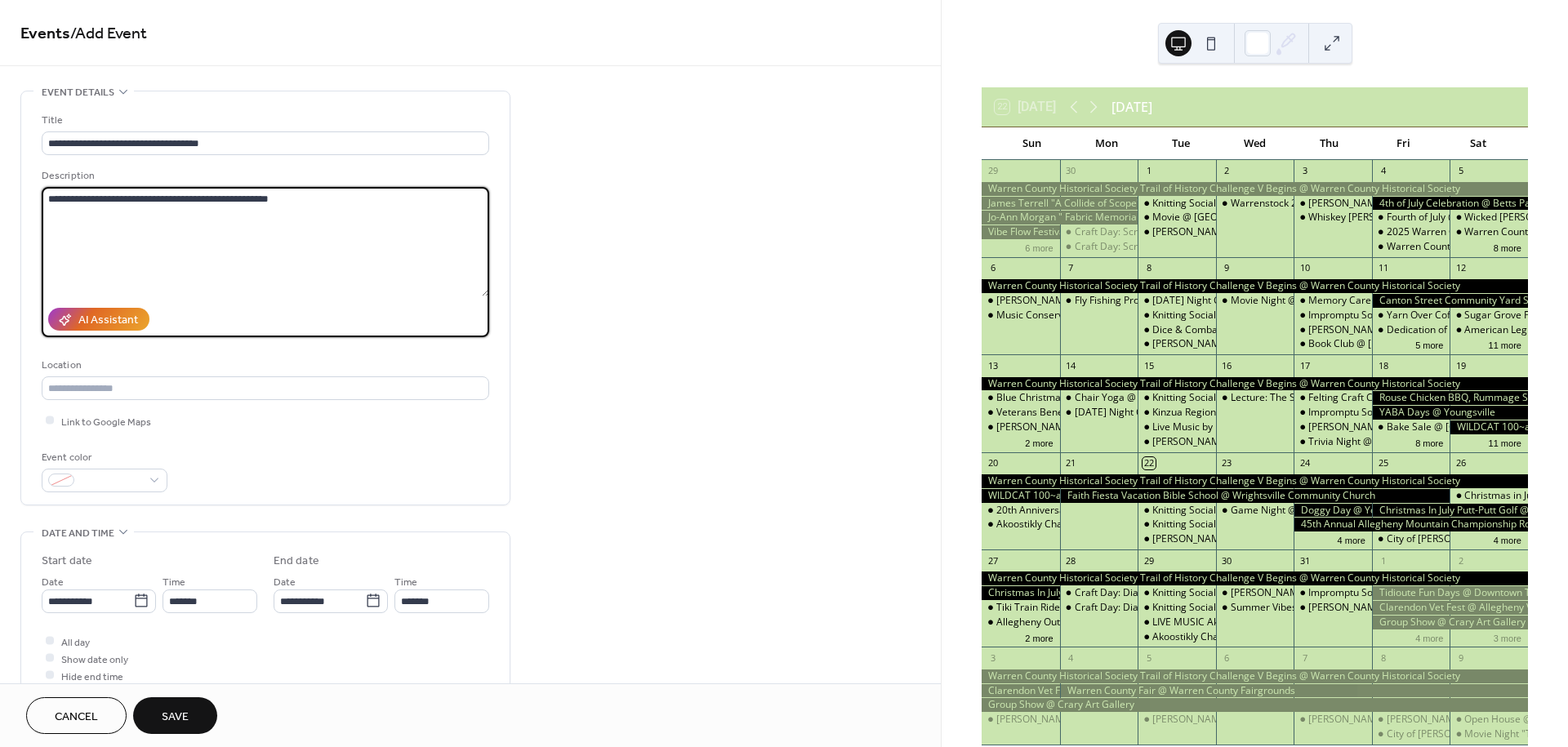 type on "**********" 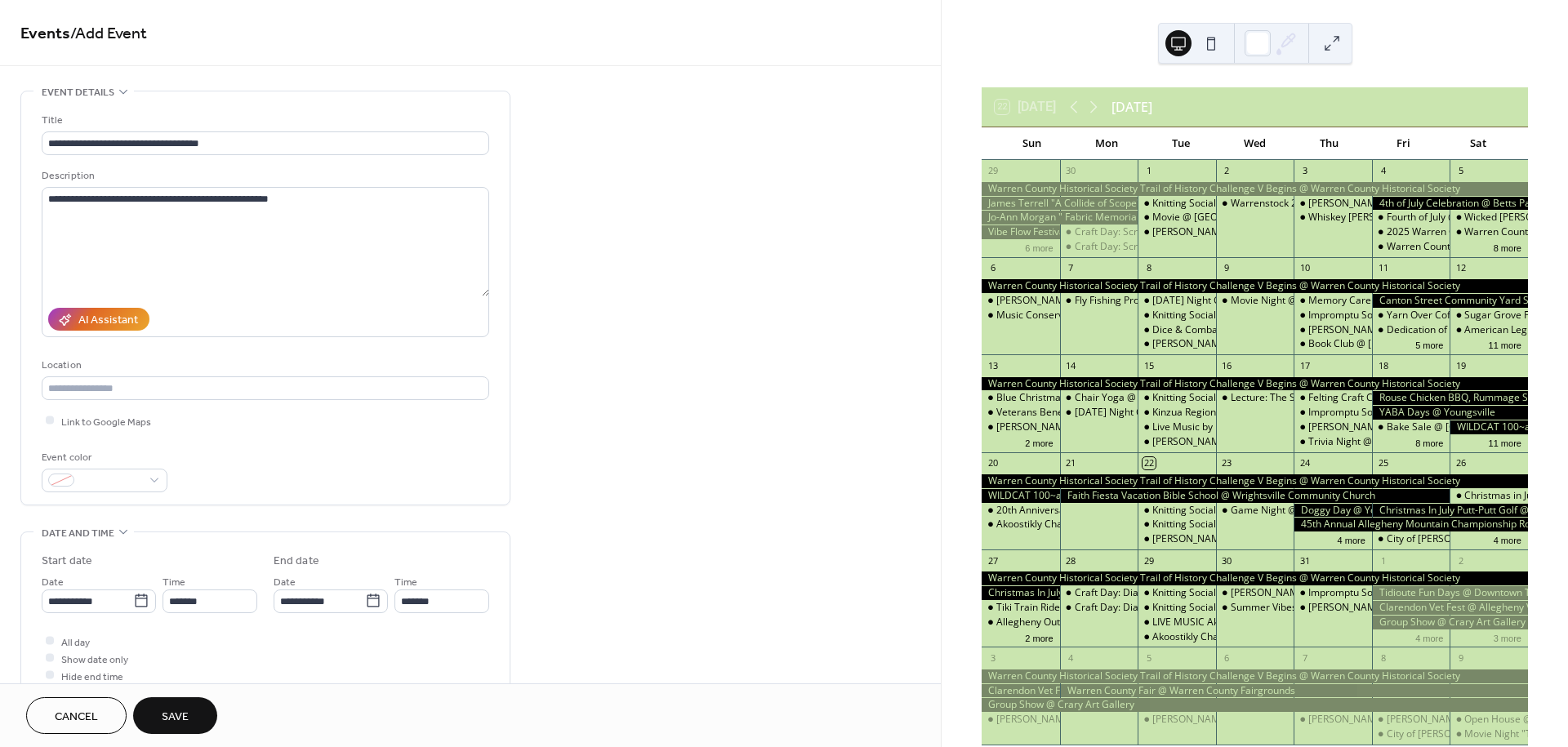 click on "Save" at bounding box center (175, 717) 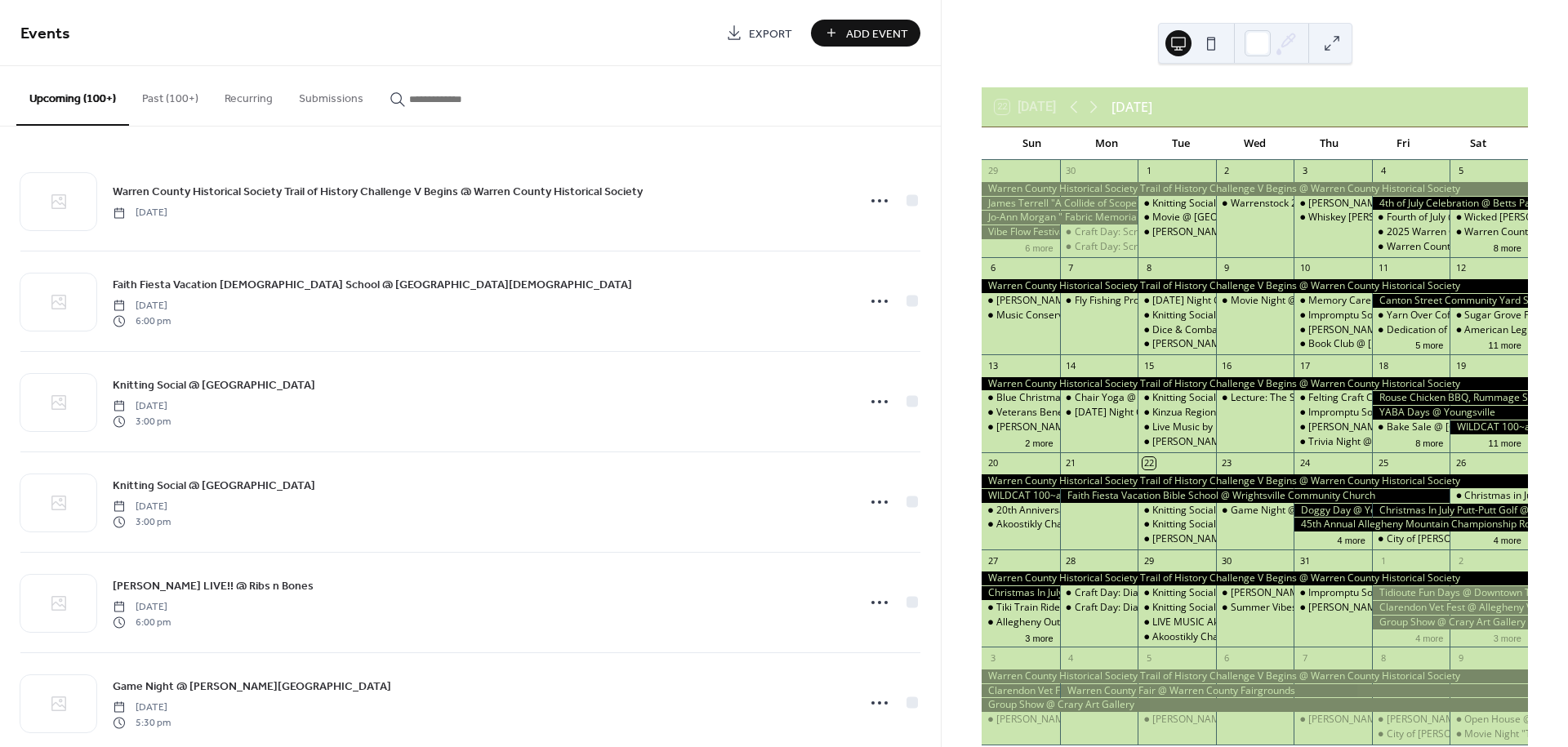 click on "Add Event" at bounding box center (877, 33) 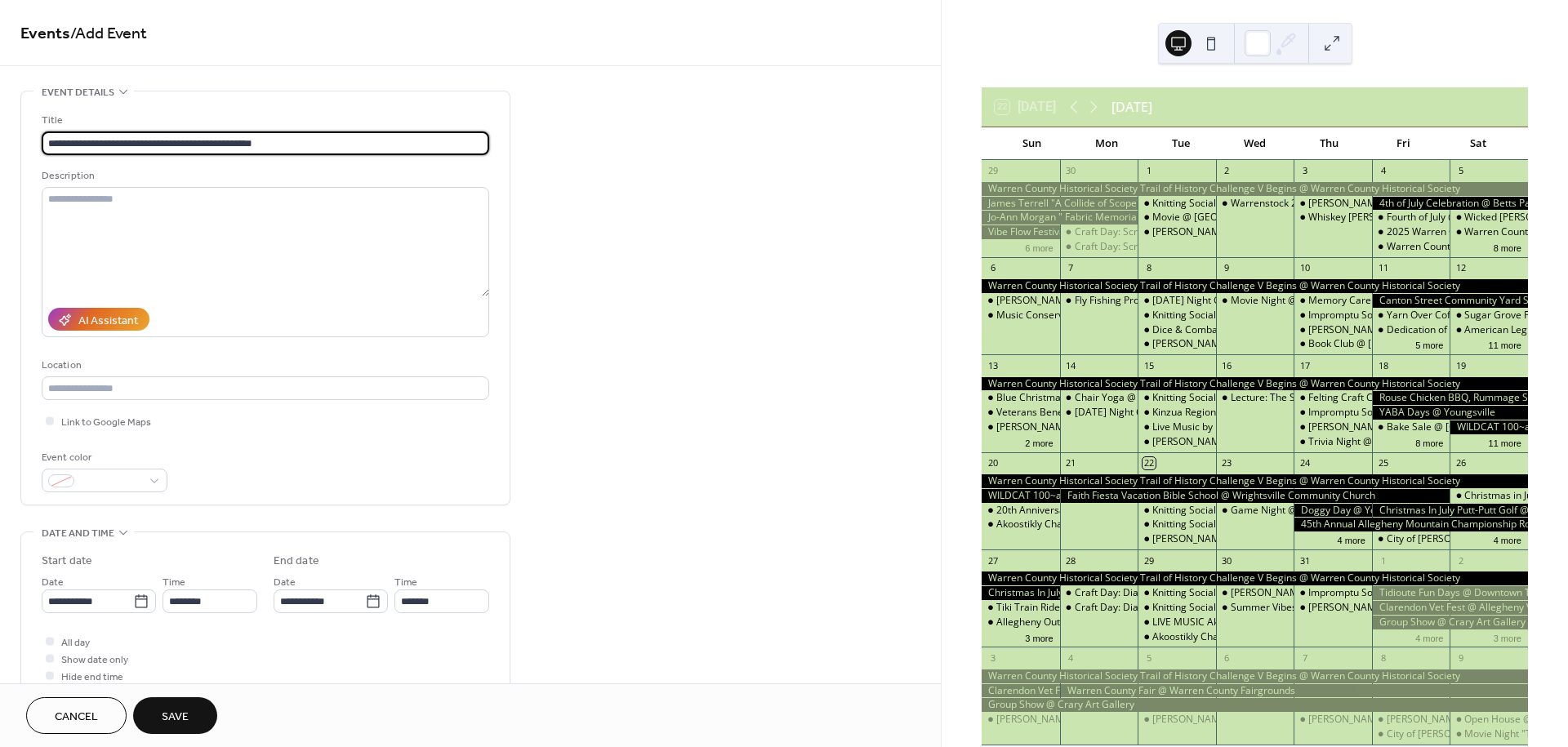 drag, startPoint x: 289, startPoint y: 148, endPoint x: 28, endPoint y: 136, distance: 261.2757 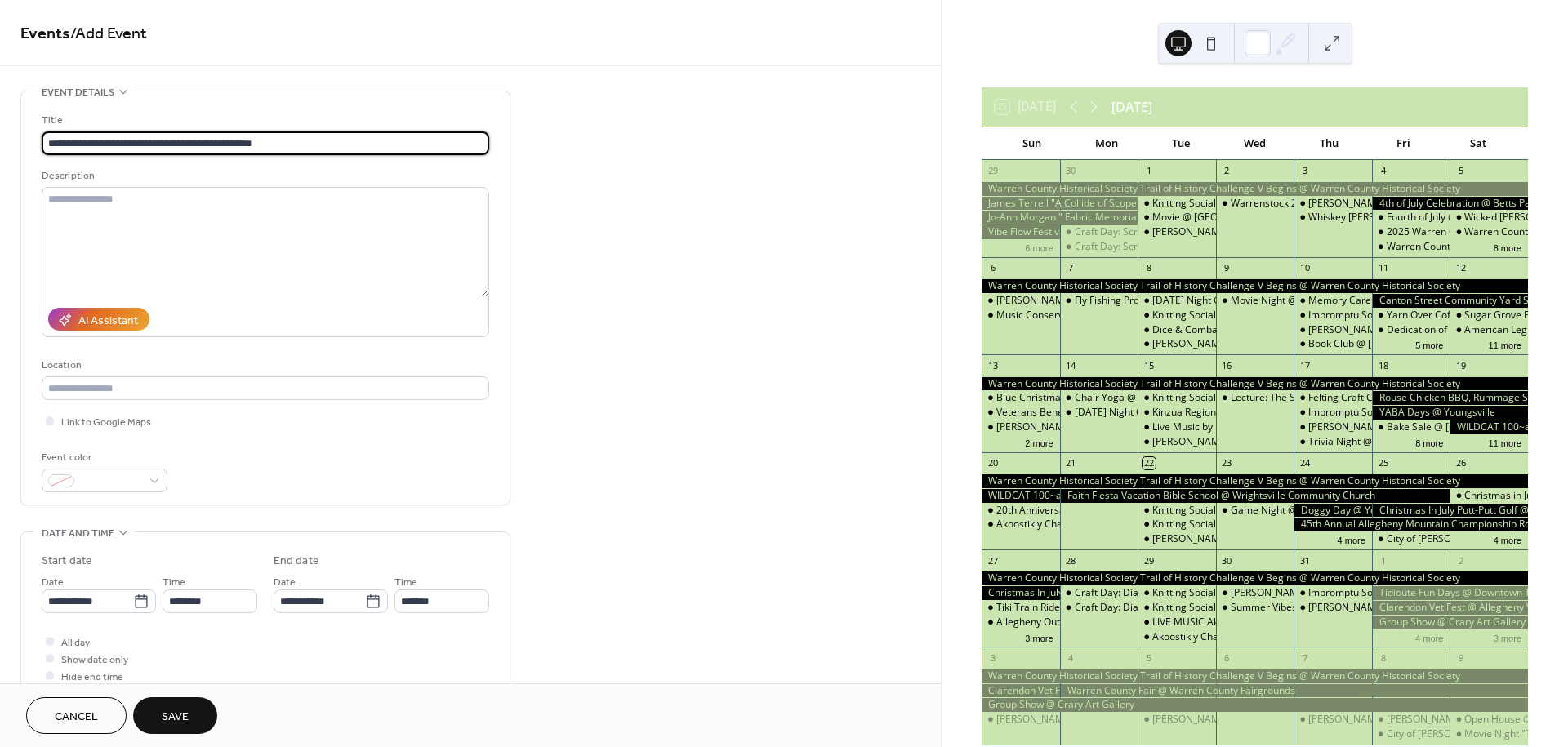 click on "**********" at bounding box center (265, 298) 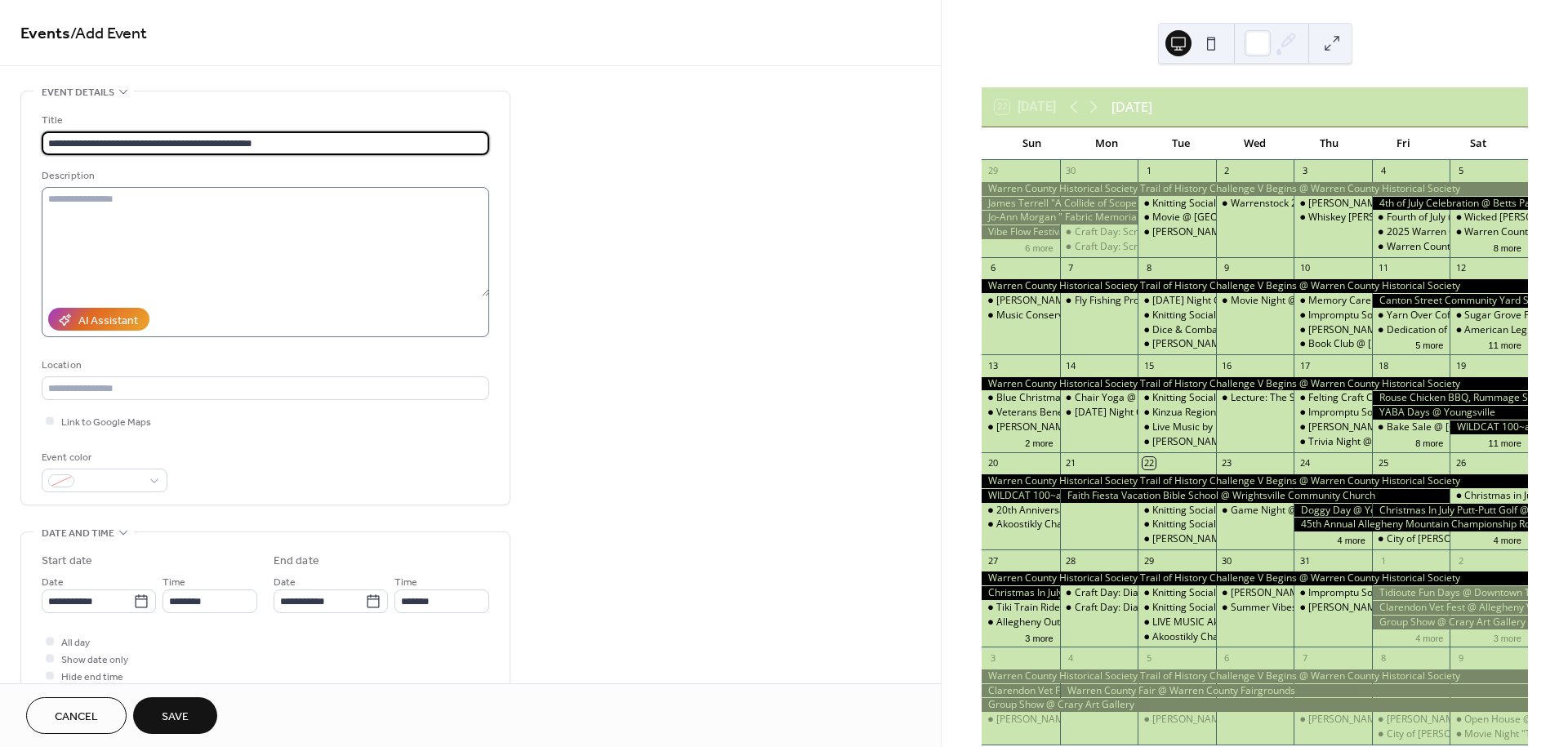 type on "**********" 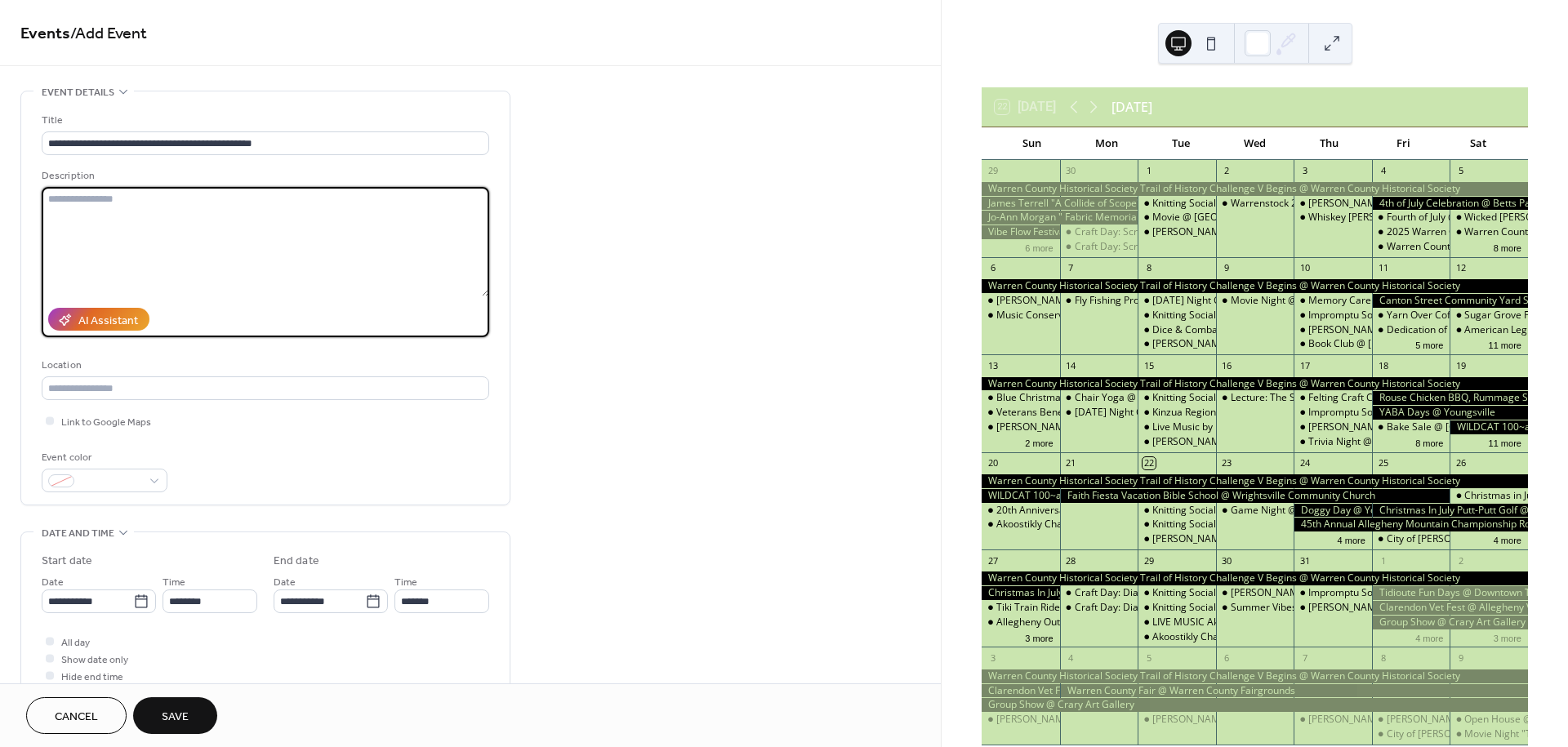 click at bounding box center (265, 242) 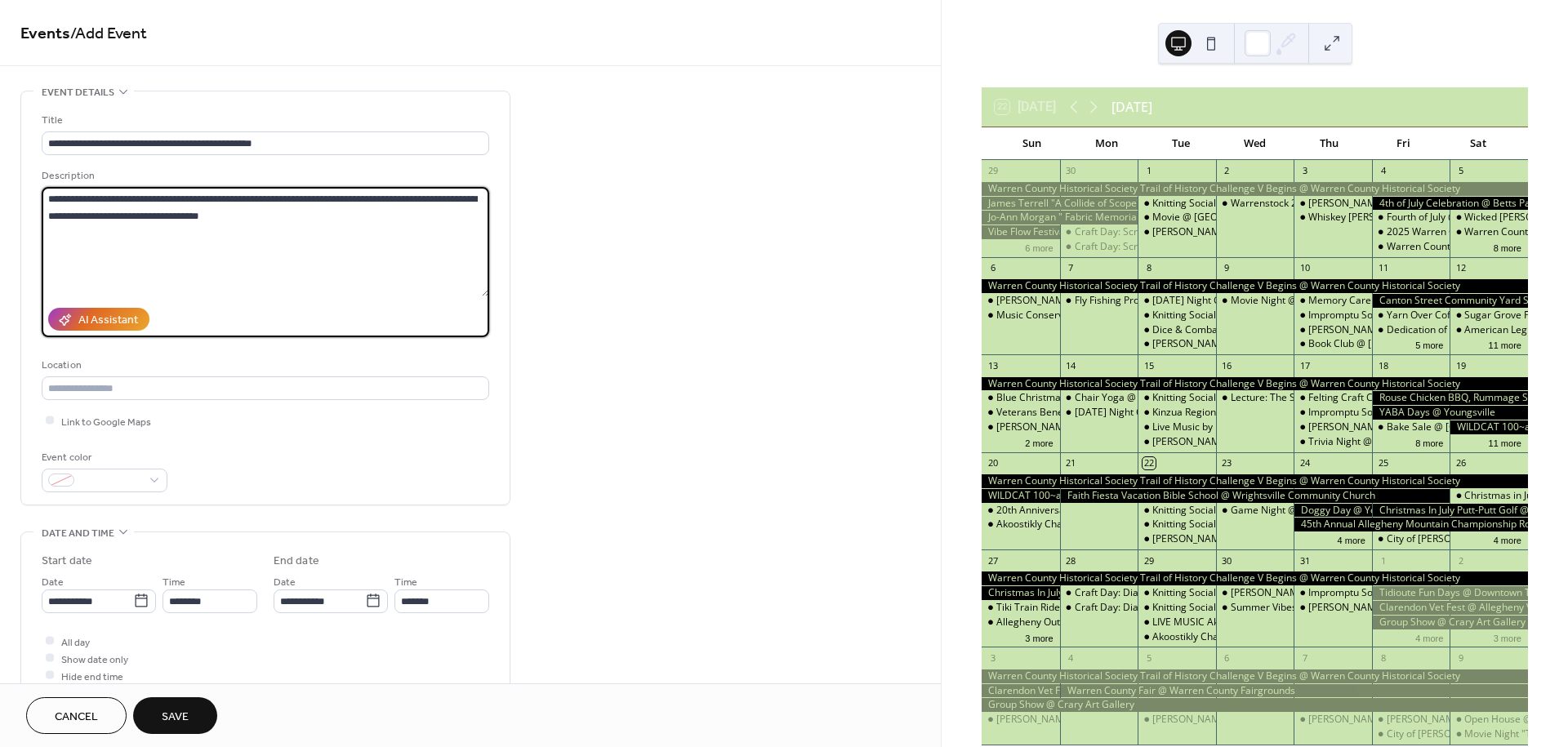 drag, startPoint x: 209, startPoint y: 215, endPoint x: 51, endPoint y: 202, distance: 158.53391 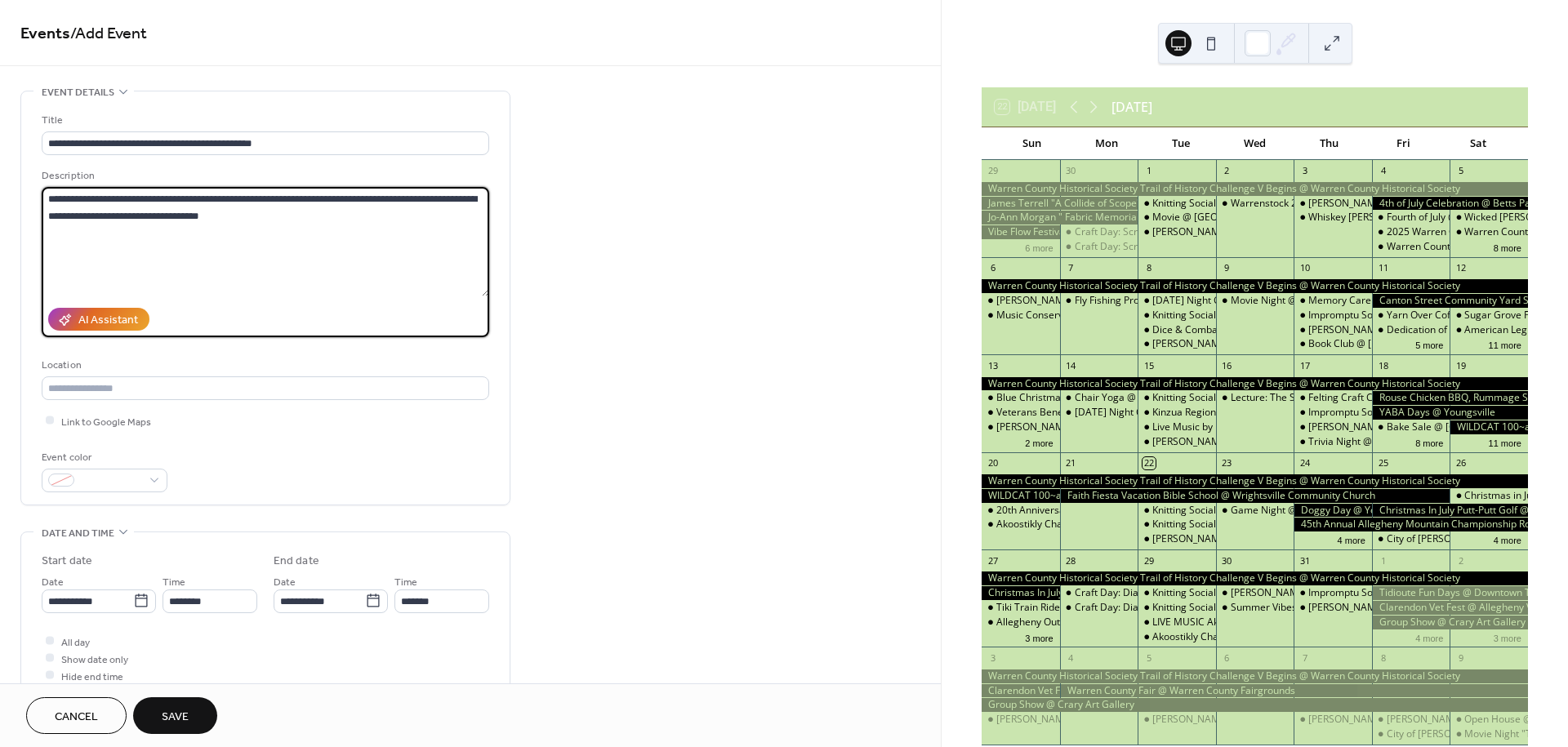 click on "**********" at bounding box center [265, 242] 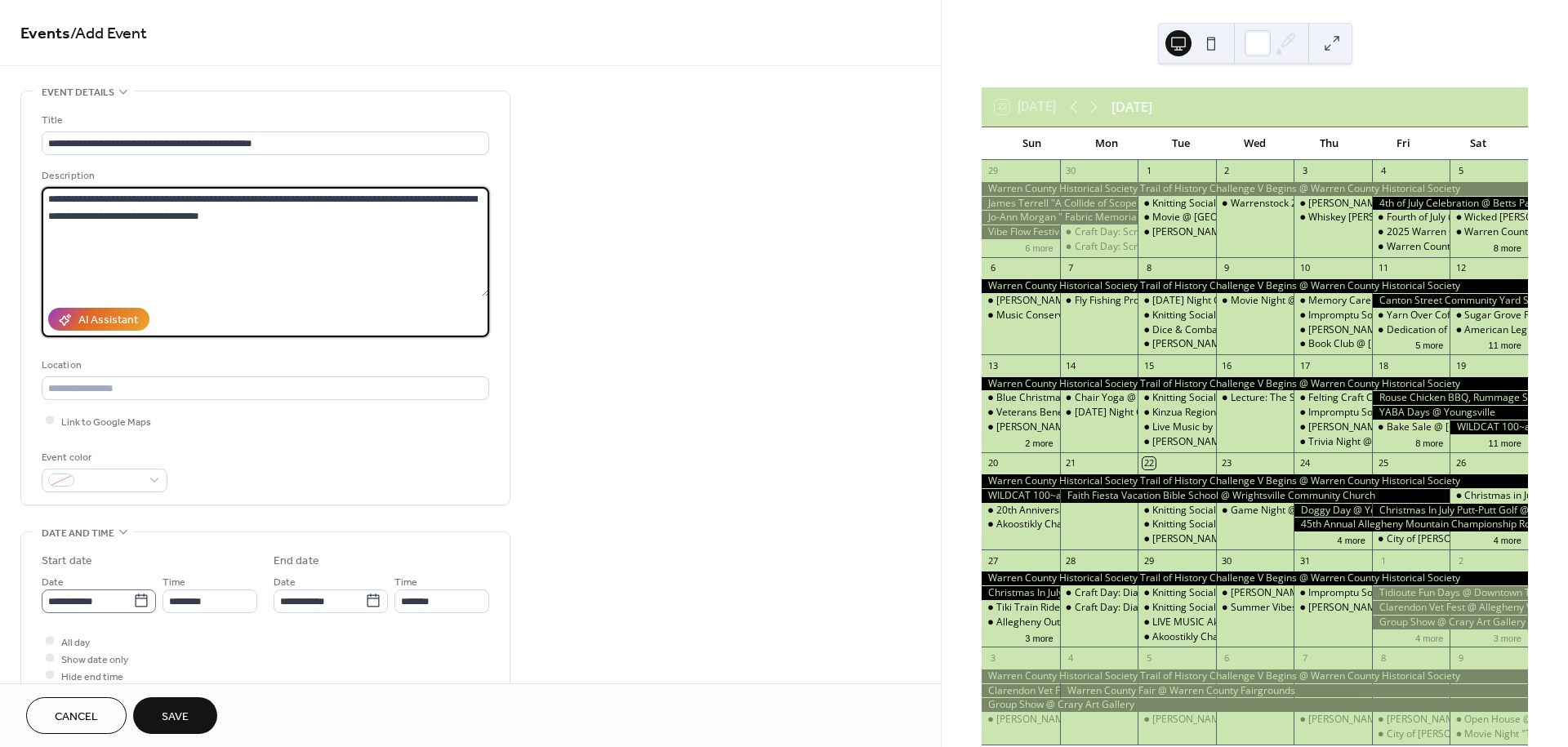 type on "**********" 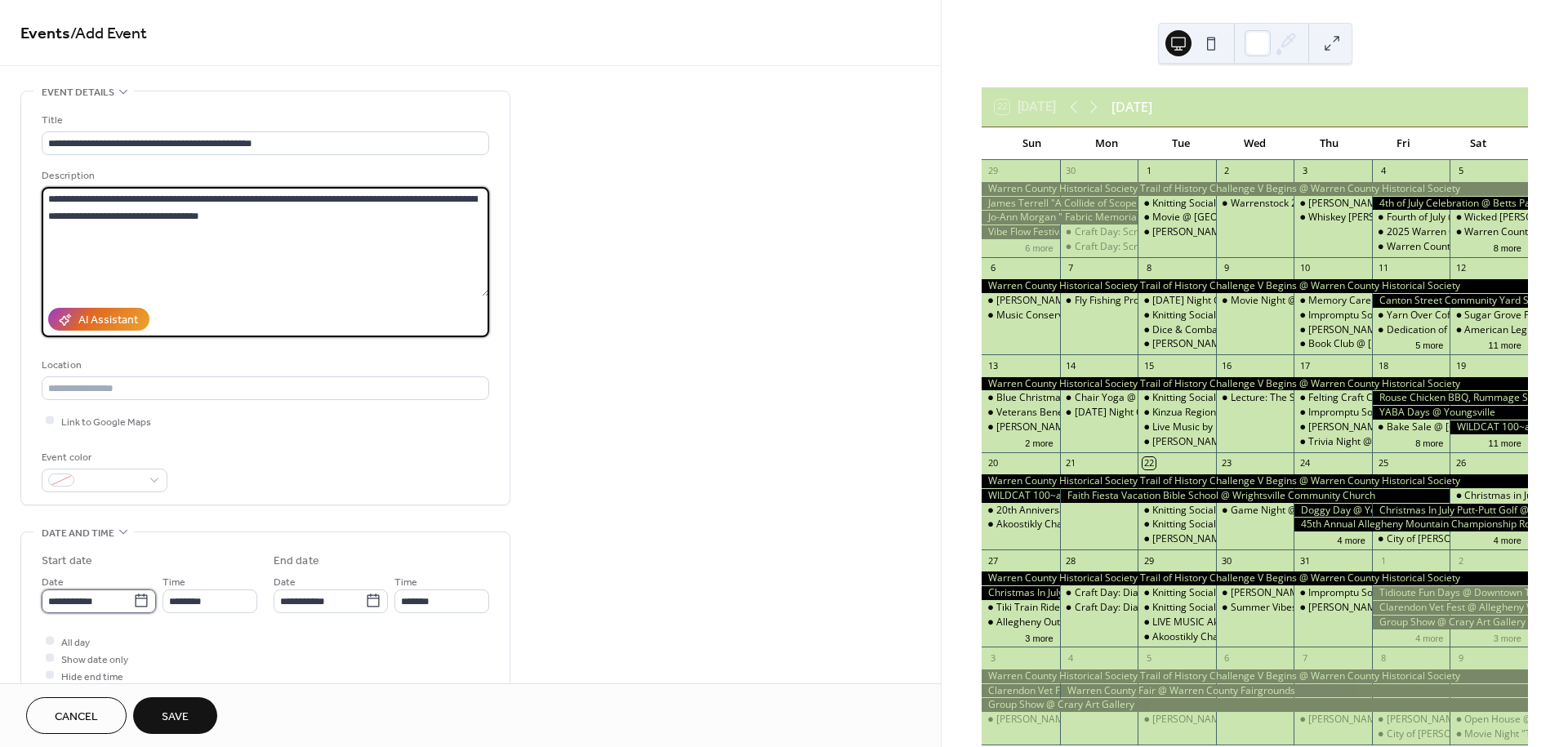 click on "**********" at bounding box center (87, 601) 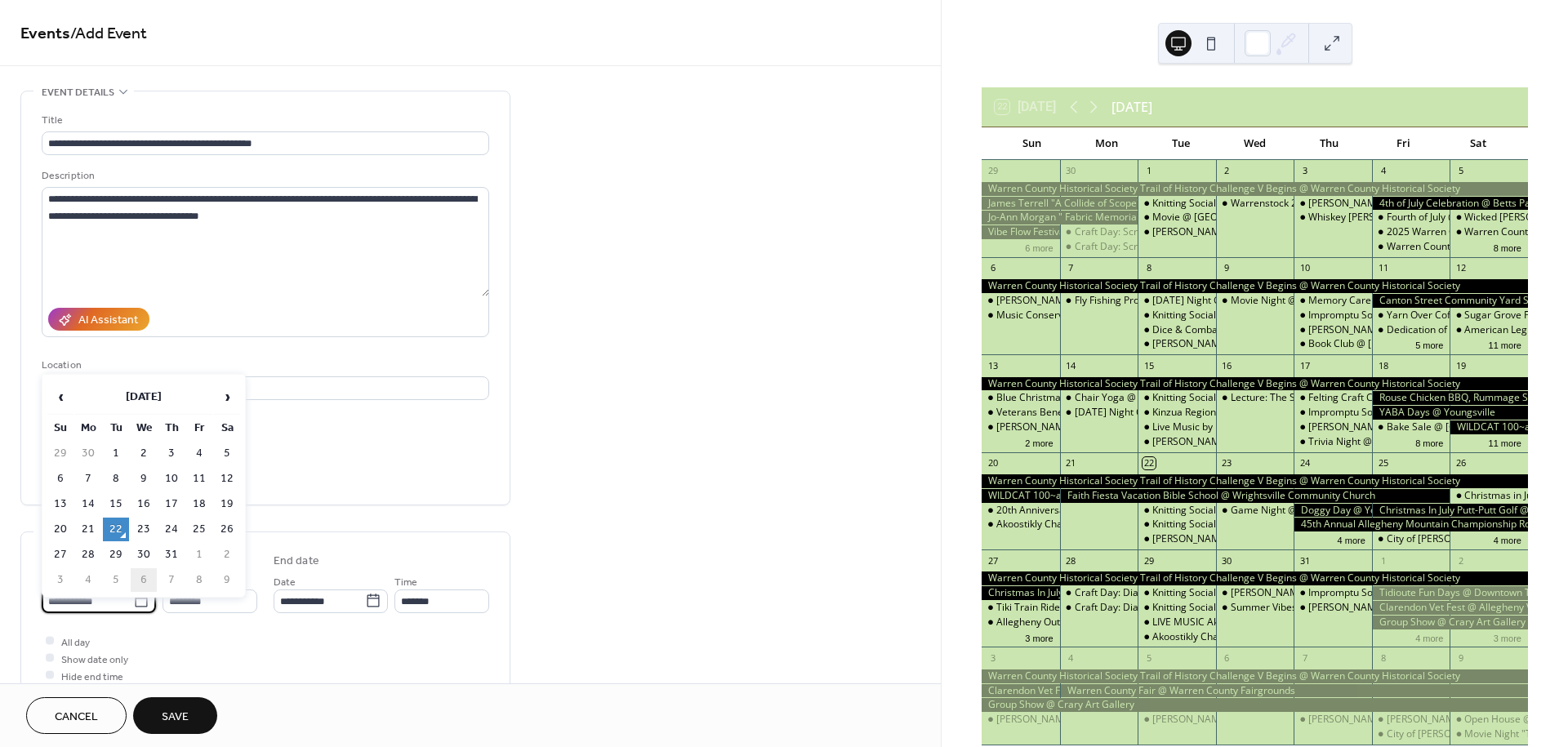 click on "6" at bounding box center (144, 580) 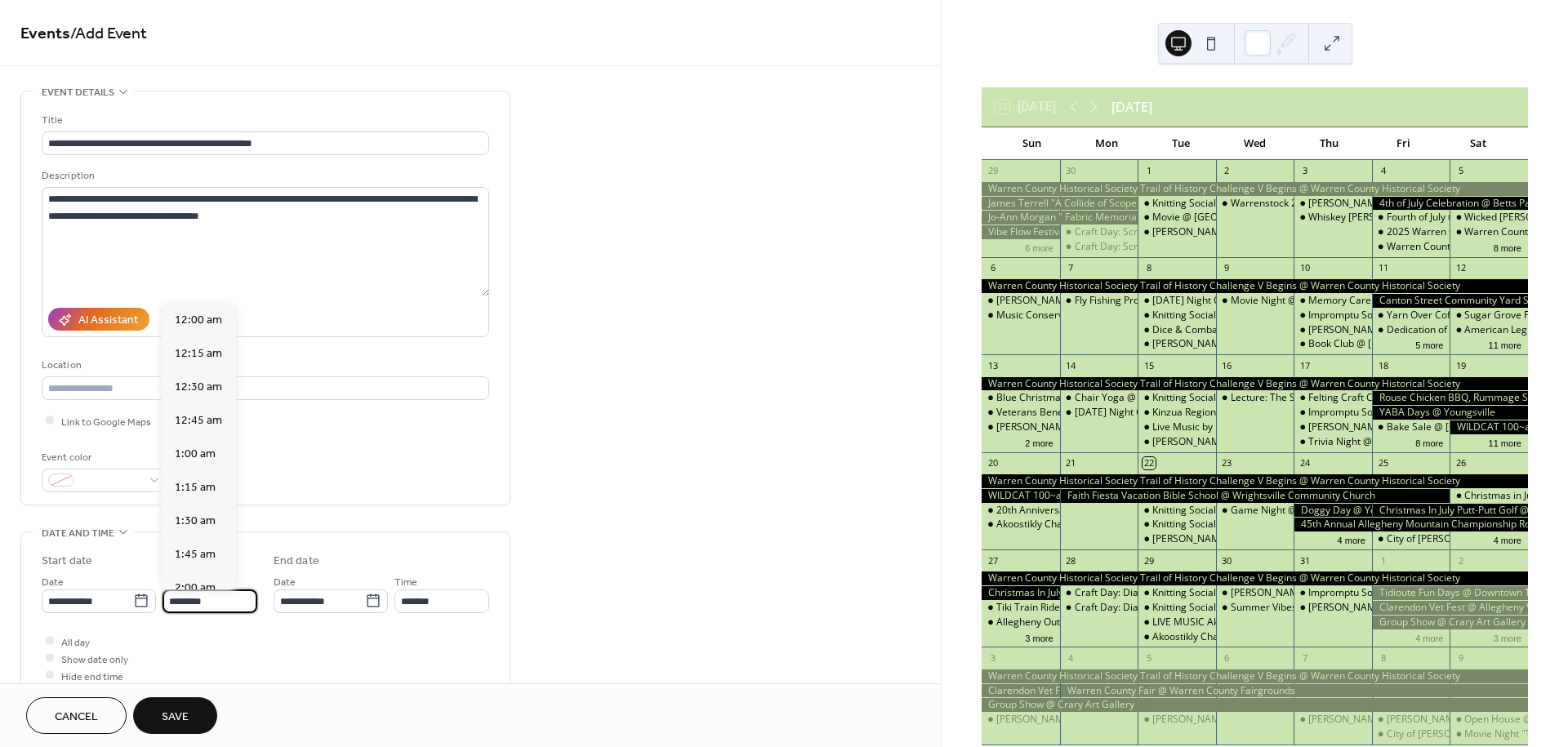 click on "********" at bounding box center [210, 601] 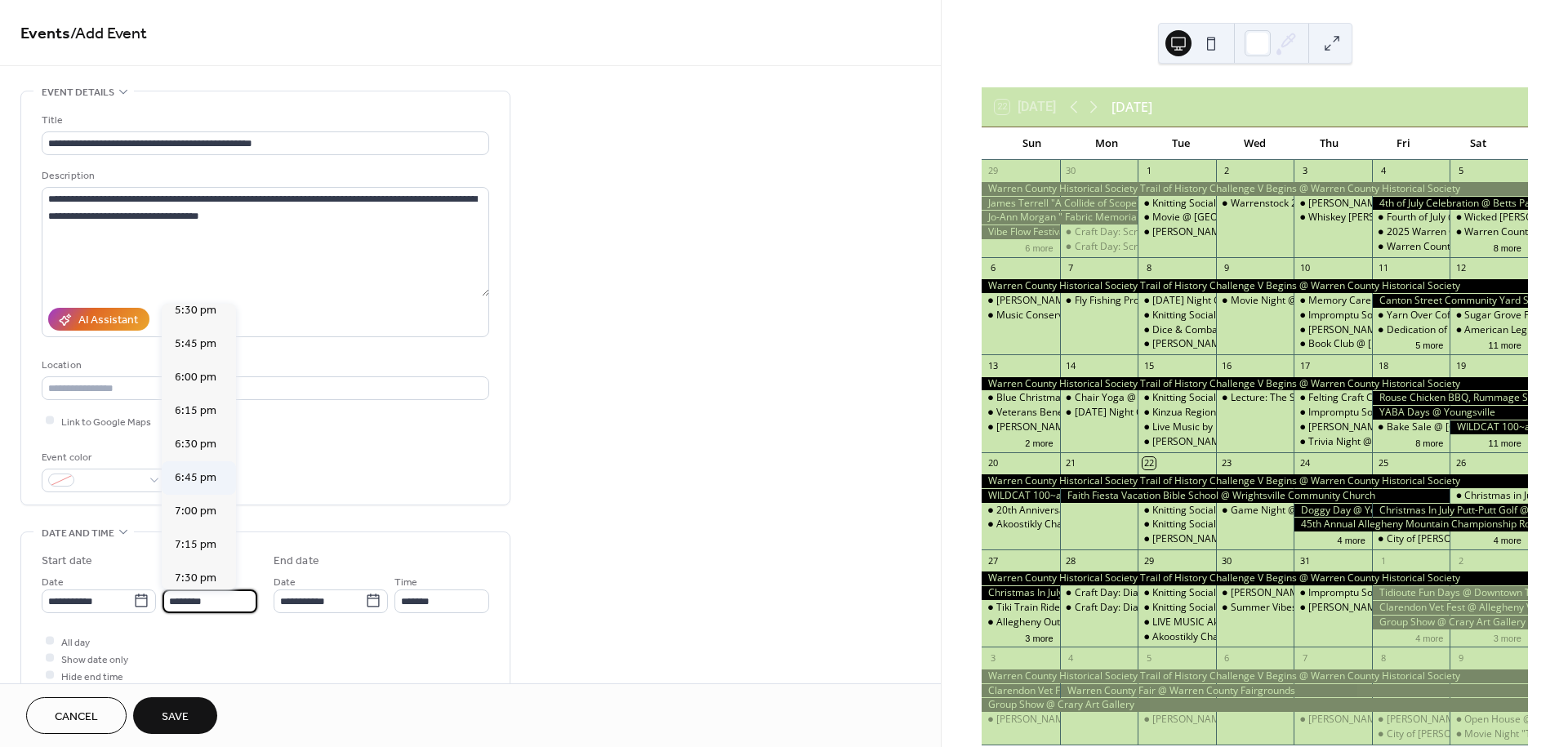 scroll, scrollTop: 2349, scrollLeft: 0, axis: vertical 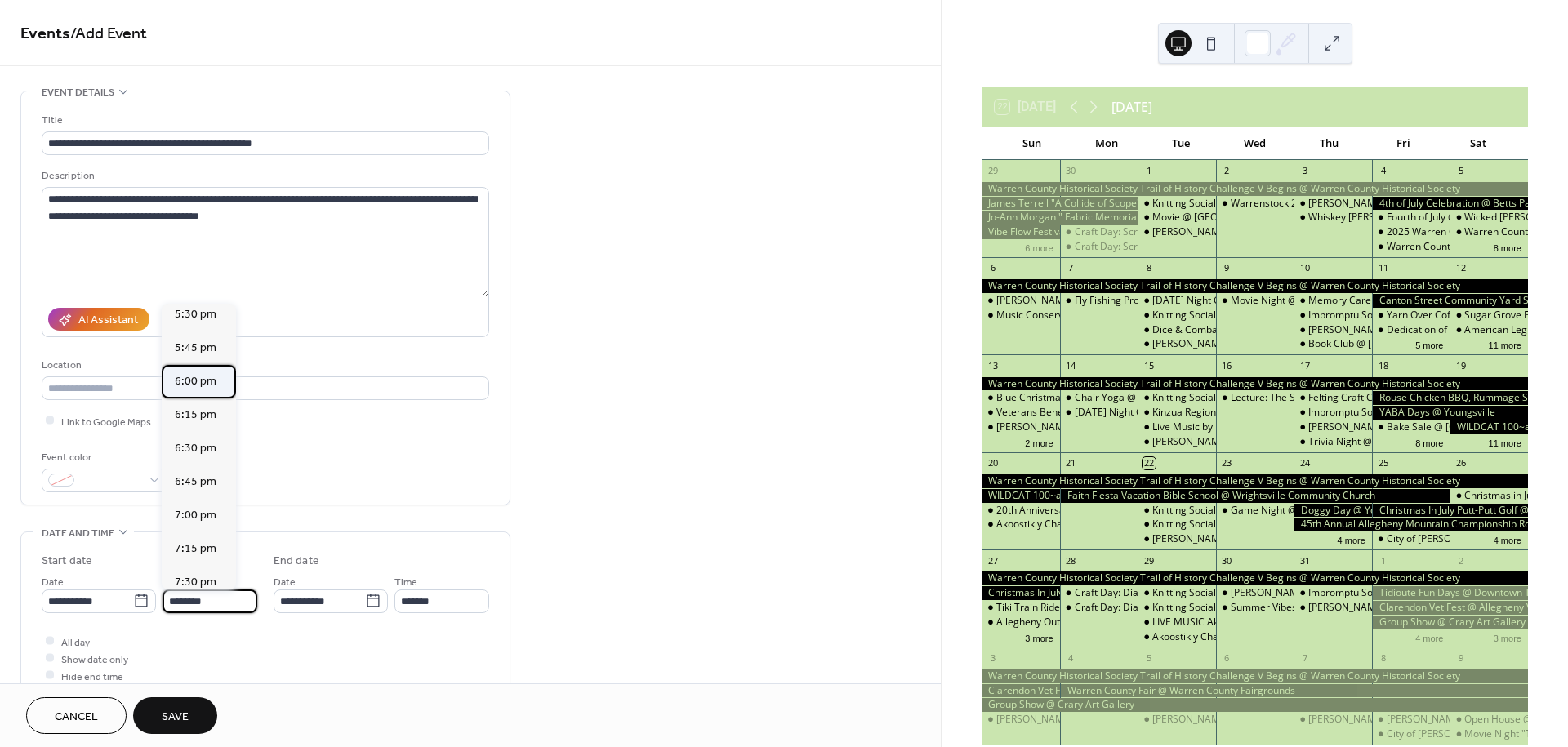 click on "6:00 pm" at bounding box center [195, 381] 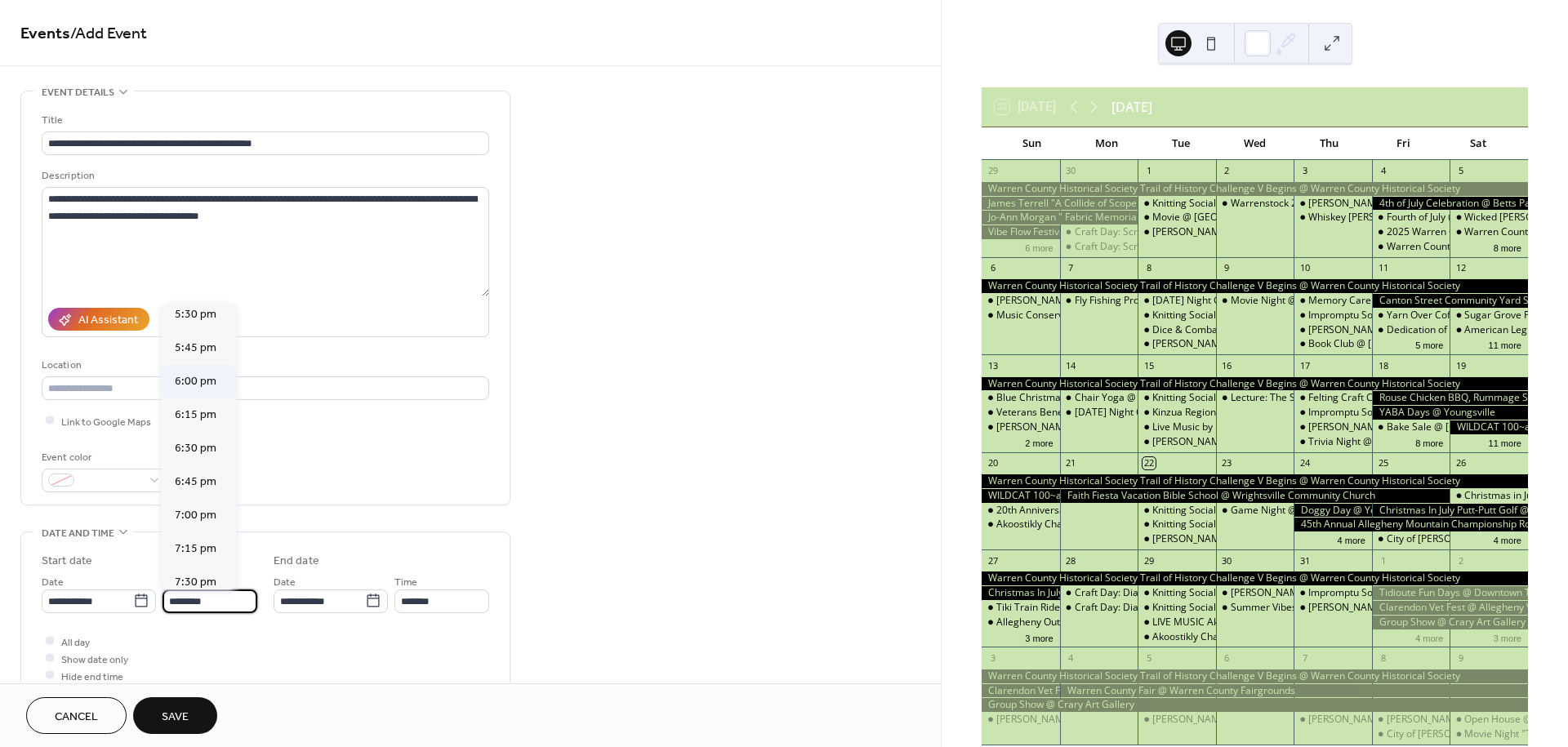 type on "*******" 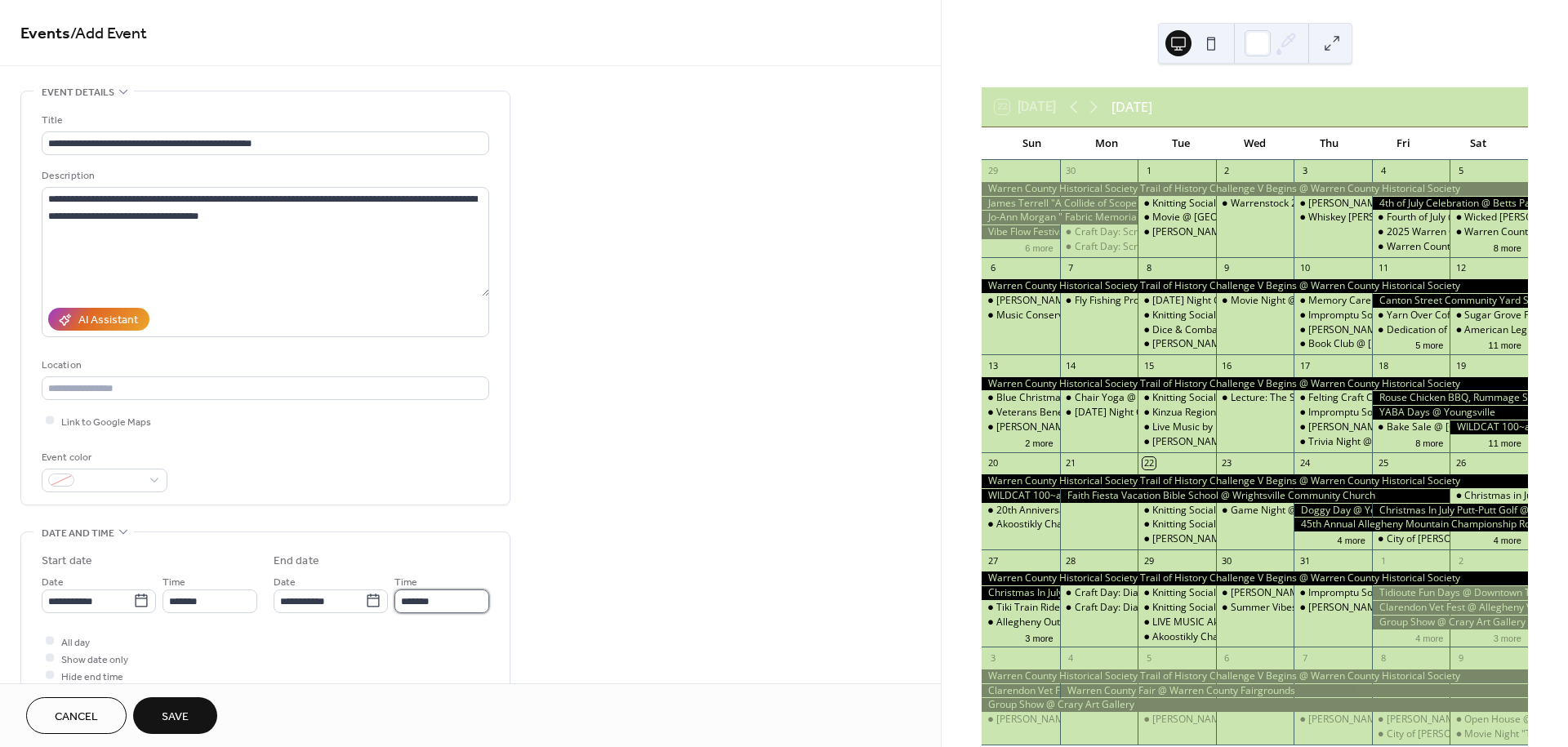 click on "*******" at bounding box center [442, 601] 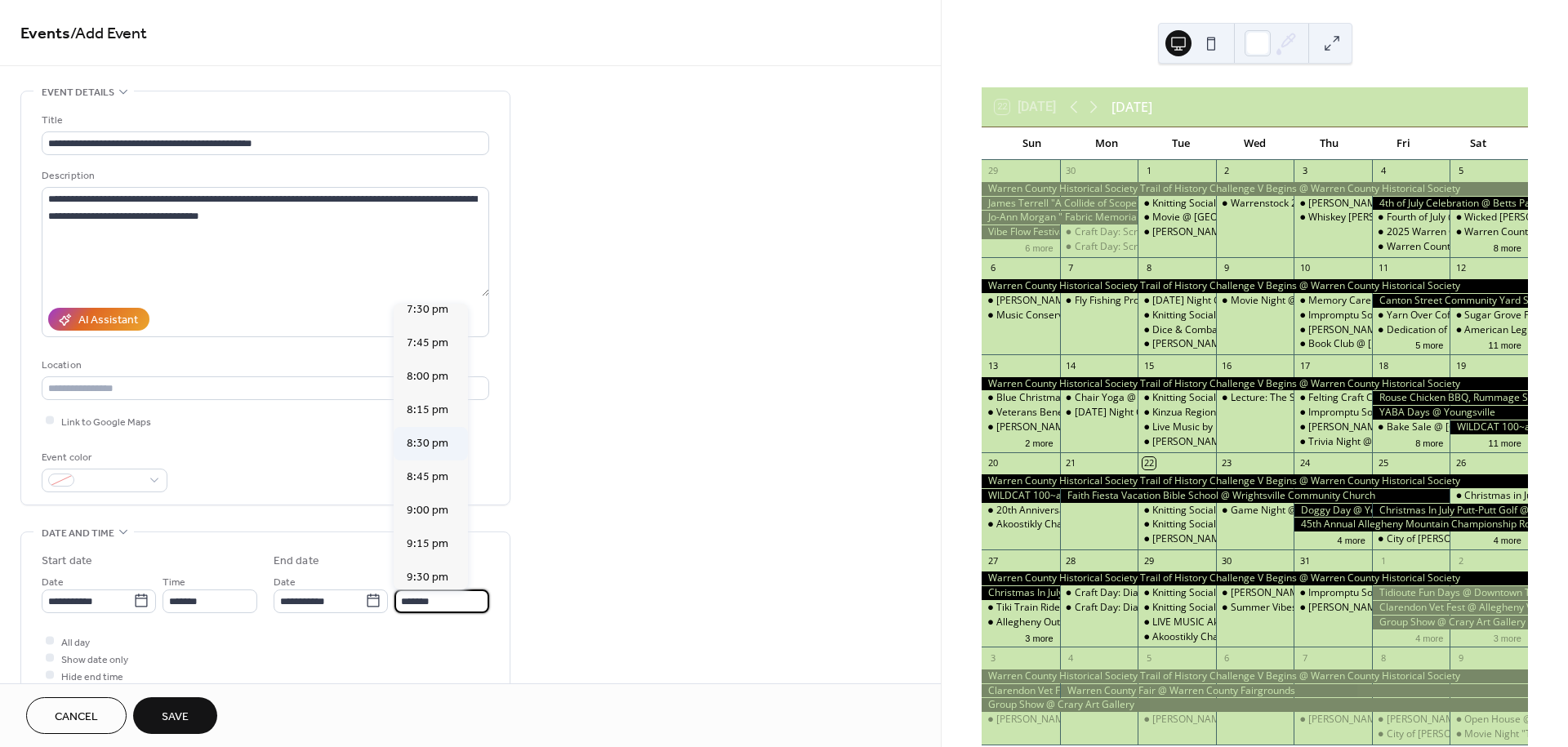 scroll, scrollTop: 181, scrollLeft: 0, axis: vertical 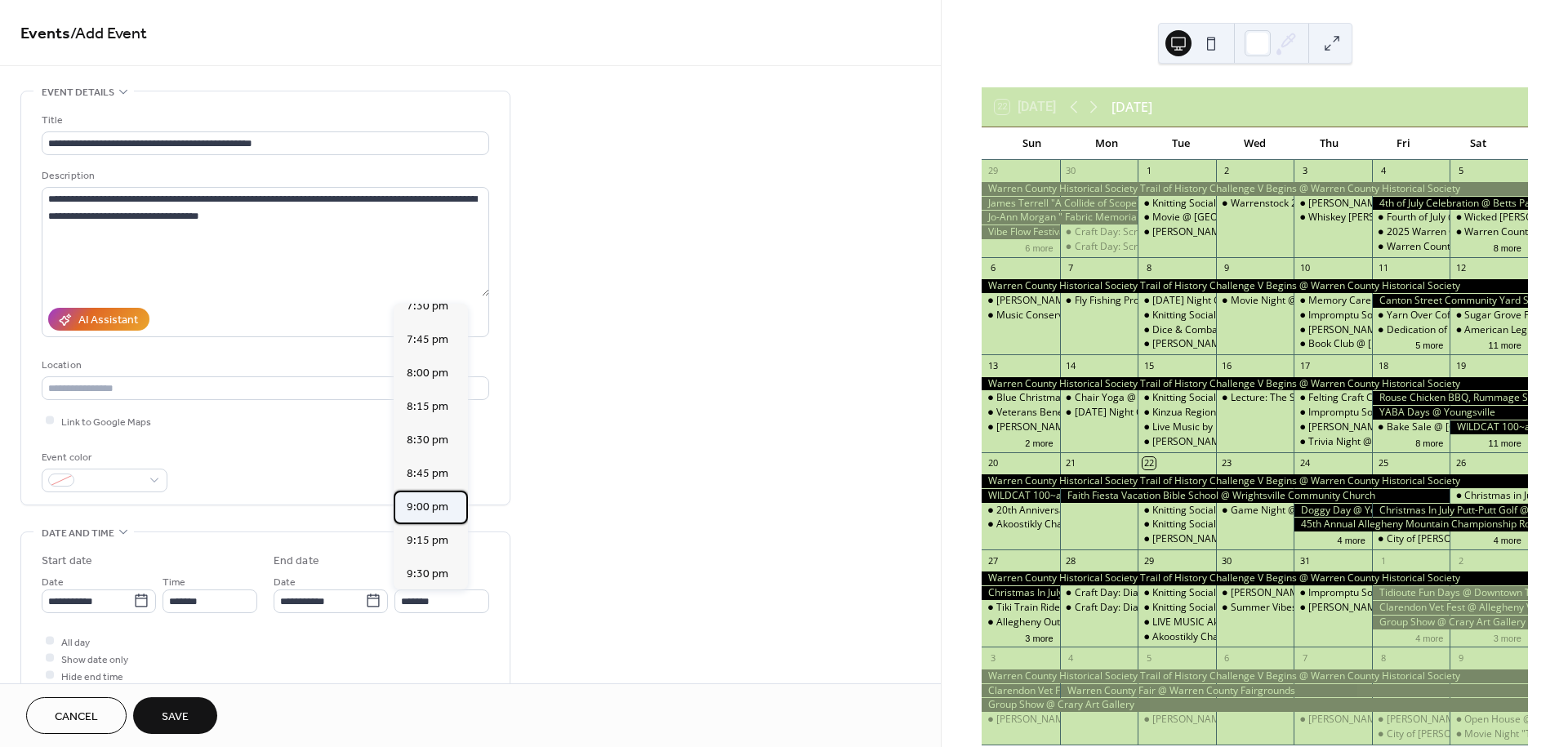 click on "9:00 pm" at bounding box center [427, 507] 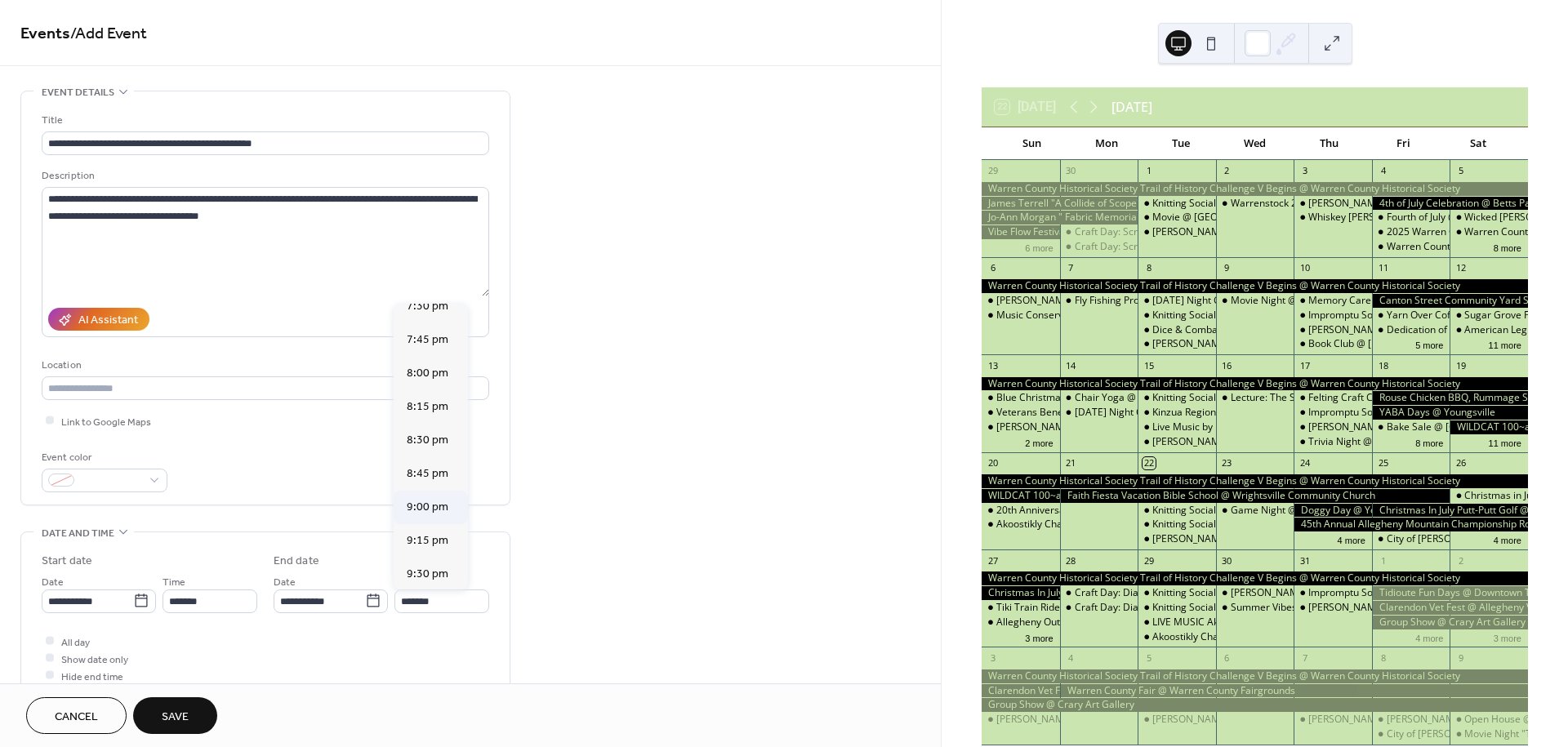 type on "*******" 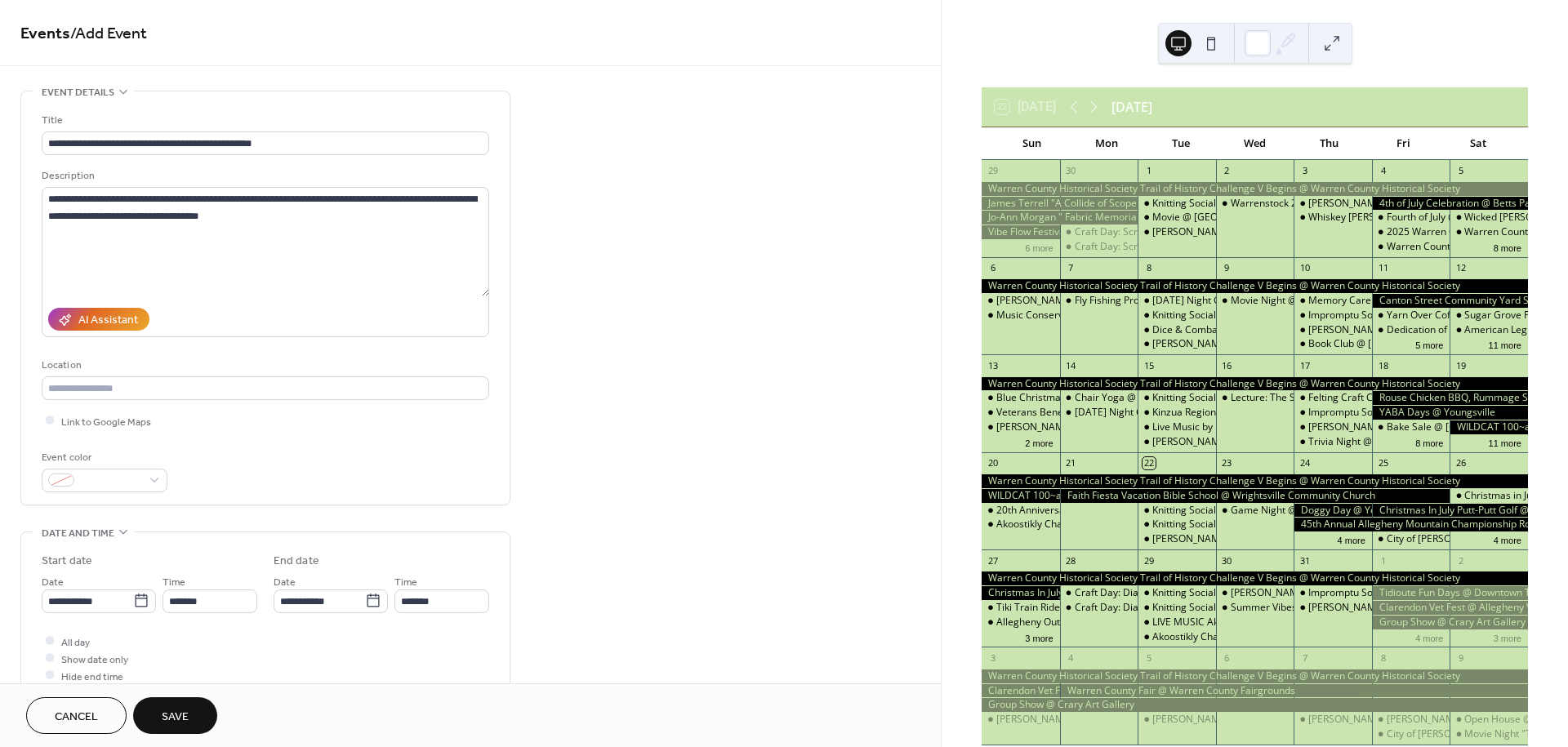 click on "Save" at bounding box center (175, 717) 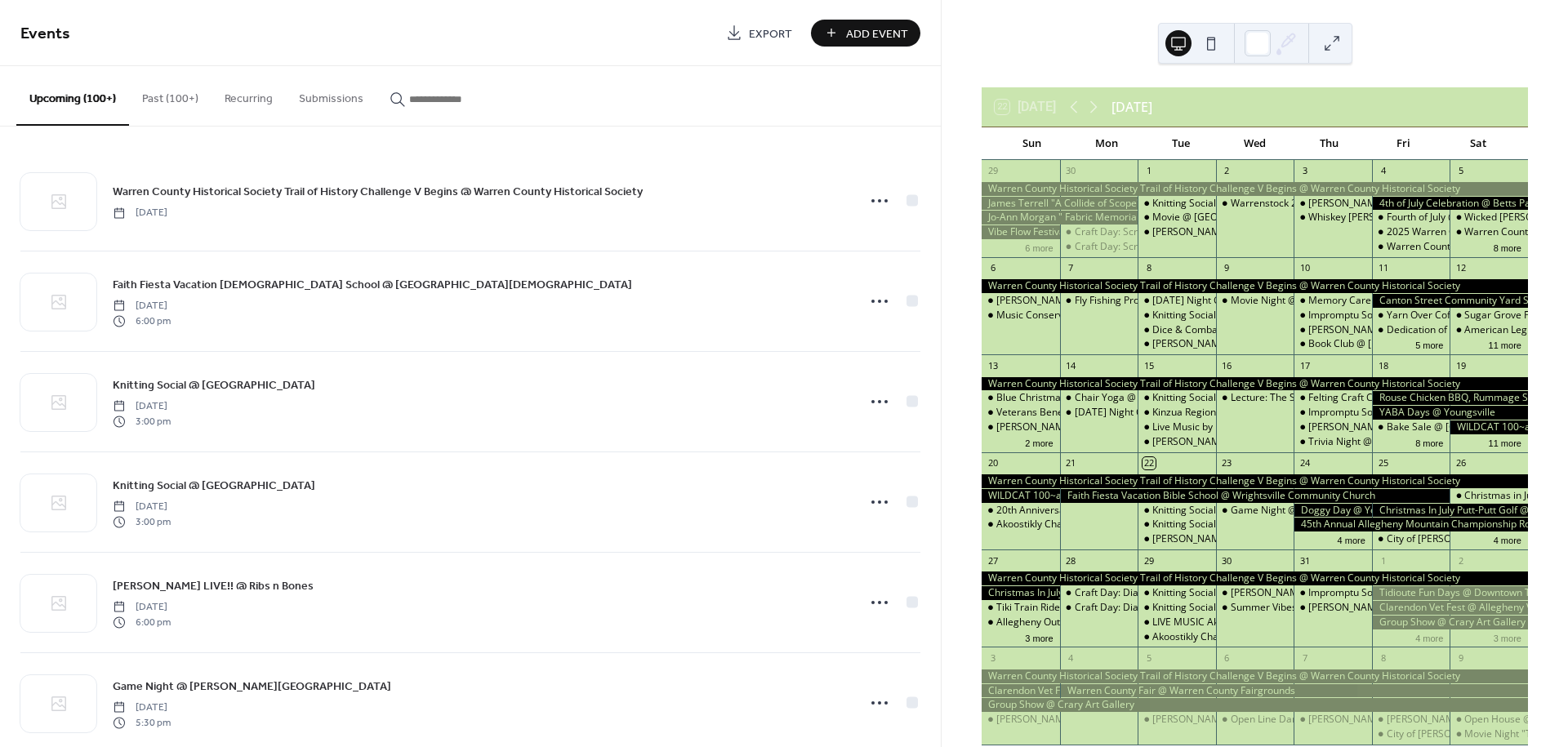 click on "Add Event" at bounding box center (877, 33) 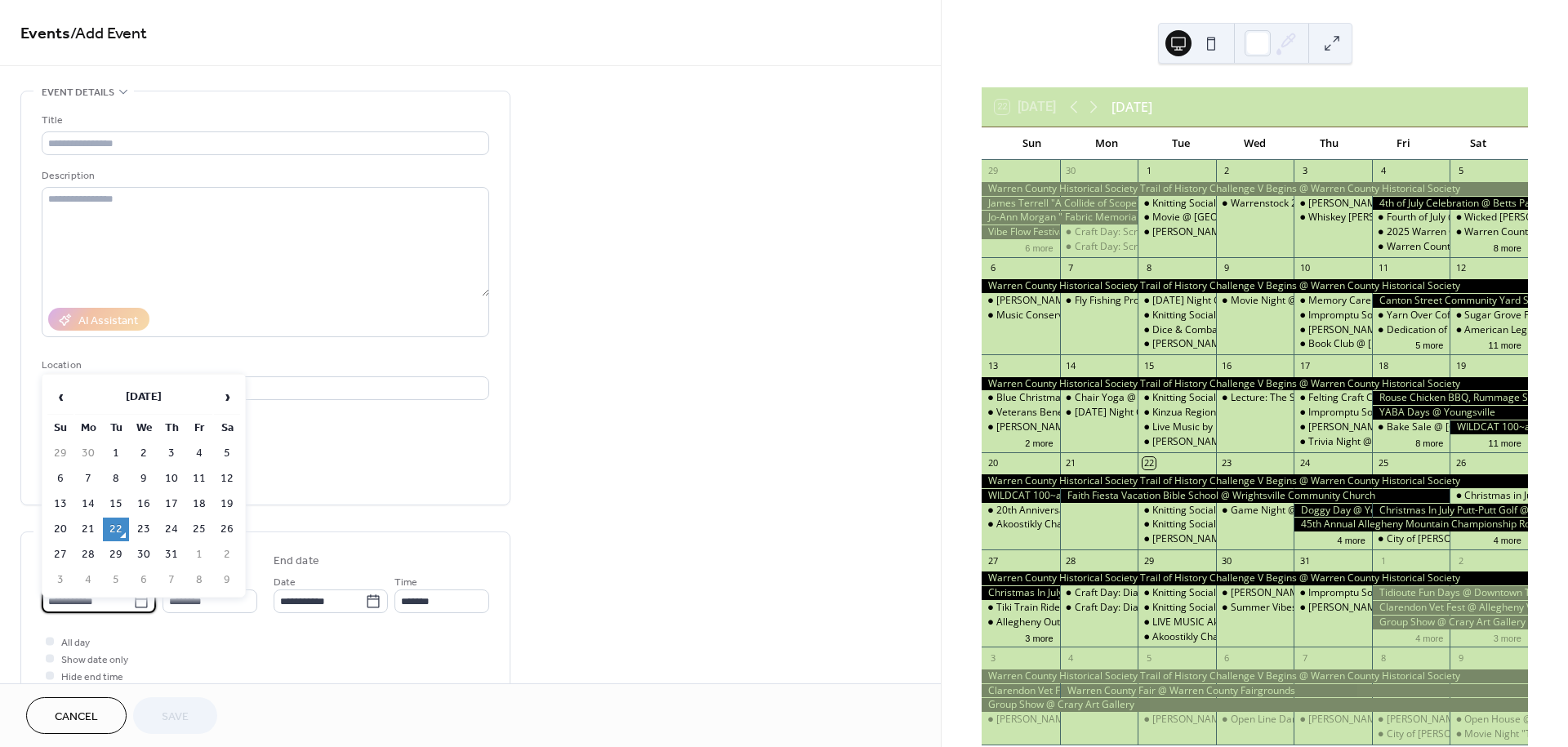 click on "**********" at bounding box center (87, 601) 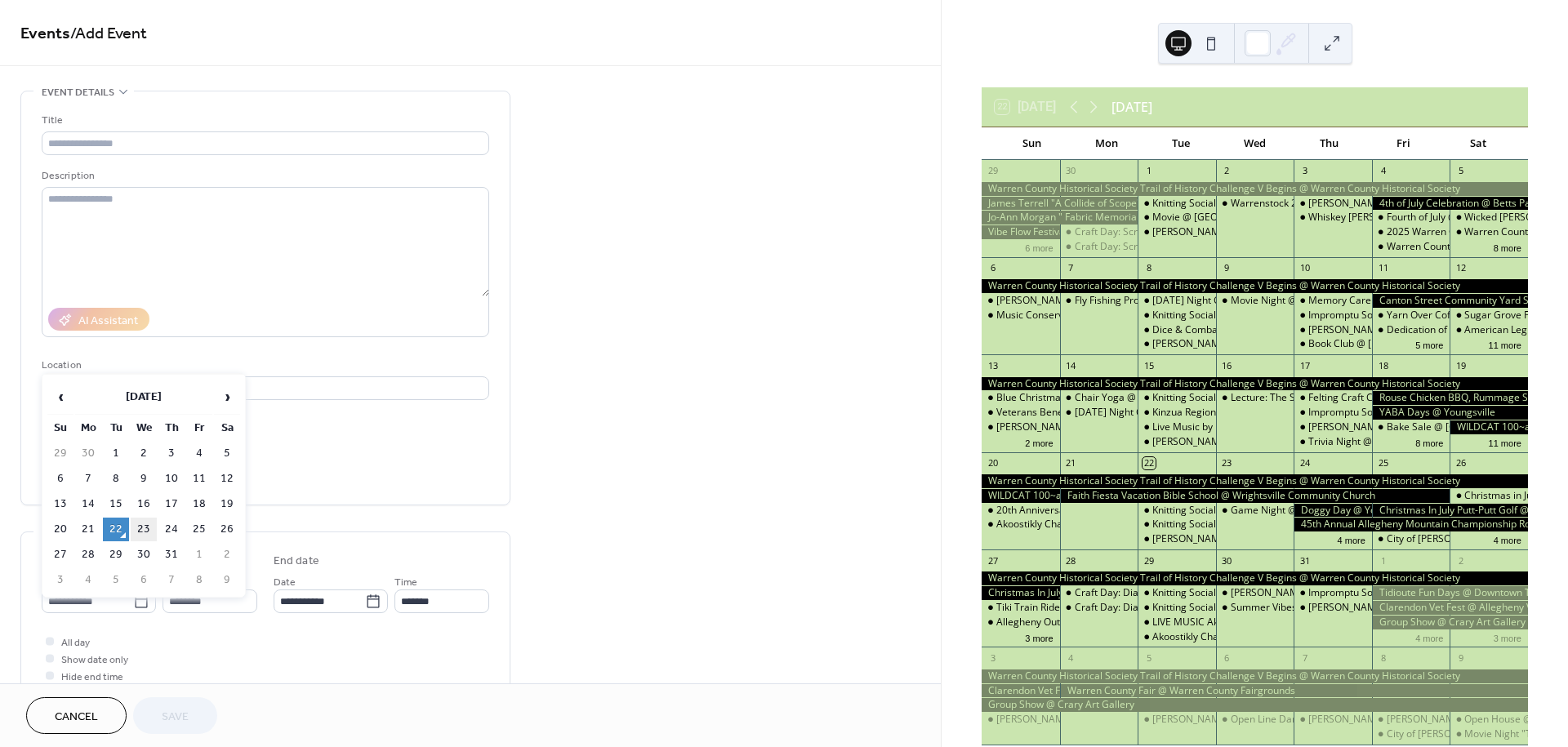 click on "23" at bounding box center [144, 529] 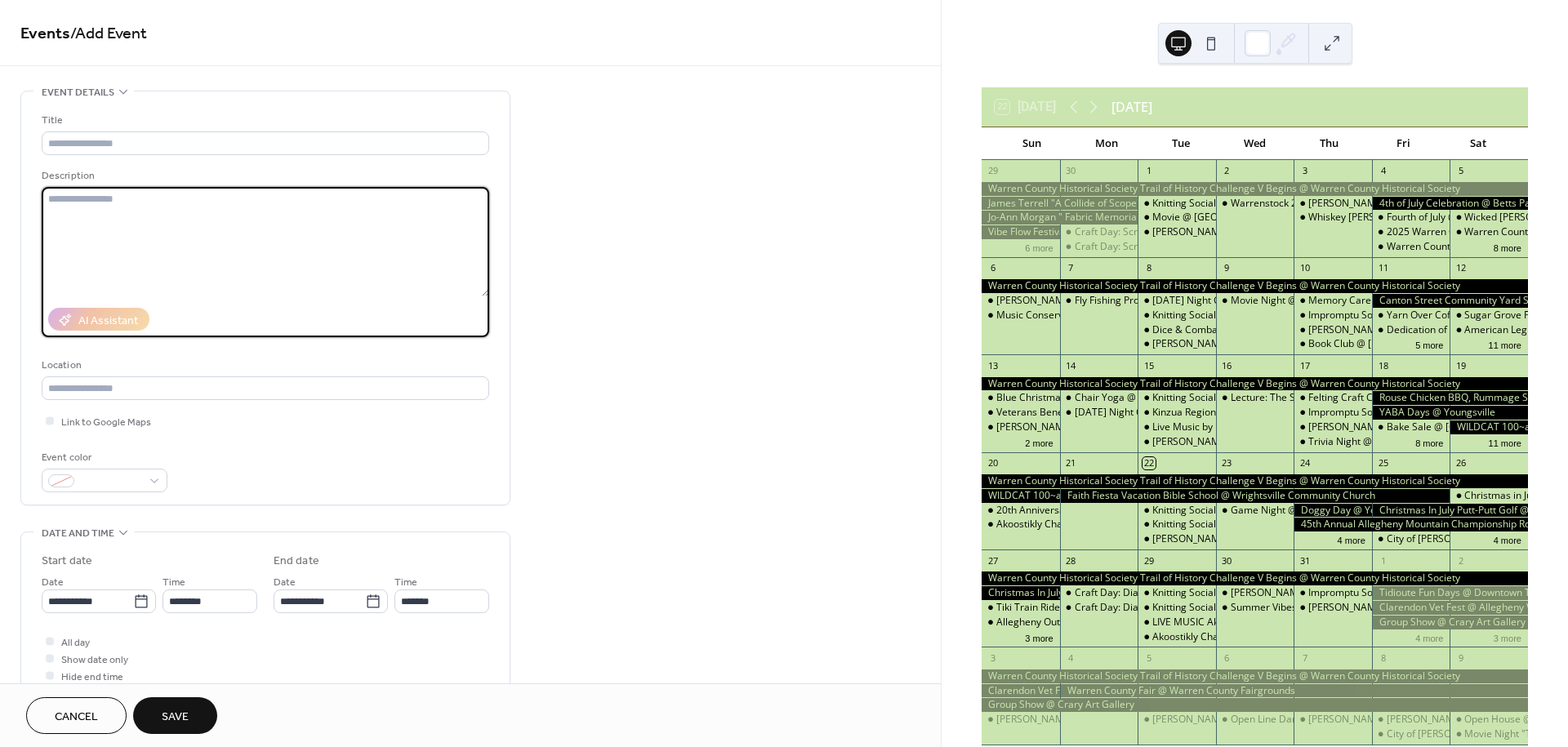 paste on "**********" 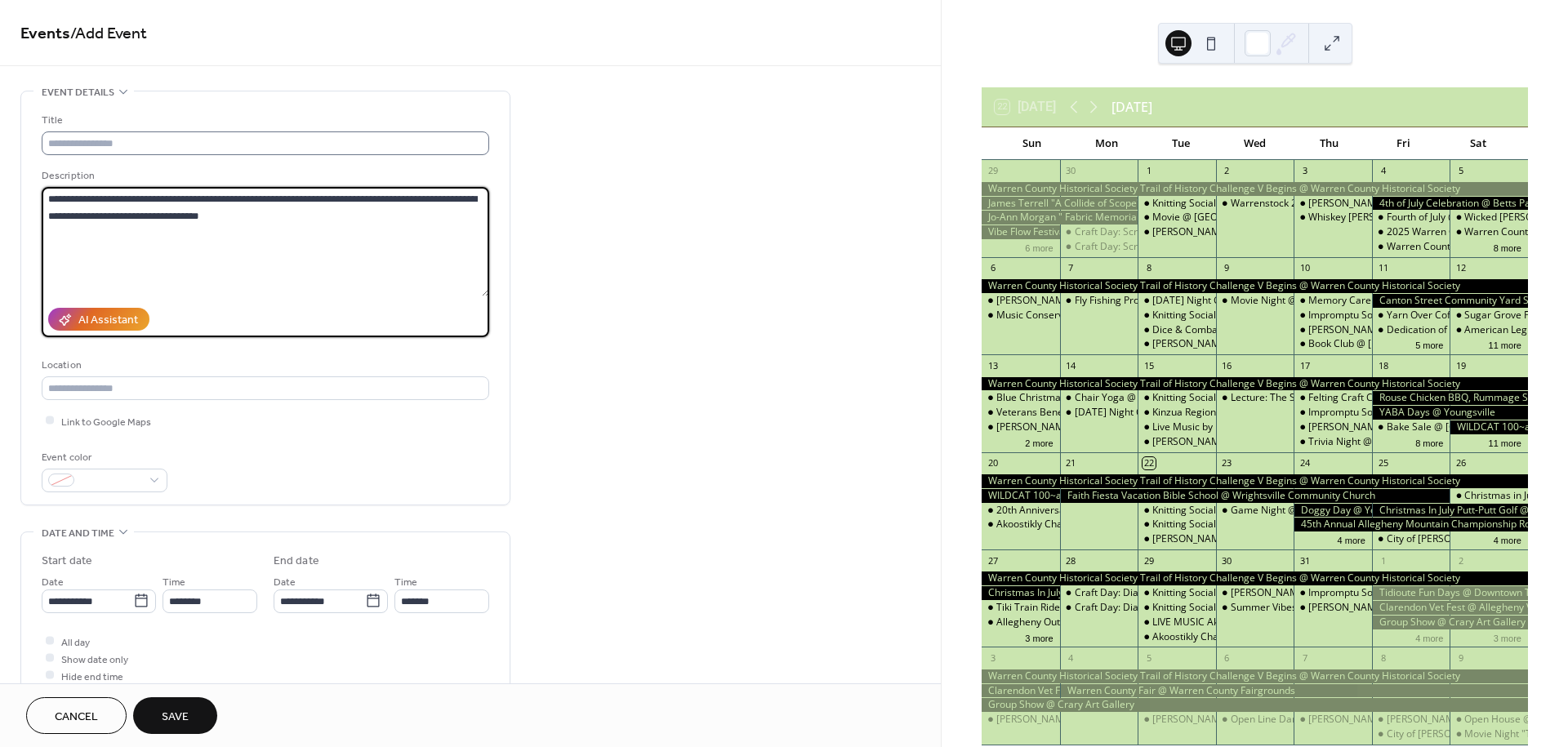 type on "**********" 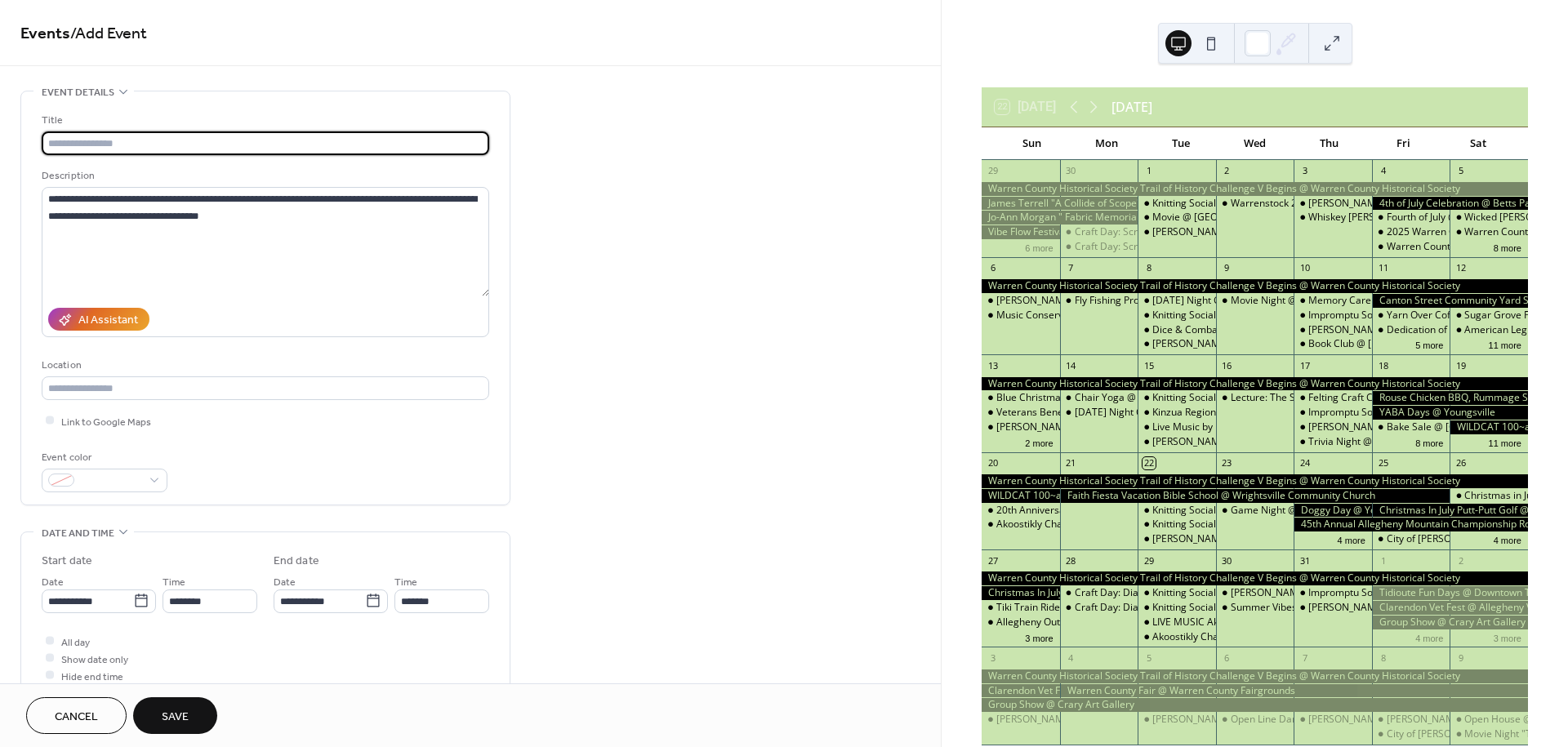 click at bounding box center [265, 143] 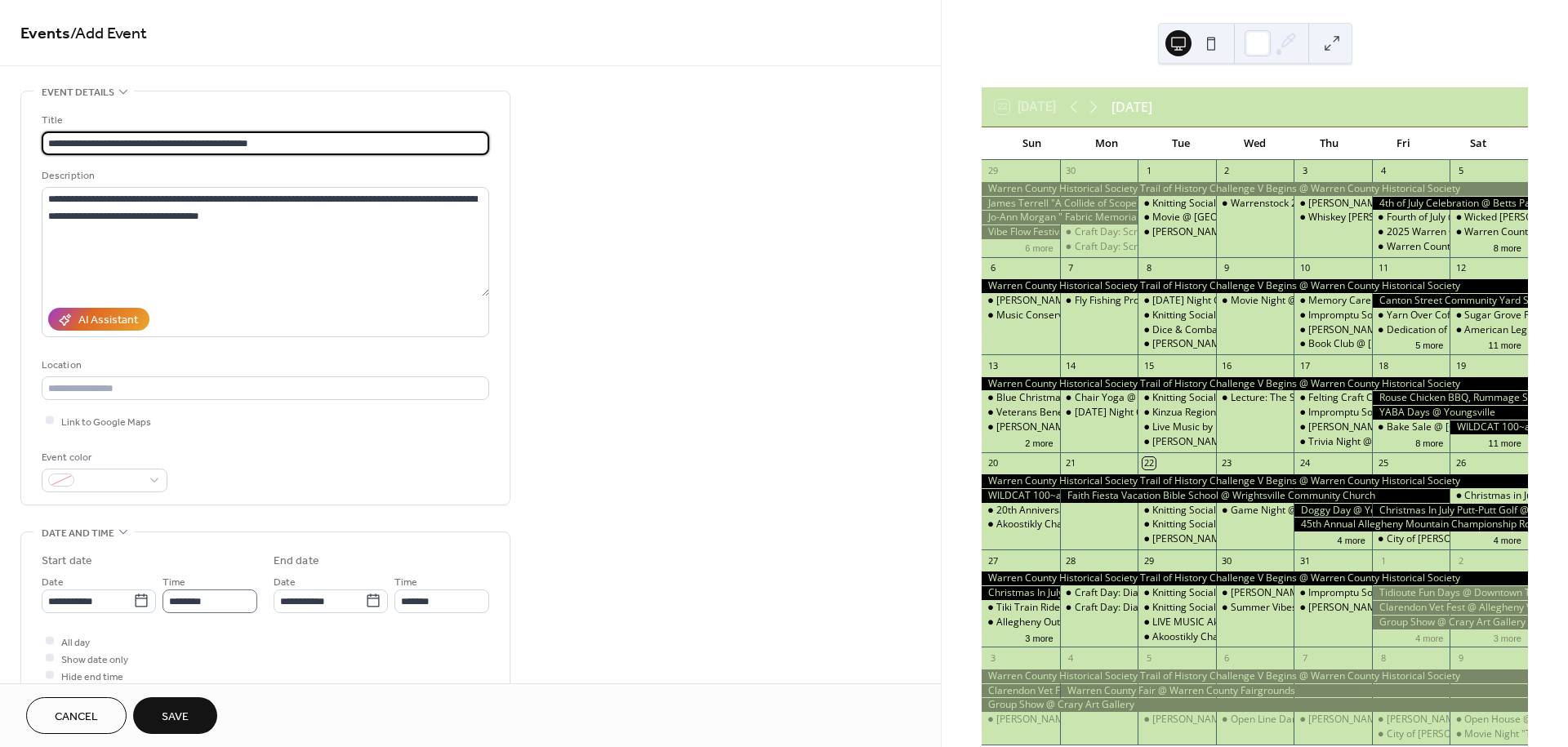 type on "**********" 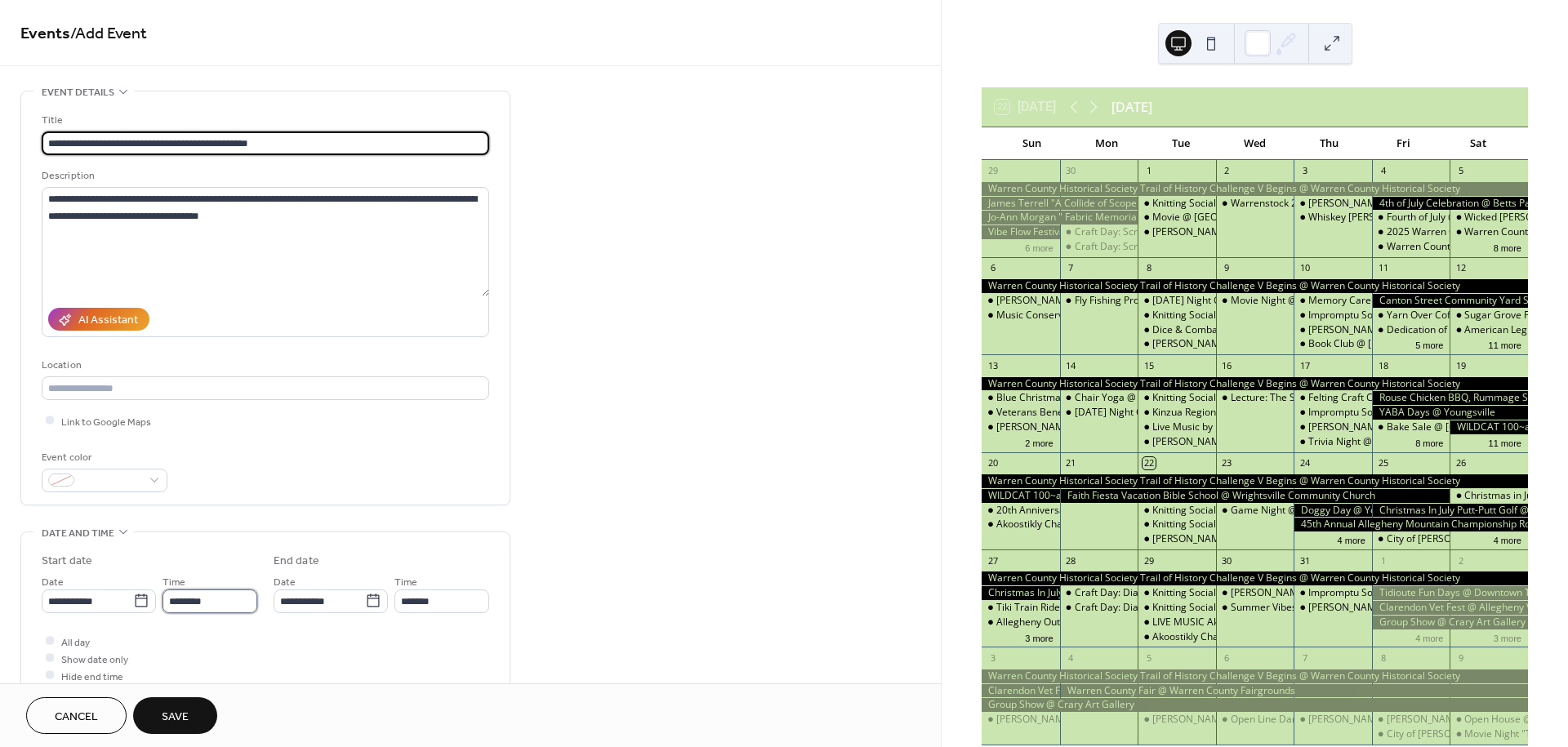 click on "********" at bounding box center [210, 601] 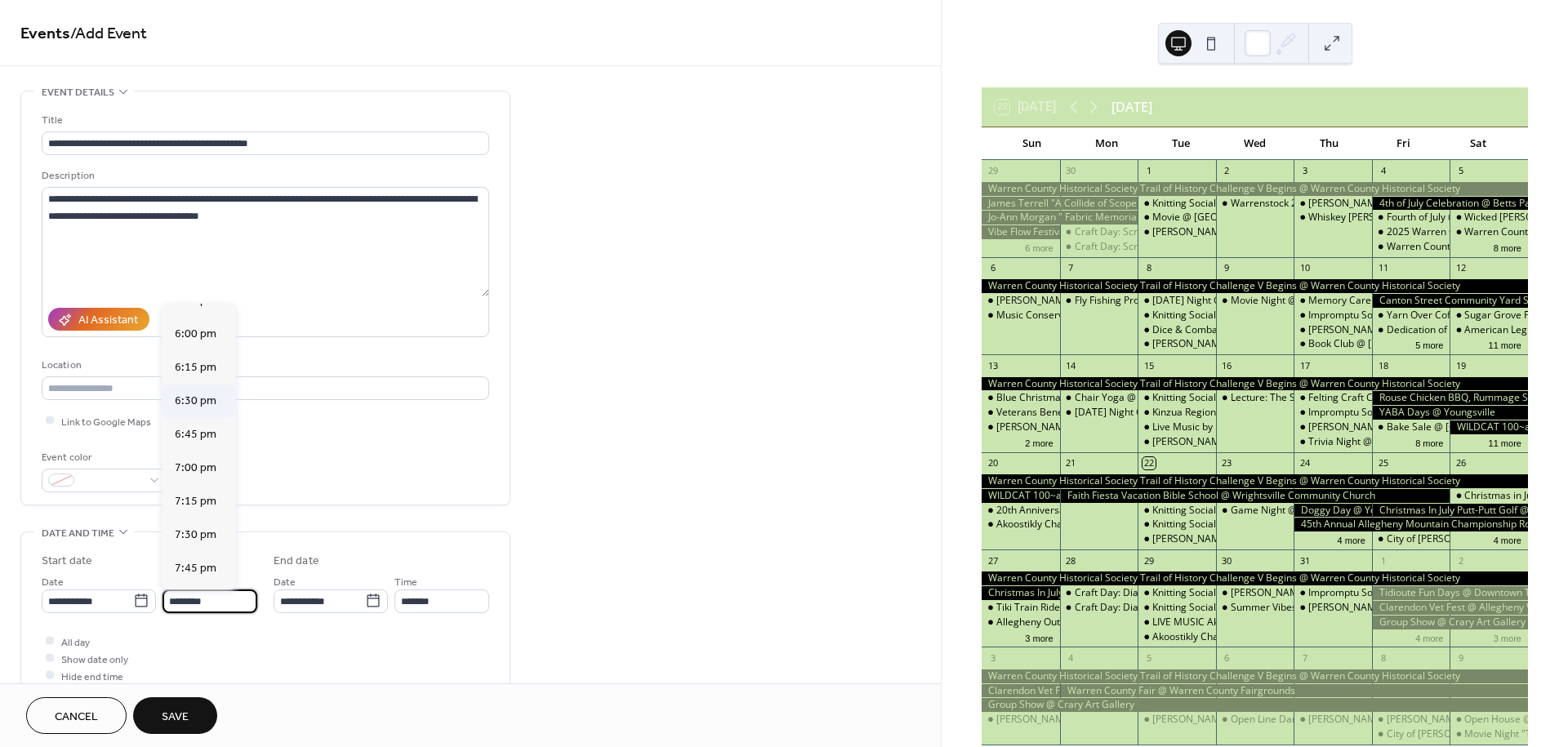 scroll, scrollTop: 2349, scrollLeft: 0, axis: vertical 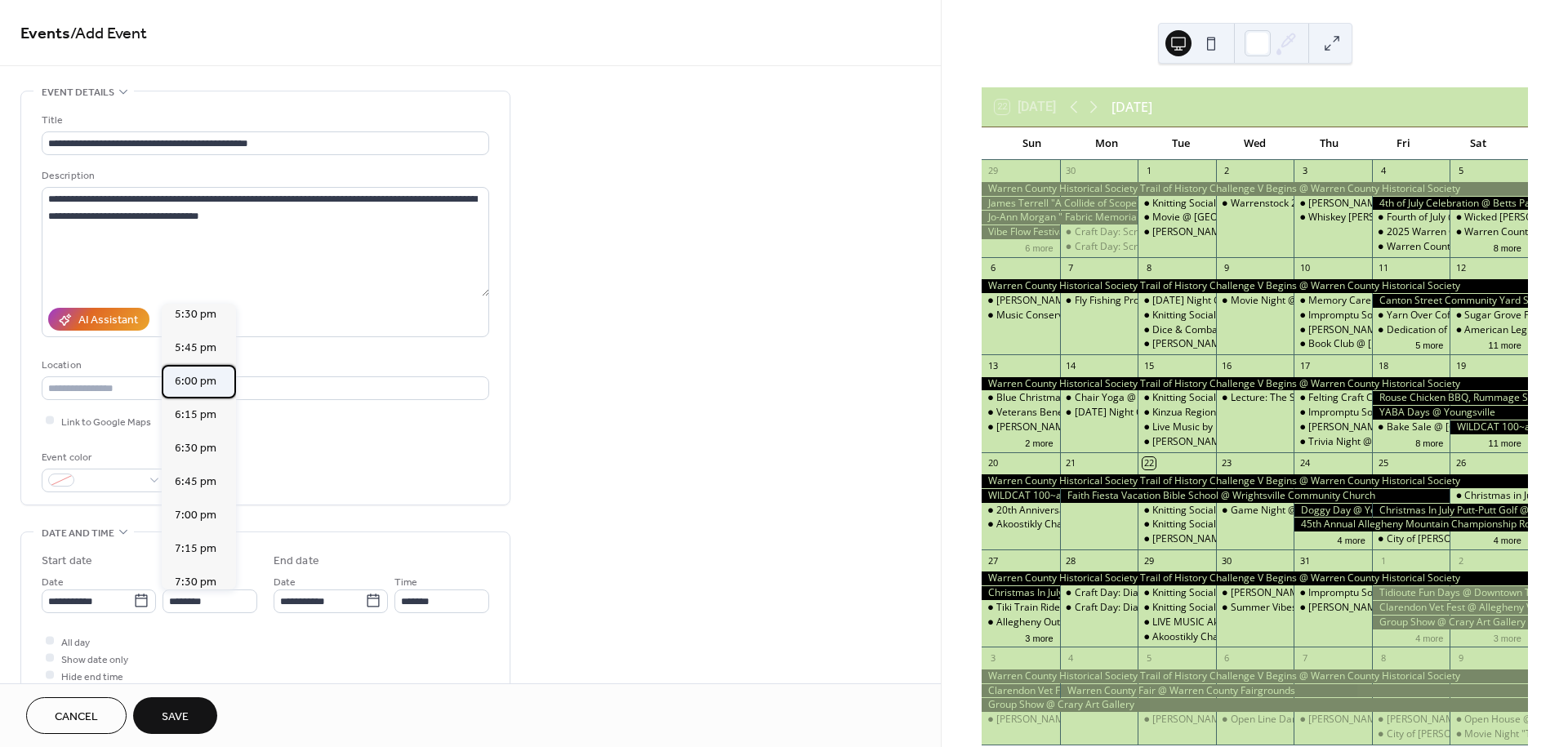 click on "6:00 pm" at bounding box center (195, 381) 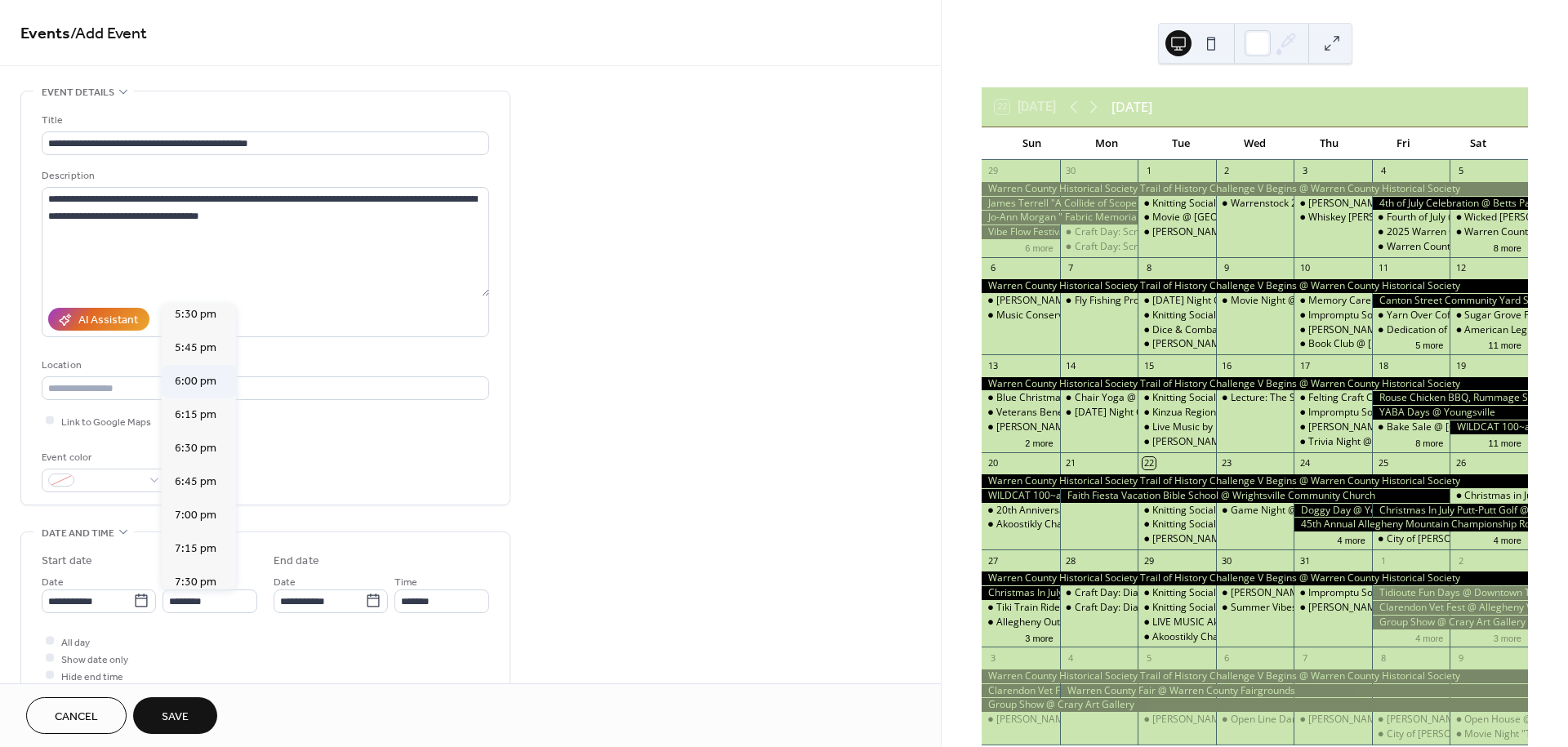 type on "*******" 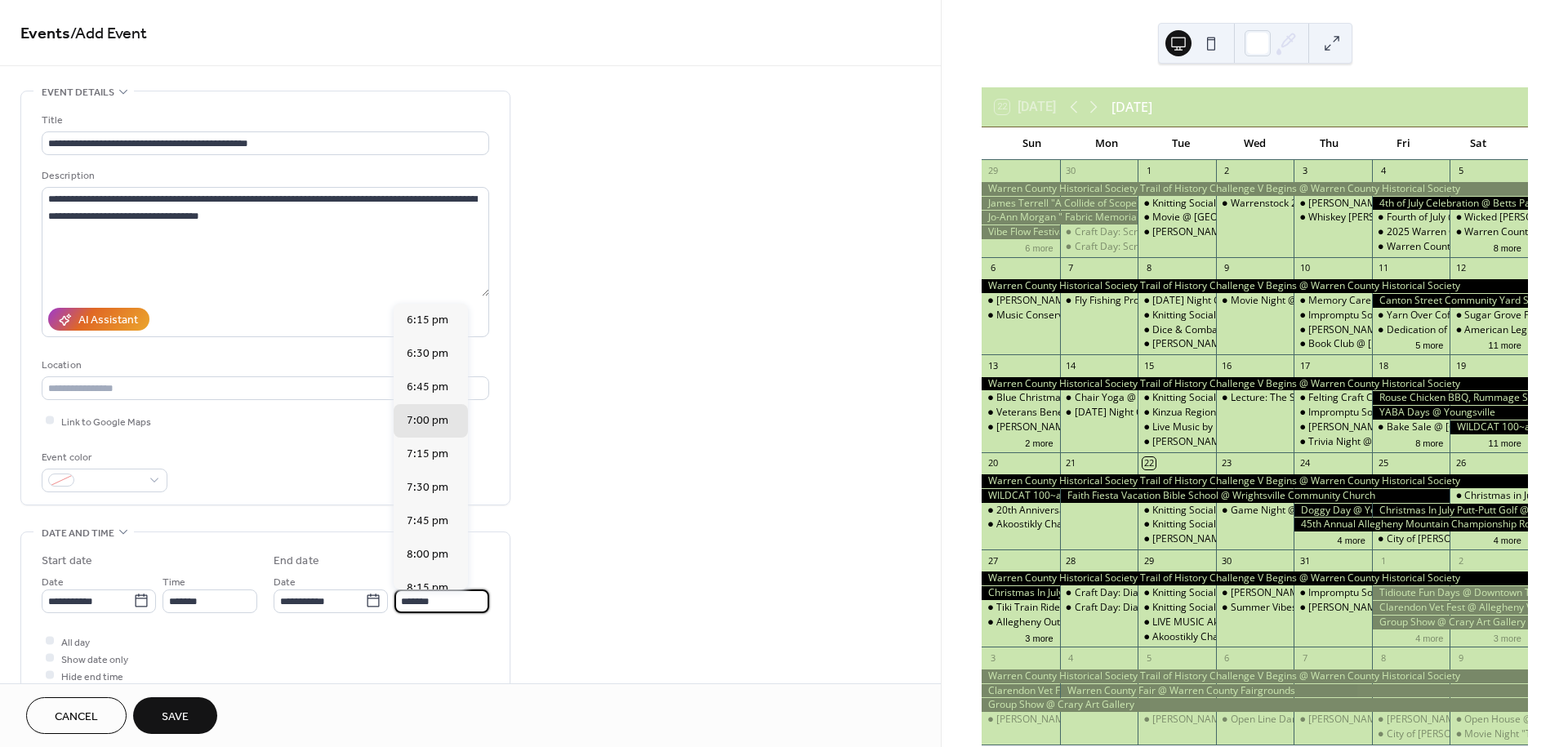 click on "*******" at bounding box center [442, 601] 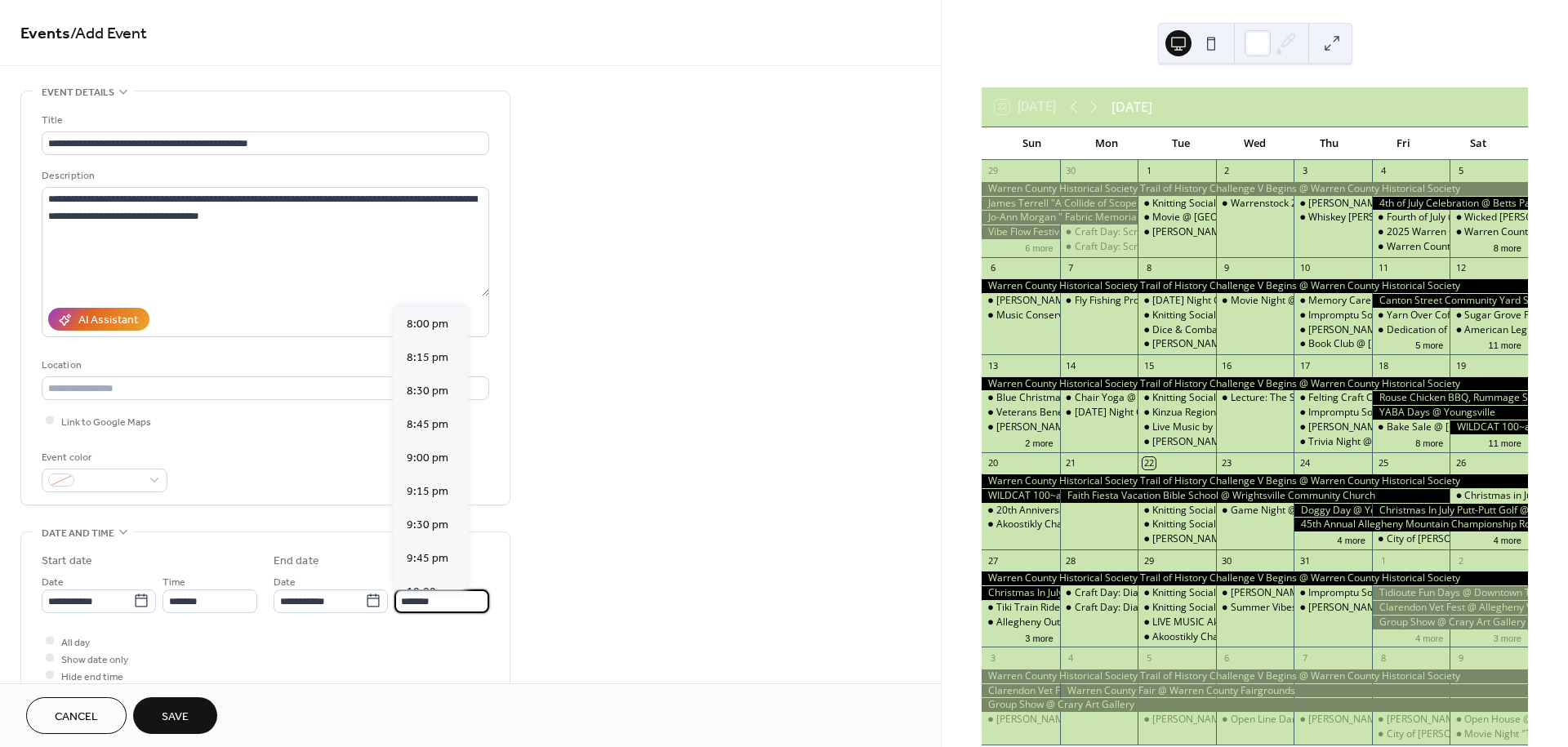 scroll, scrollTop: 272, scrollLeft: 0, axis: vertical 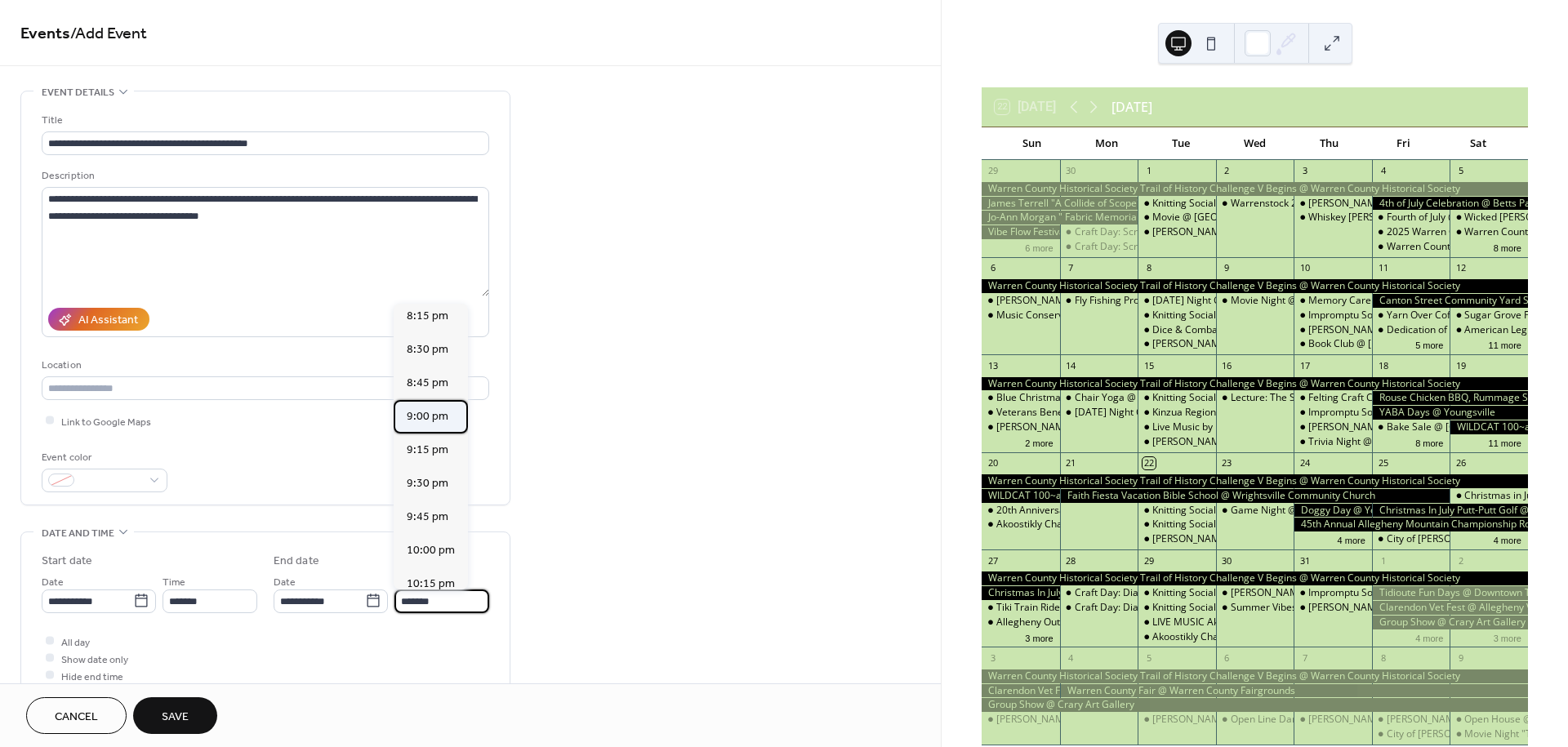 click on "9:00 pm" at bounding box center [427, 416] 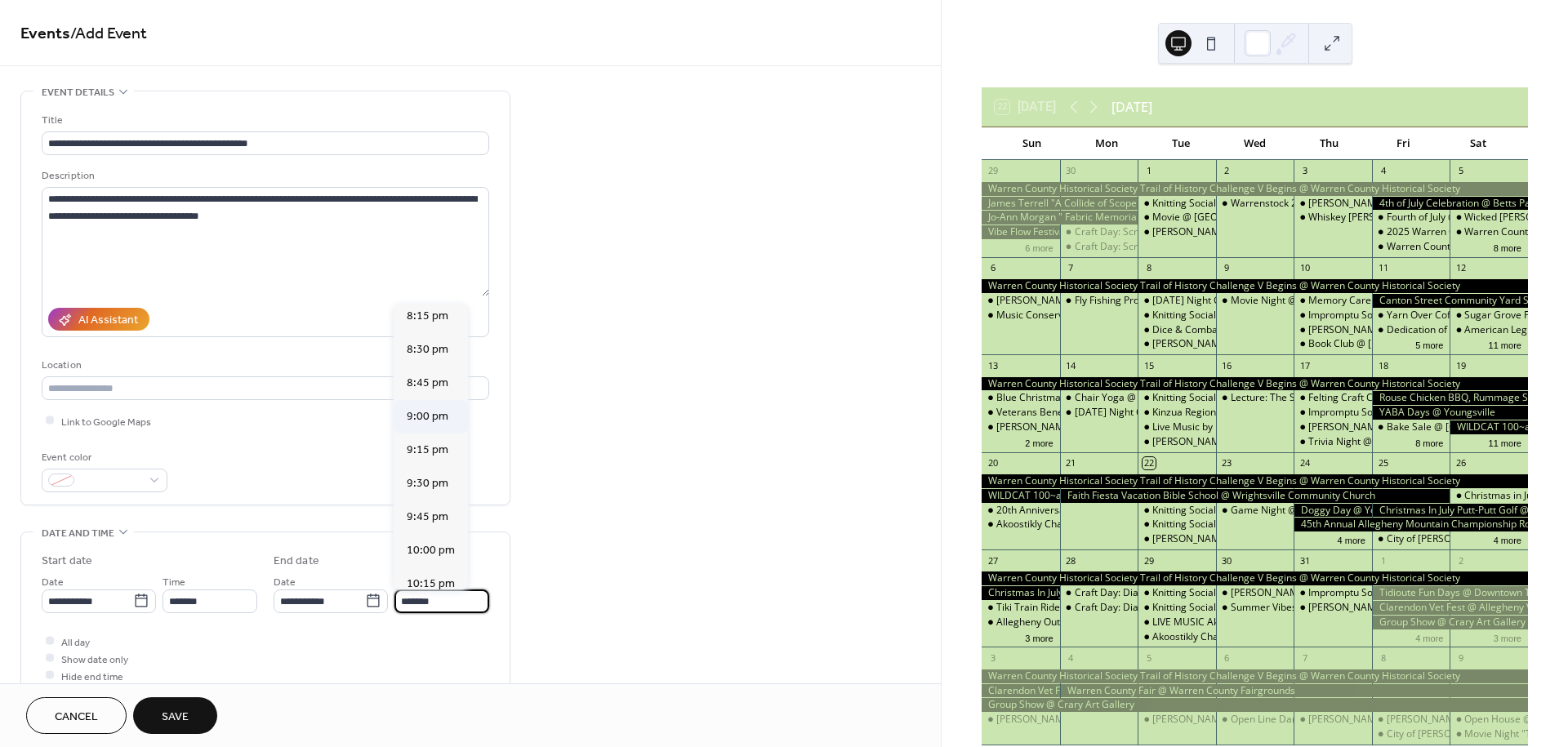 type on "*******" 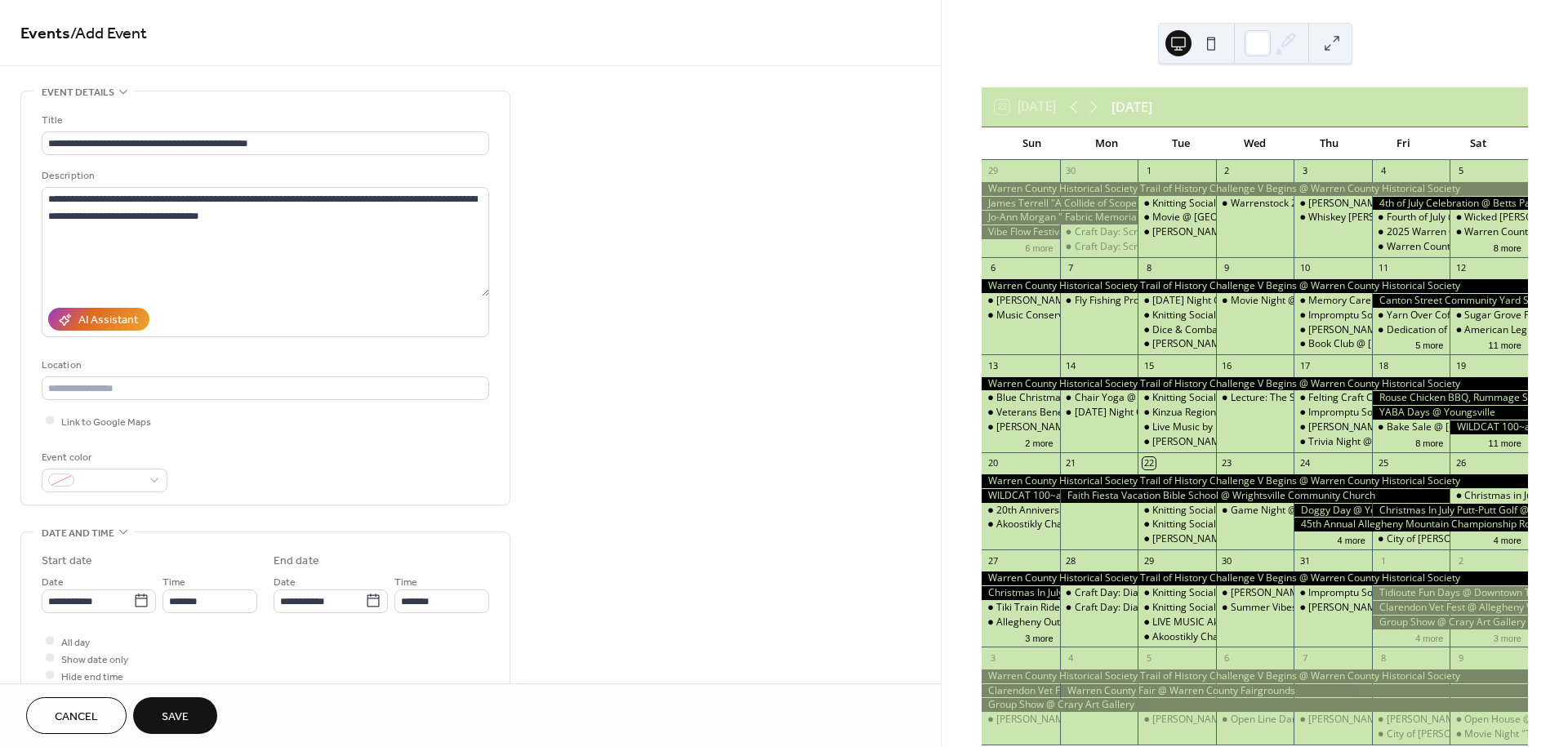 click on "Save" at bounding box center [175, 717] 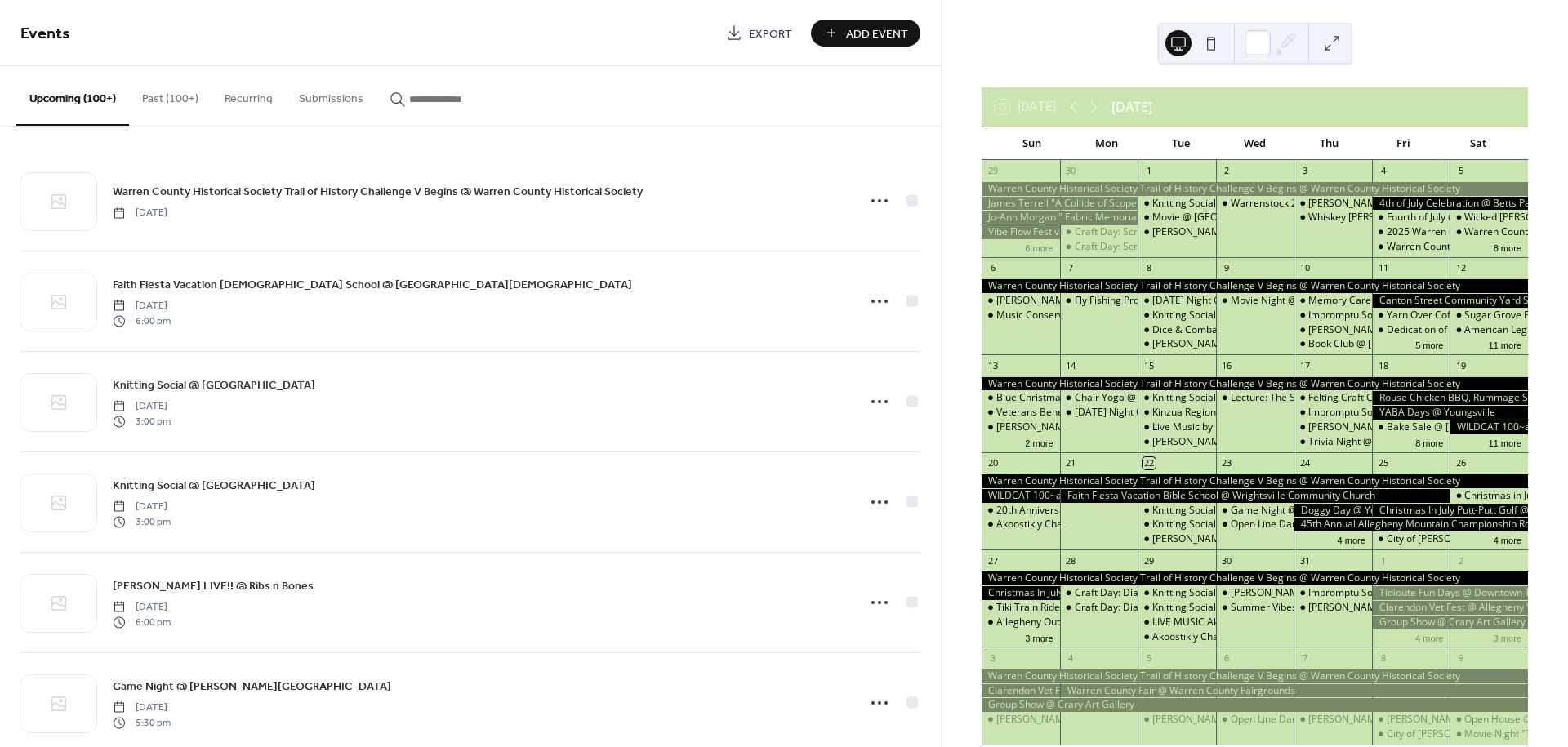 click on "Add Event" at bounding box center (877, 33) 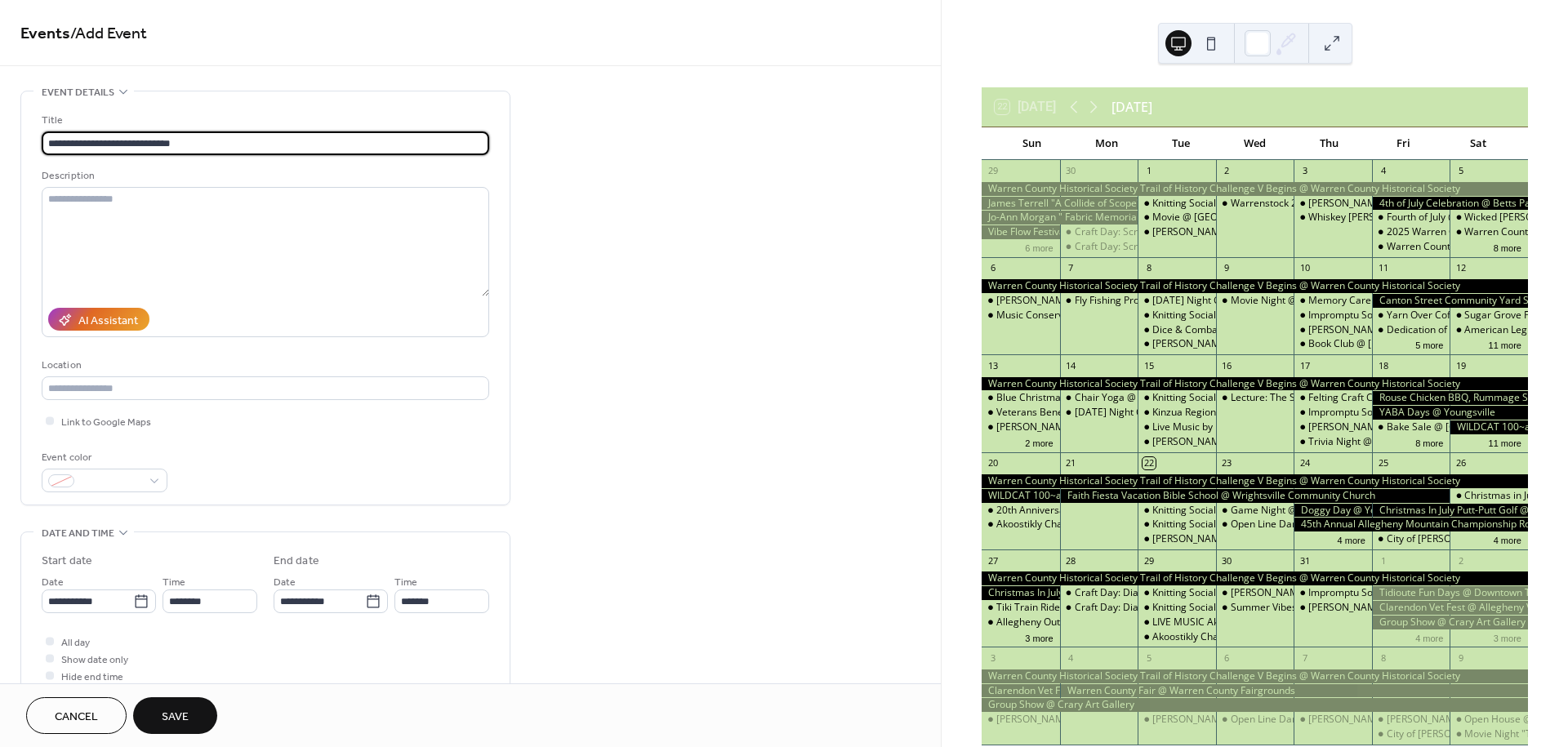 click on "**********" at bounding box center (265, 143) 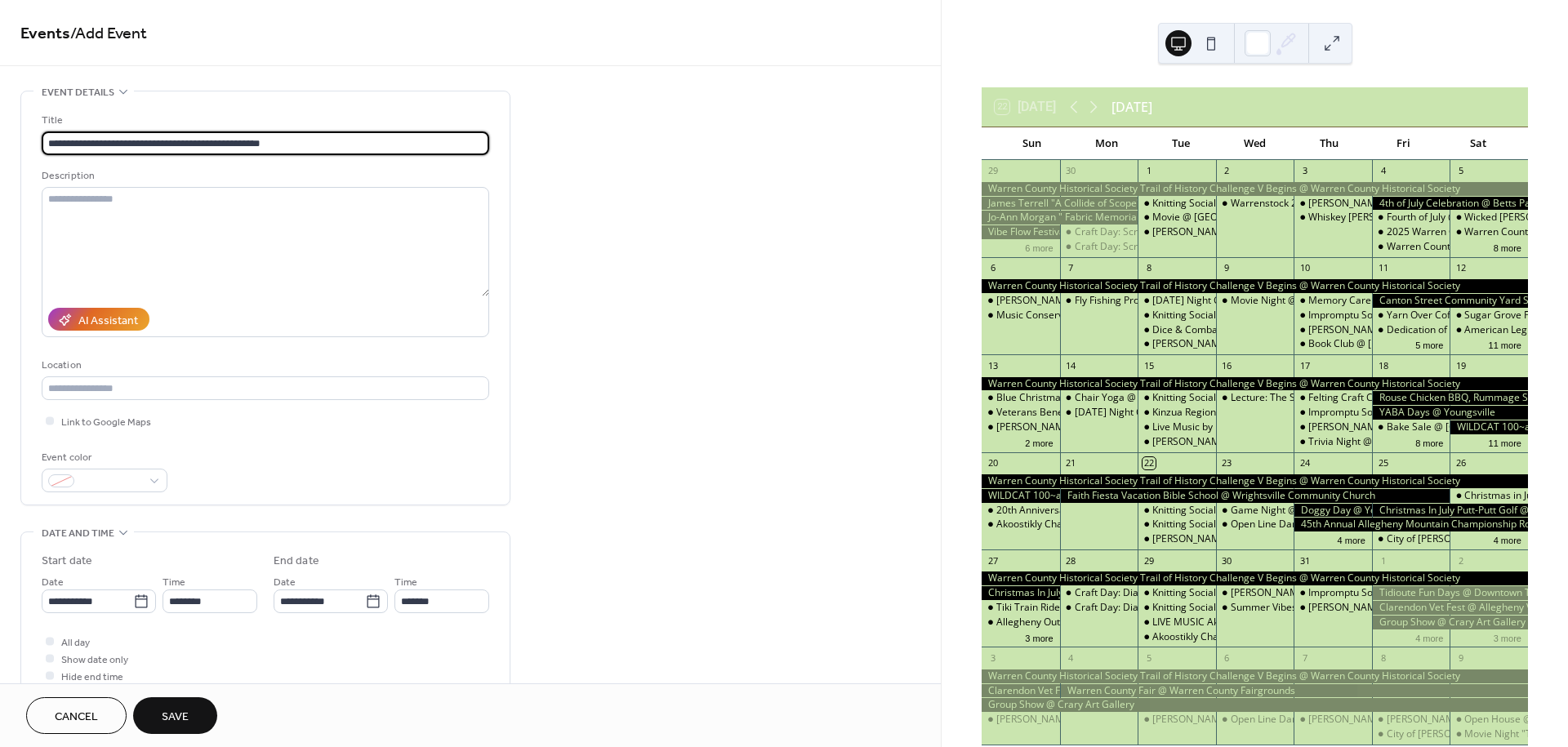 click on "**********" at bounding box center [265, 143] 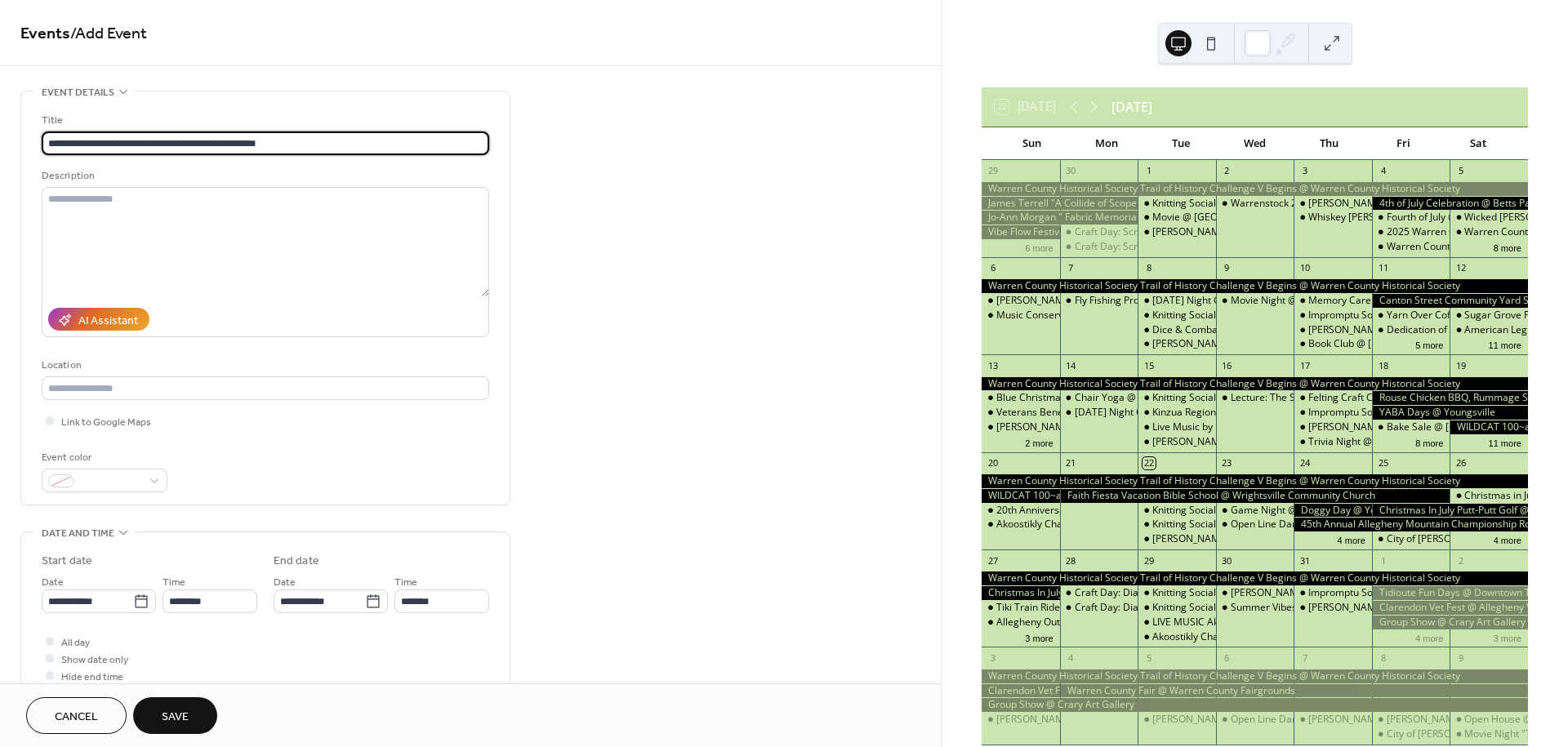 click on "**********" at bounding box center [265, 143] 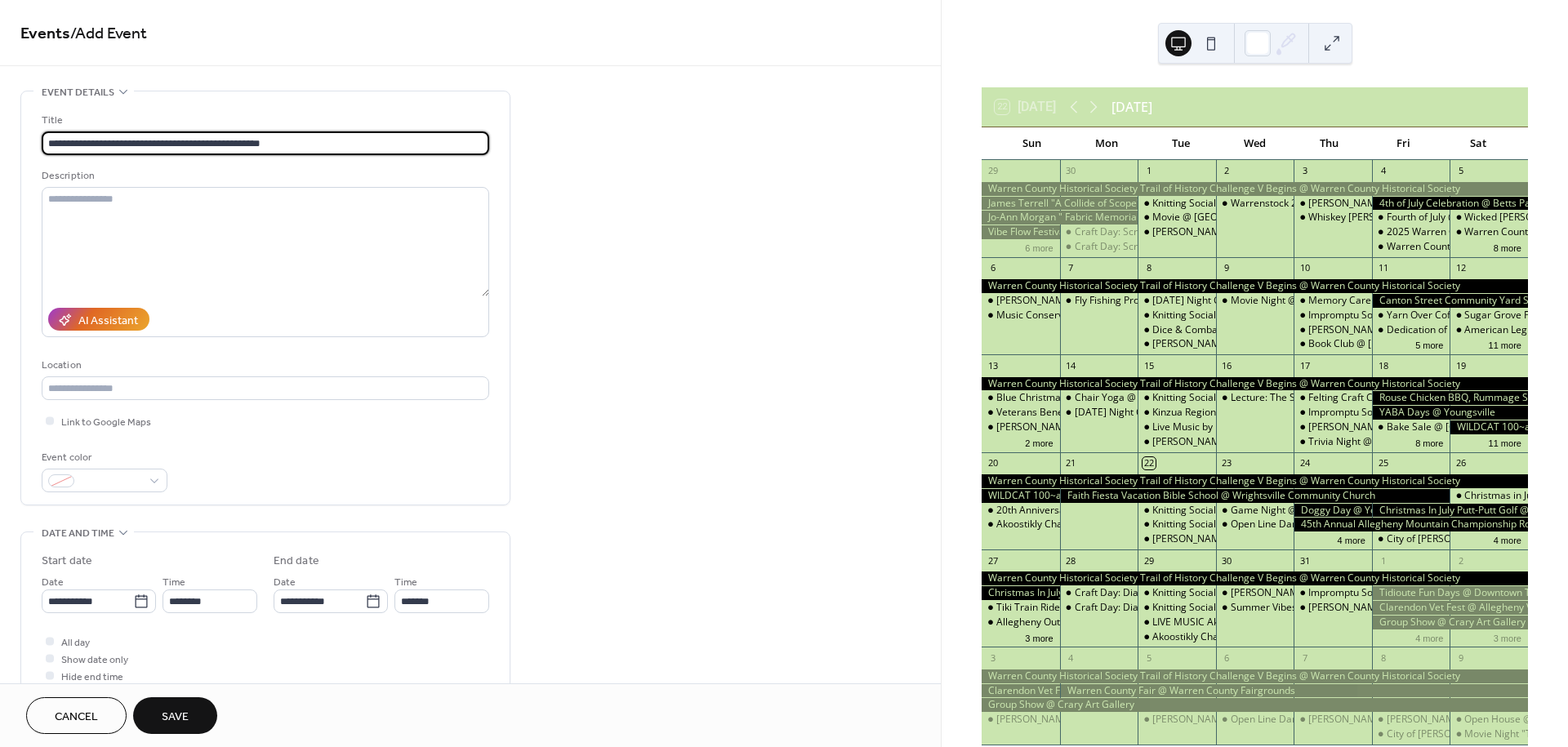 click on "**********" at bounding box center [265, 143] 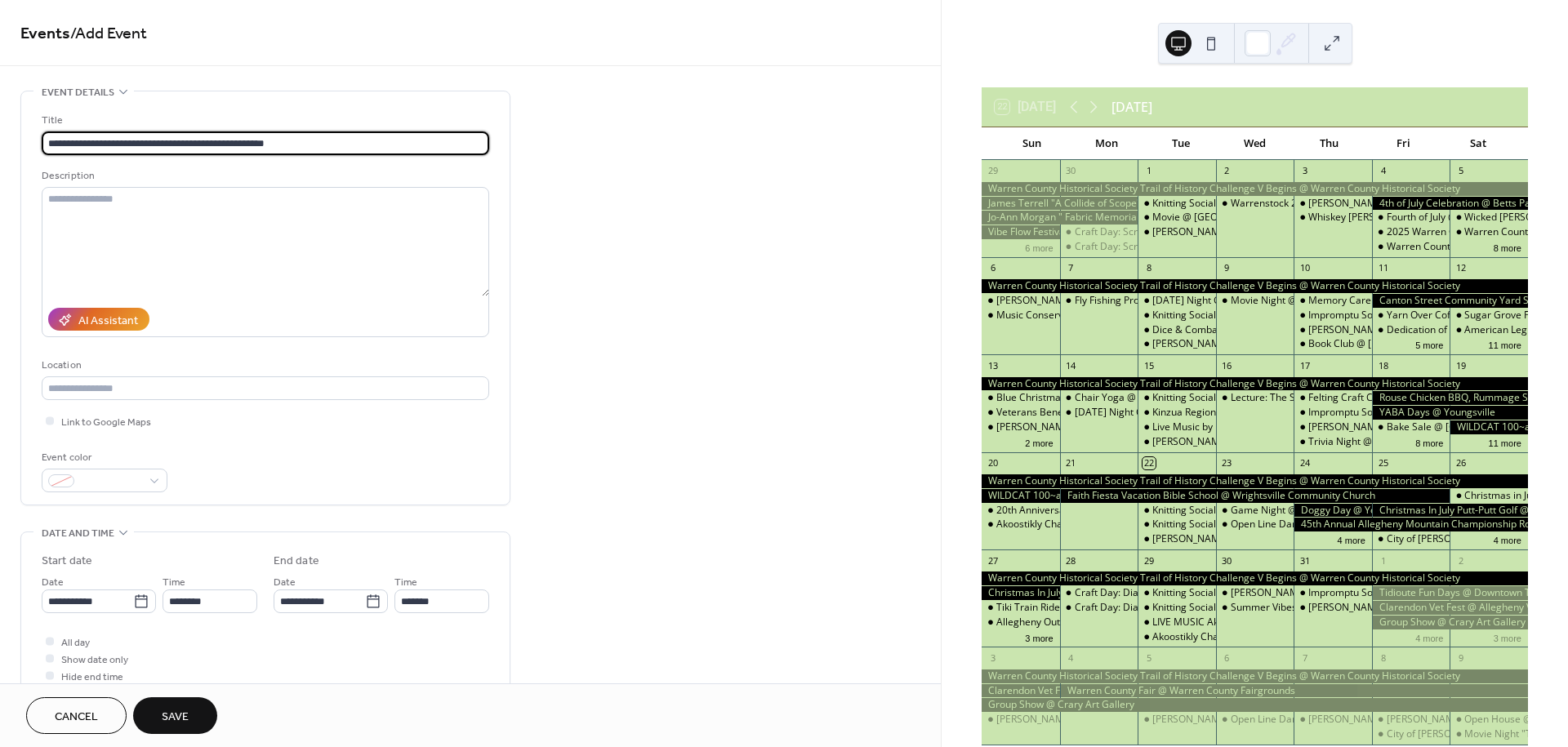 click on "**********" at bounding box center [265, 143] 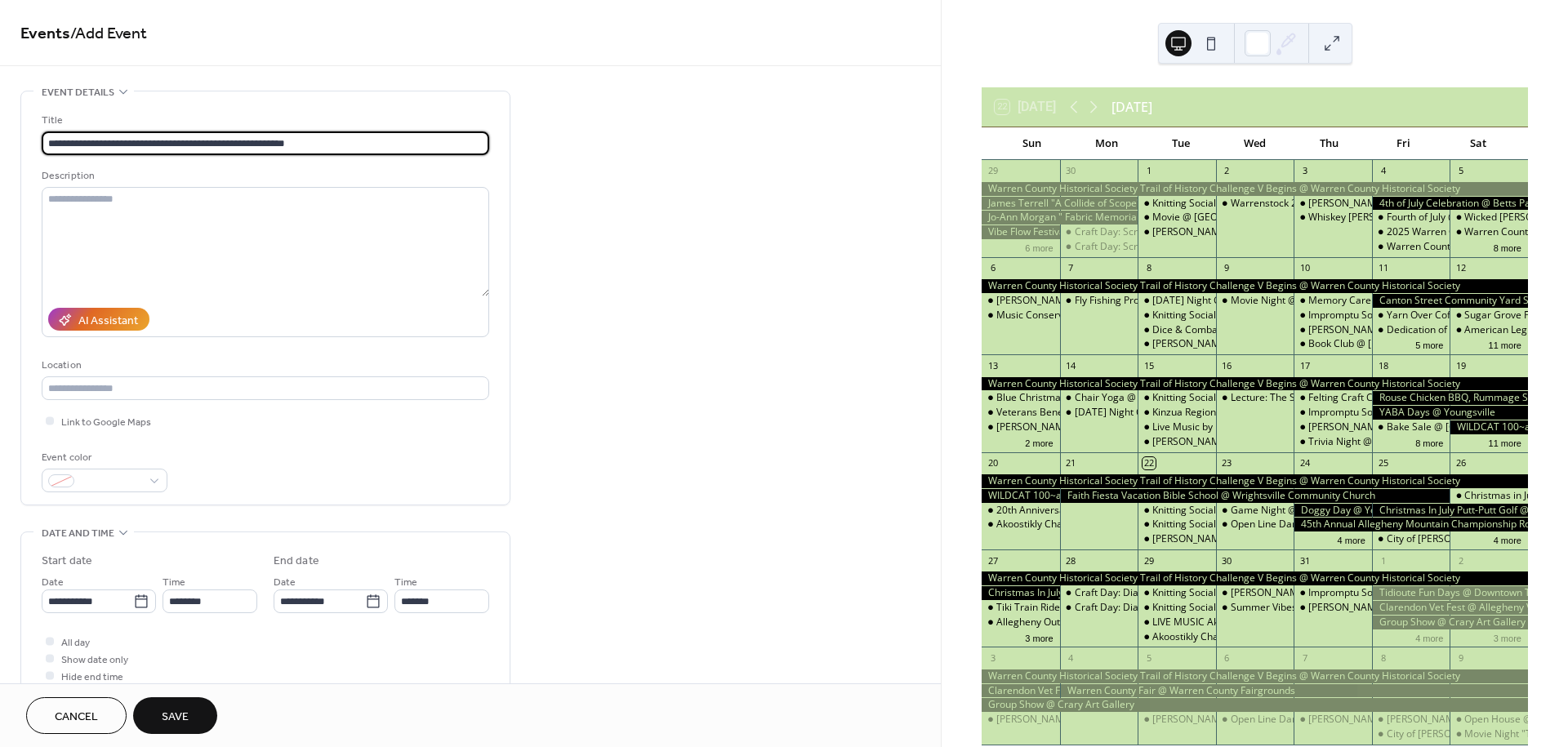 type on "**********" 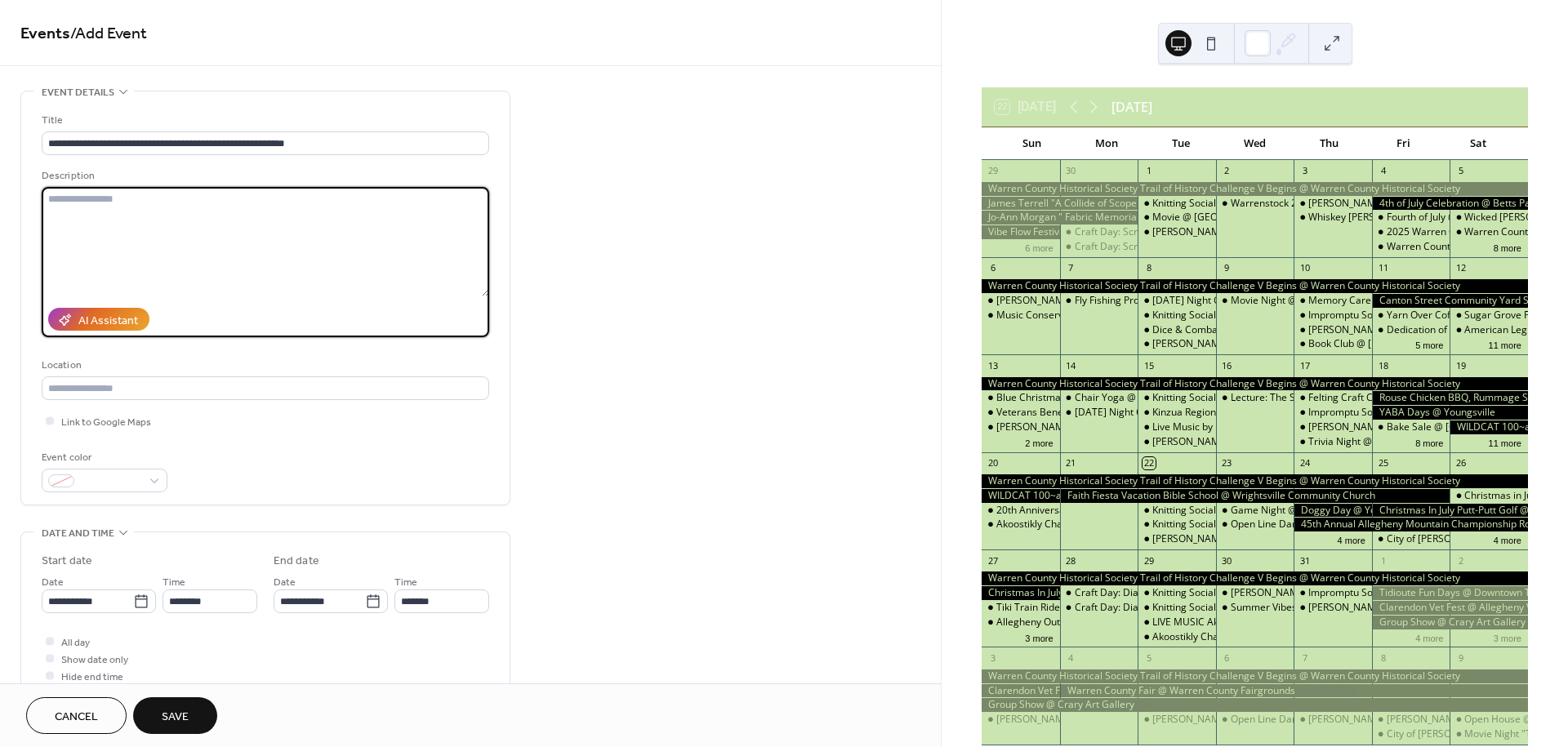 click at bounding box center (265, 242) 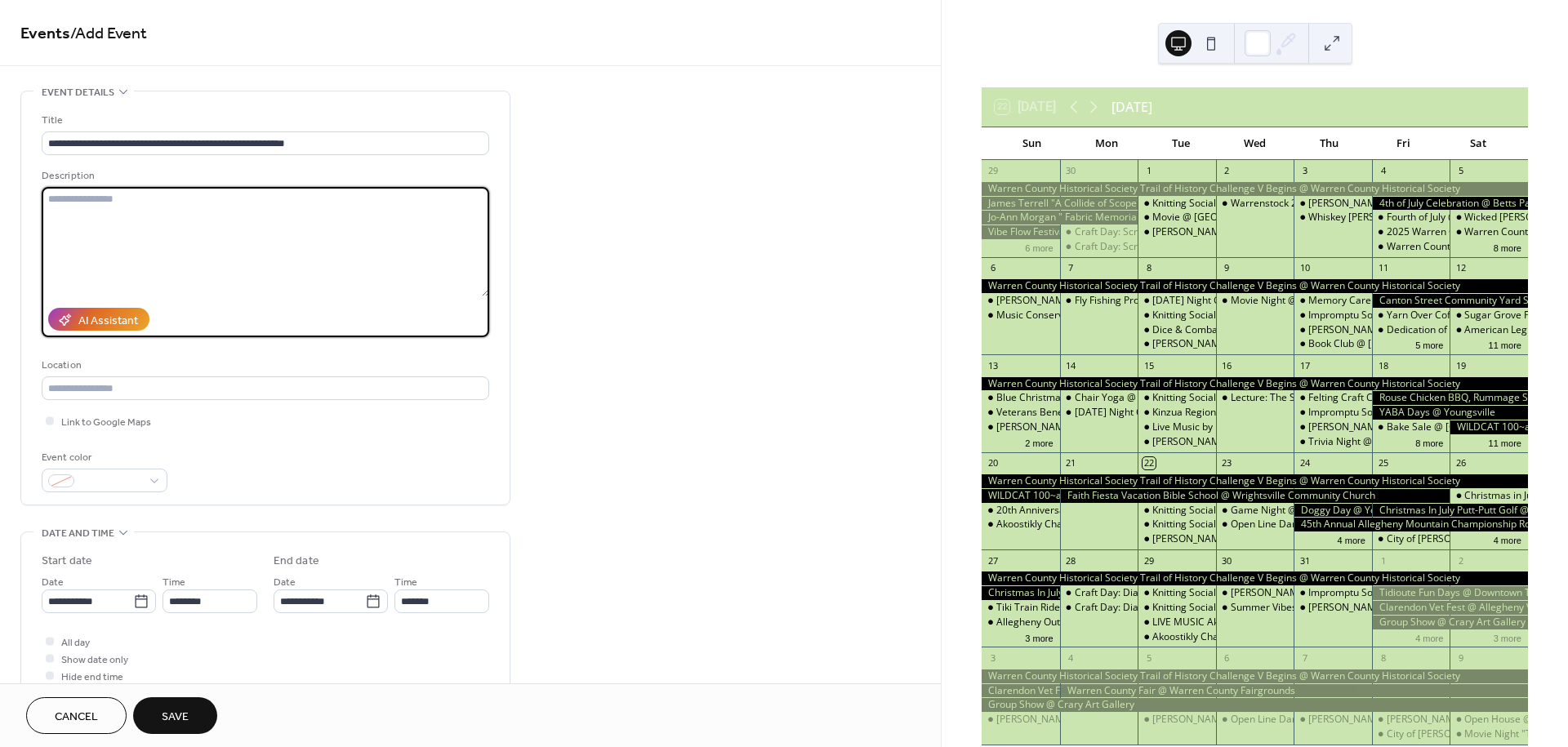 paste on "**********" 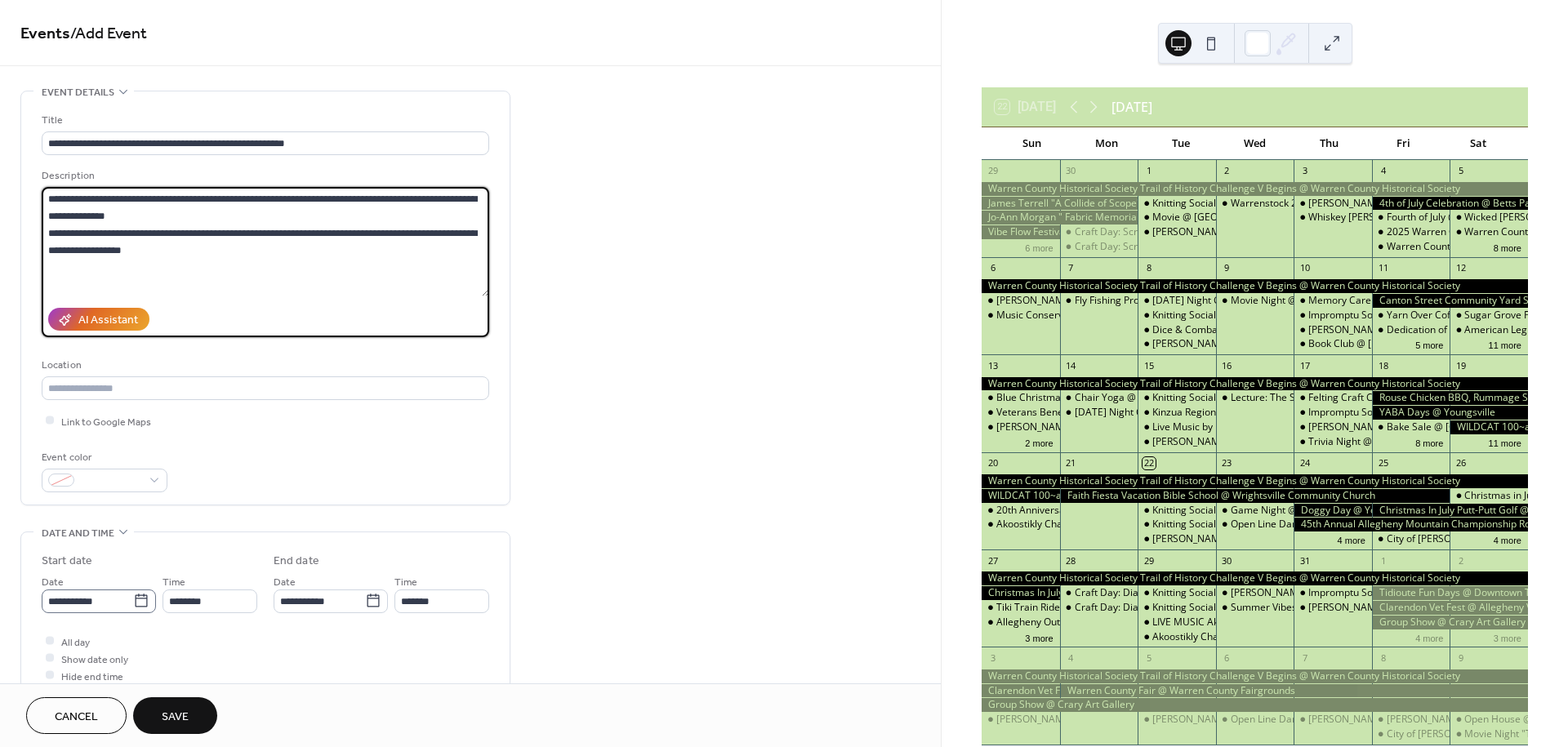 type on "**********" 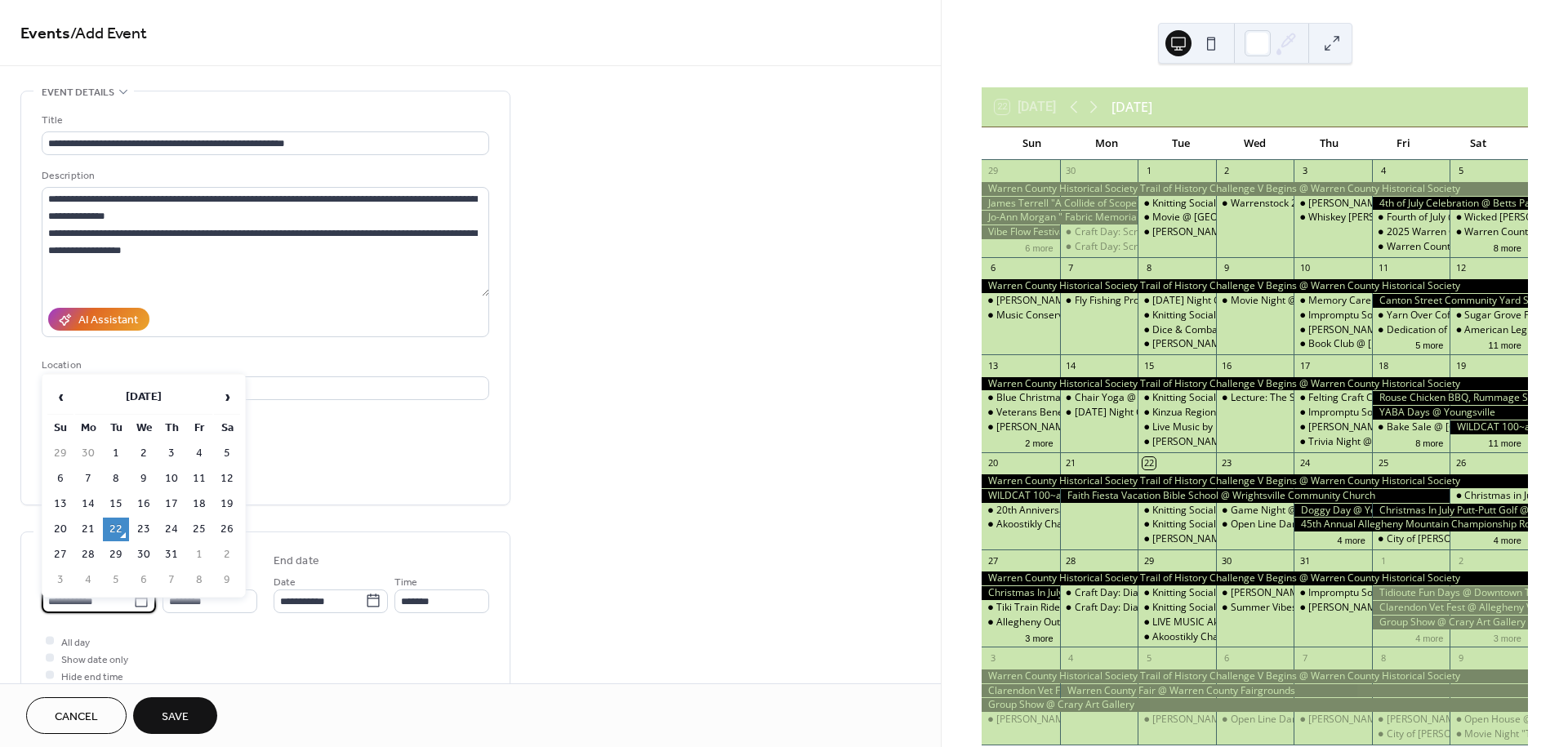 click on "**********" at bounding box center [87, 601] 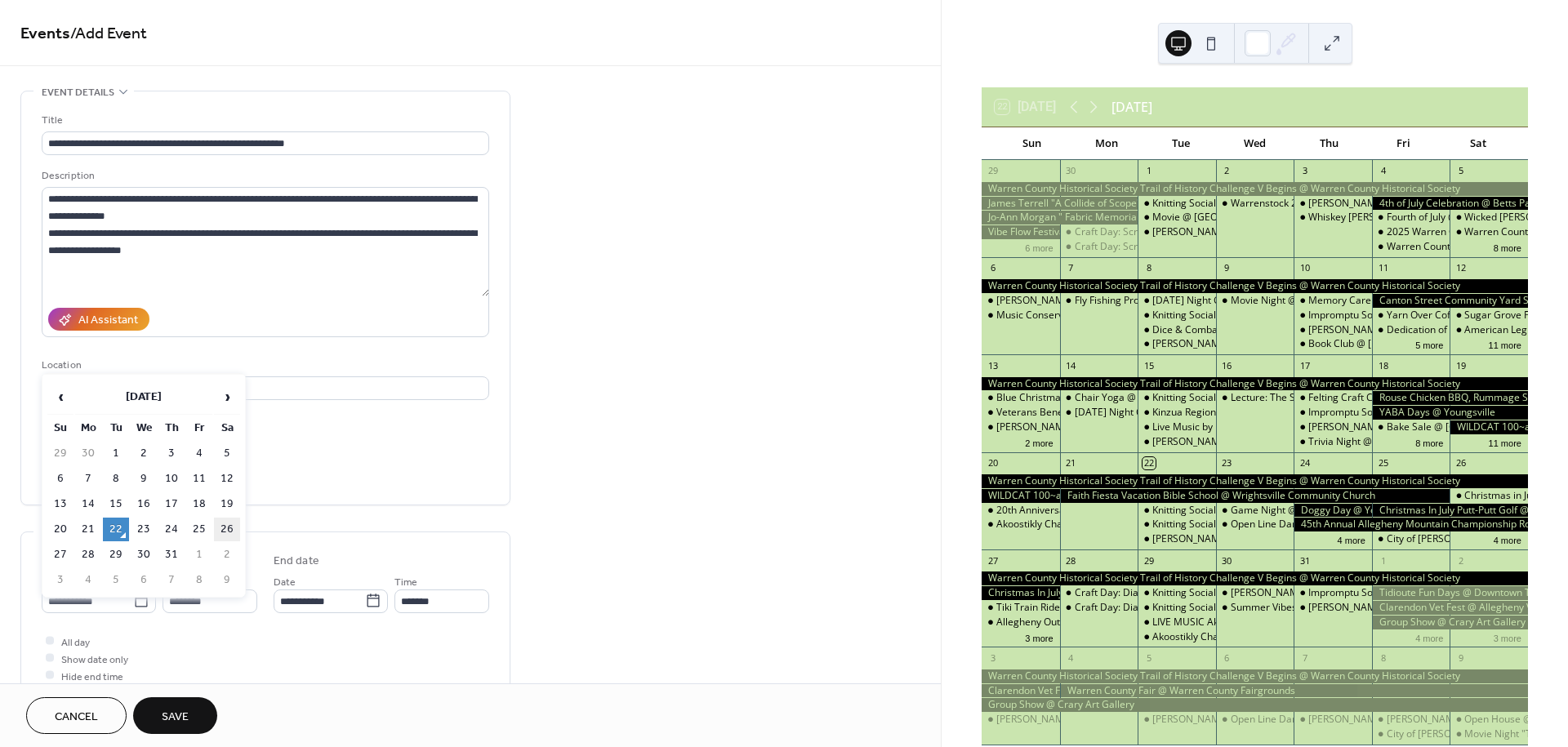 click on "26" at bounding box center [227, 529] 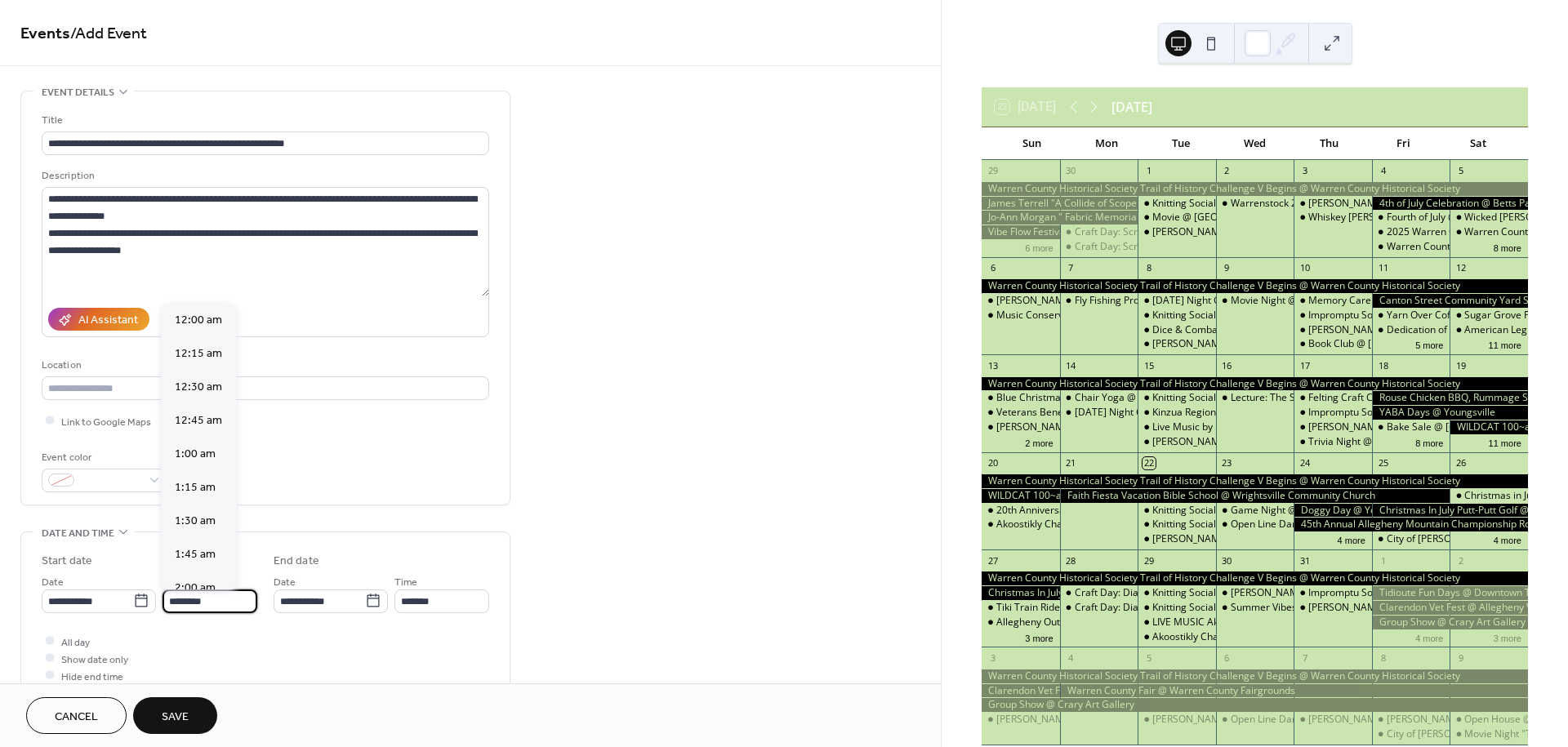 click on "********" at bounding box center [210, 601] 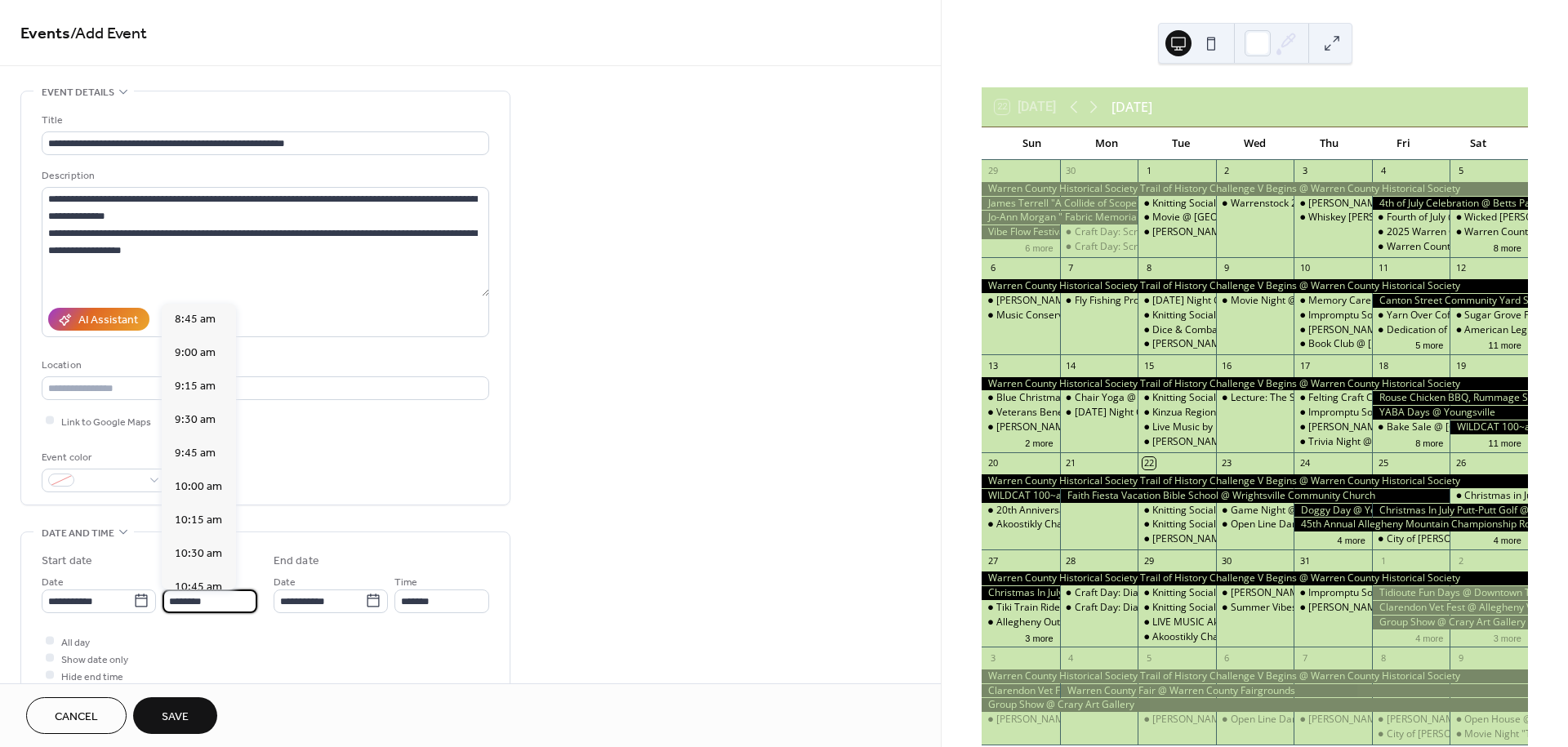 scroll, scrollTop: 1170, scrollLeft: 0, axis: vertical 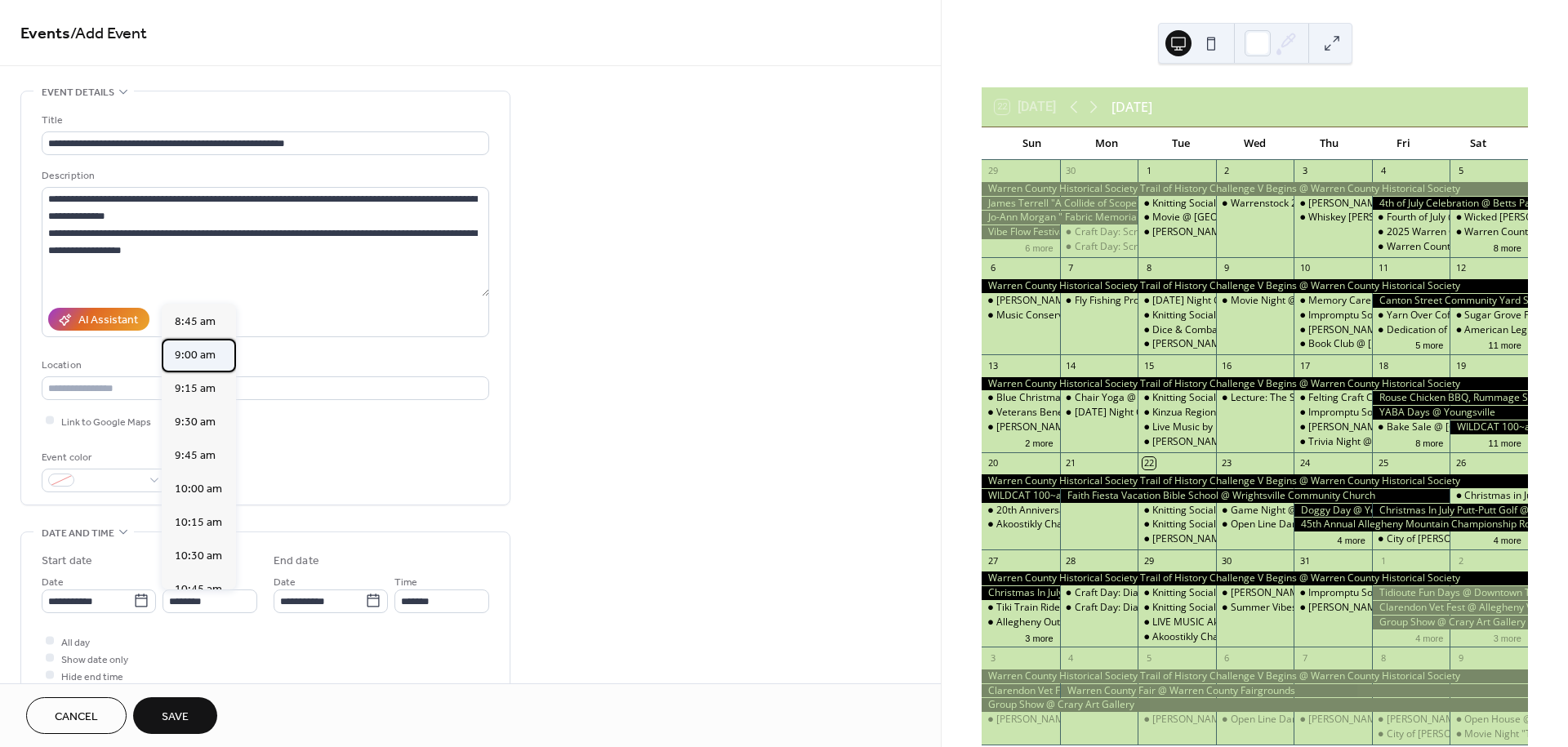click on "9:00 am" at bounding box center (195, 355) 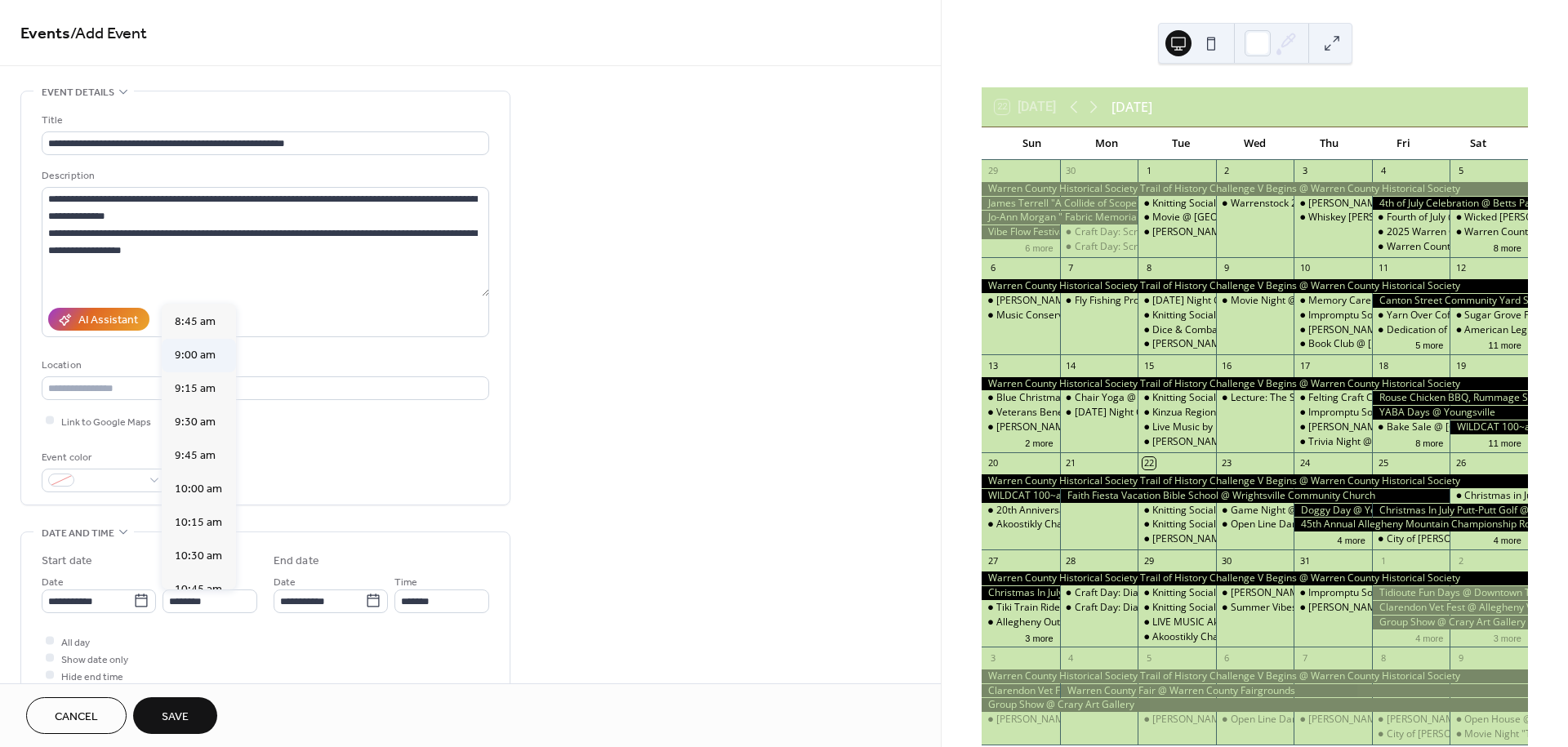 type on "*******" 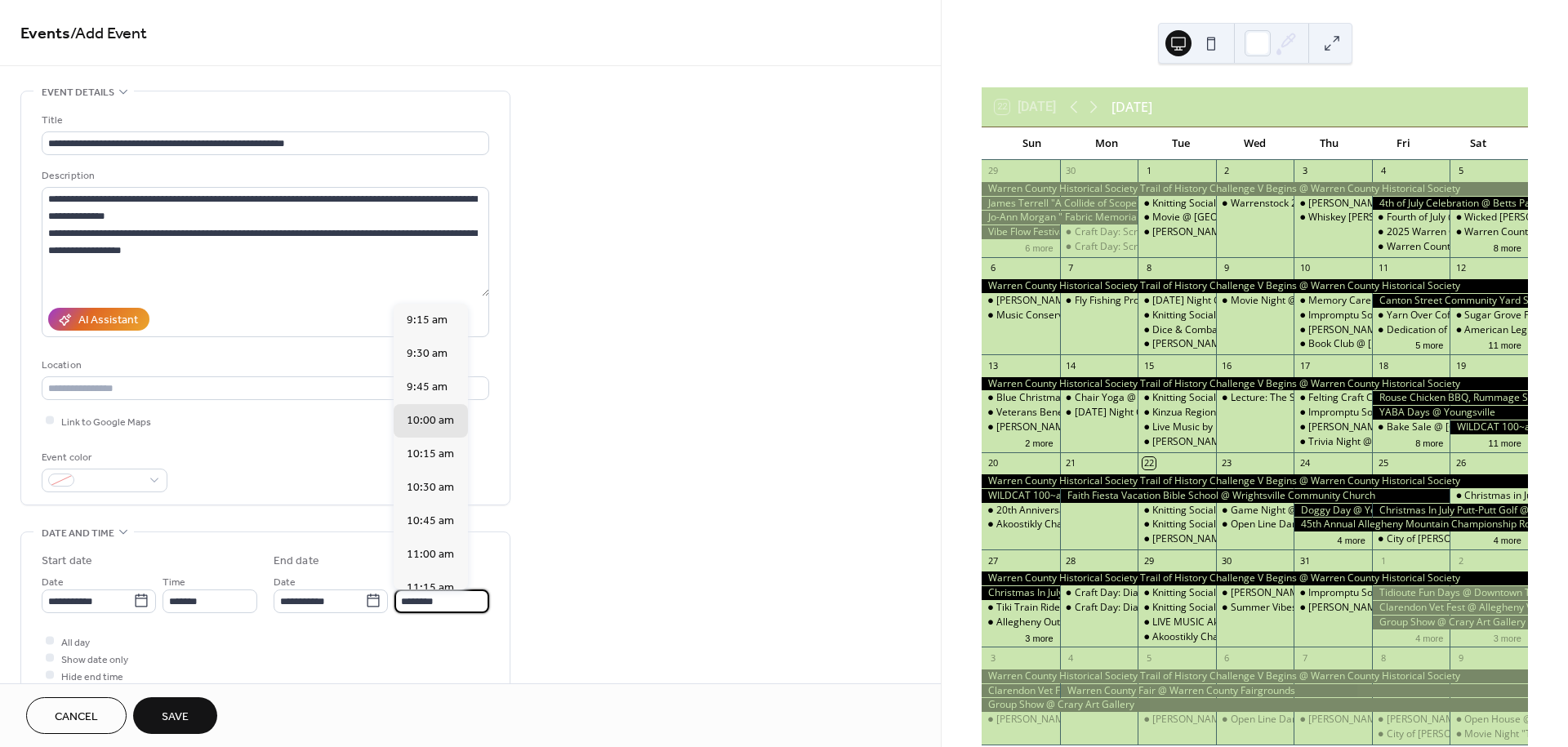click on "********" at bounding box center (442, 601) 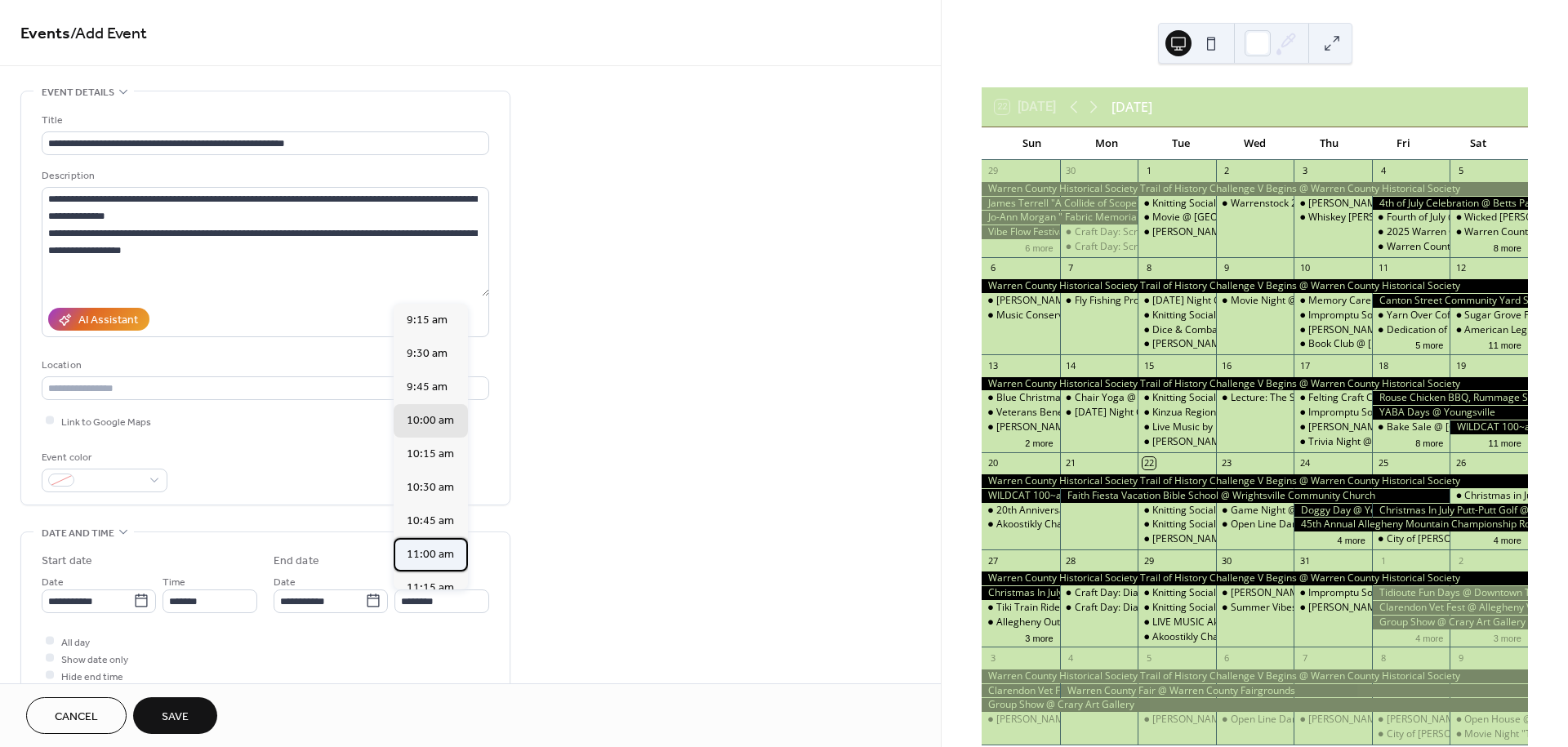 click on "11:00 am" at bounding box center [430, 554] 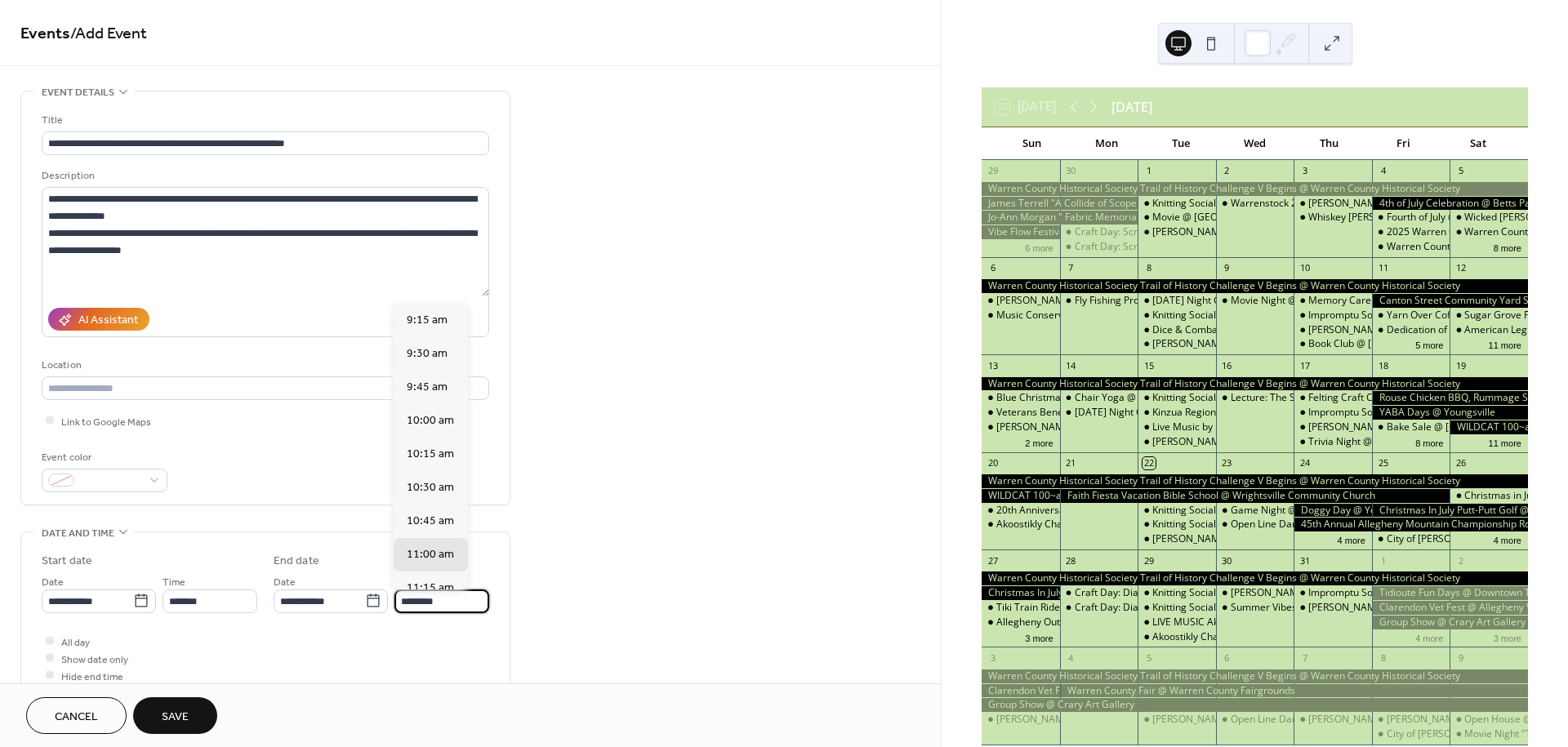 click on "********" at bounding box center [442, 601] 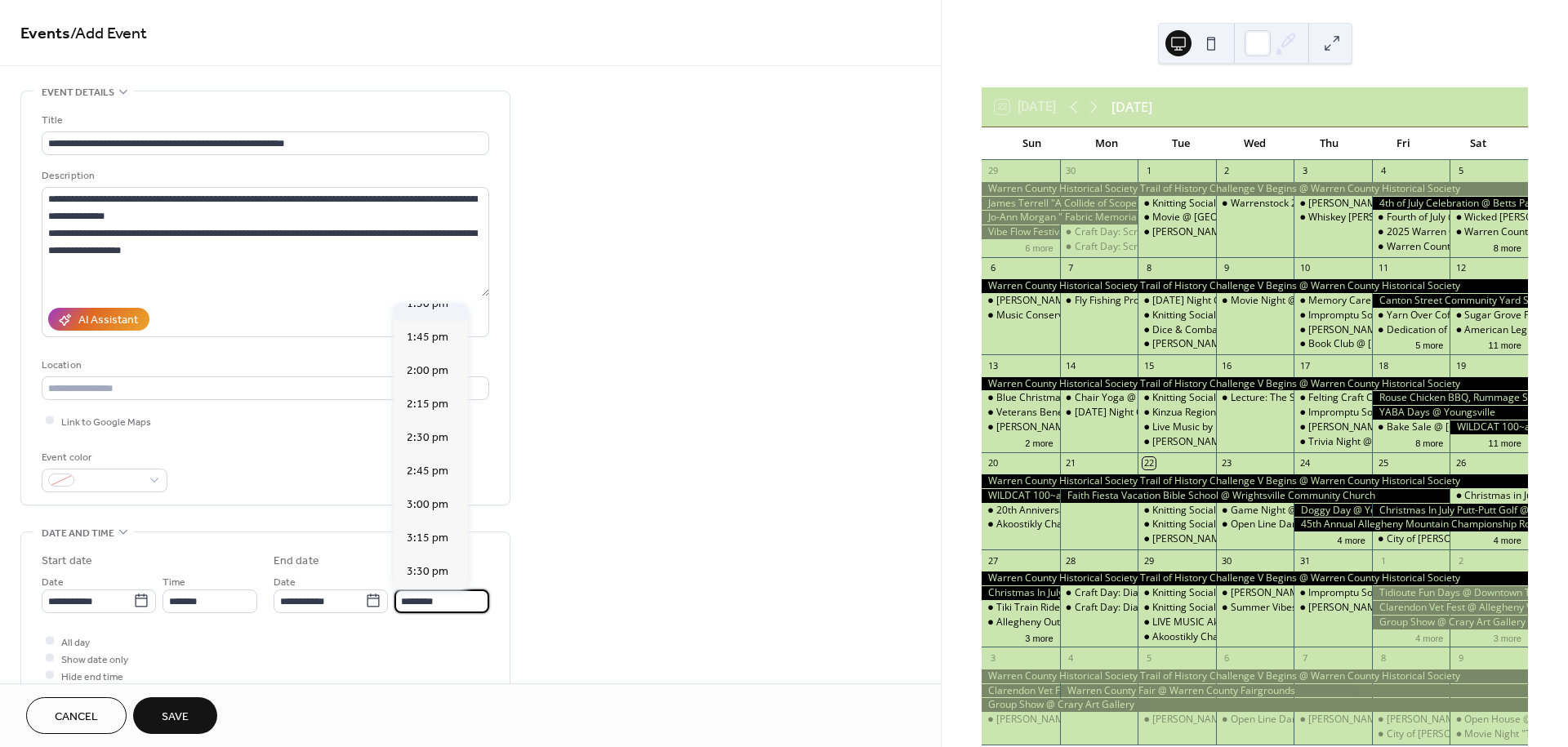 scroll, scrollTop: 634, scrollLeft: 0, axis: vertical 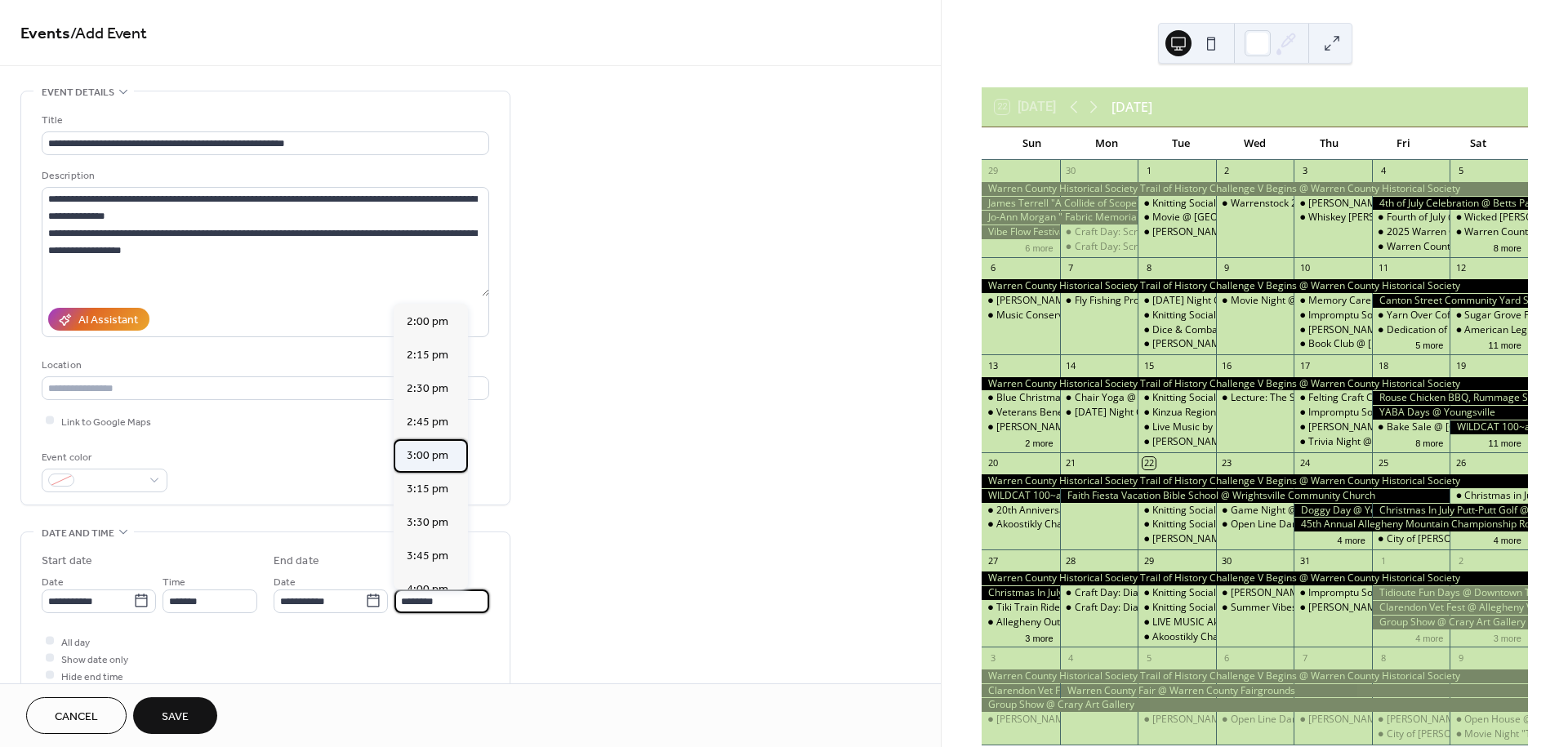click on "3:00 pm" at bounding box center (427, 456) 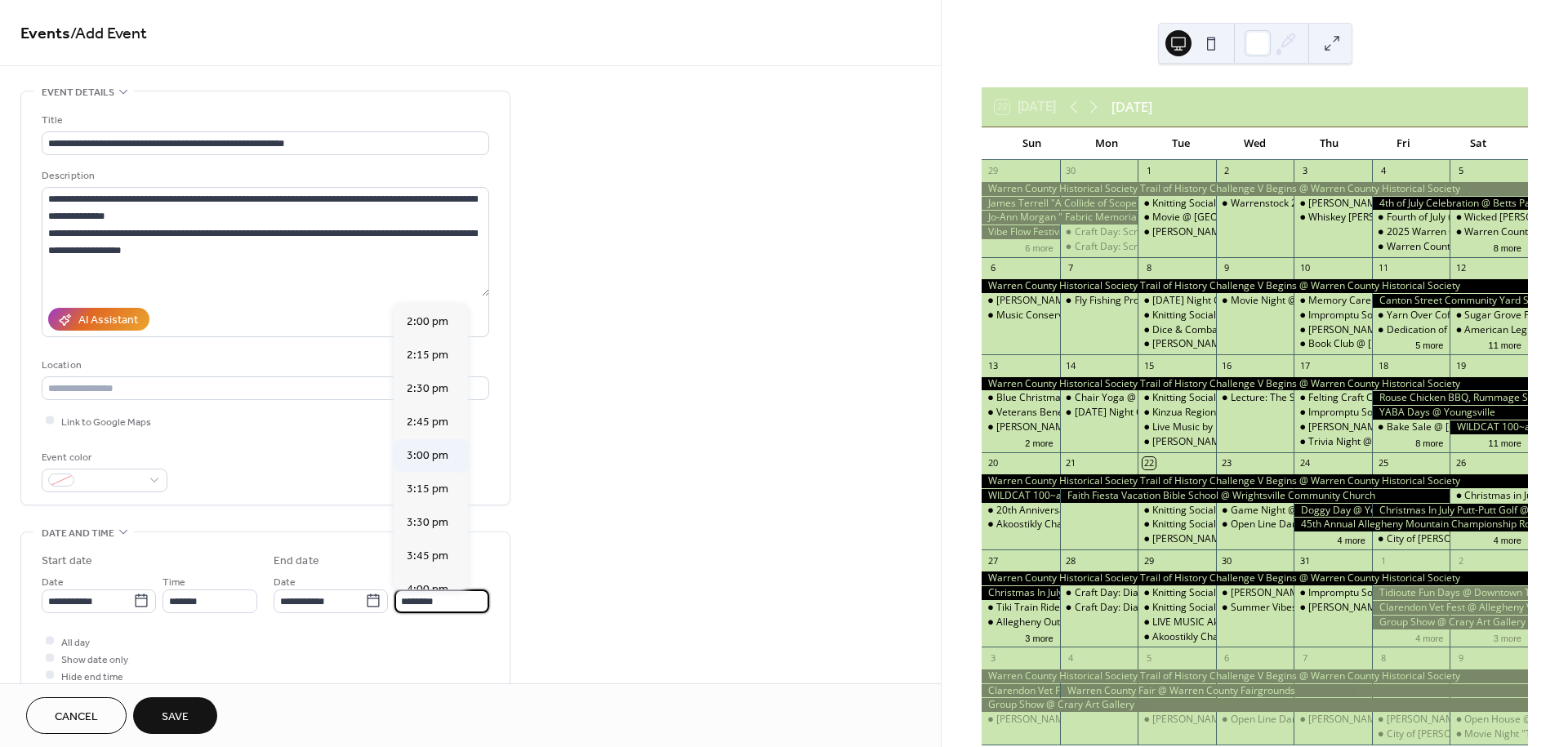 type on "*******" 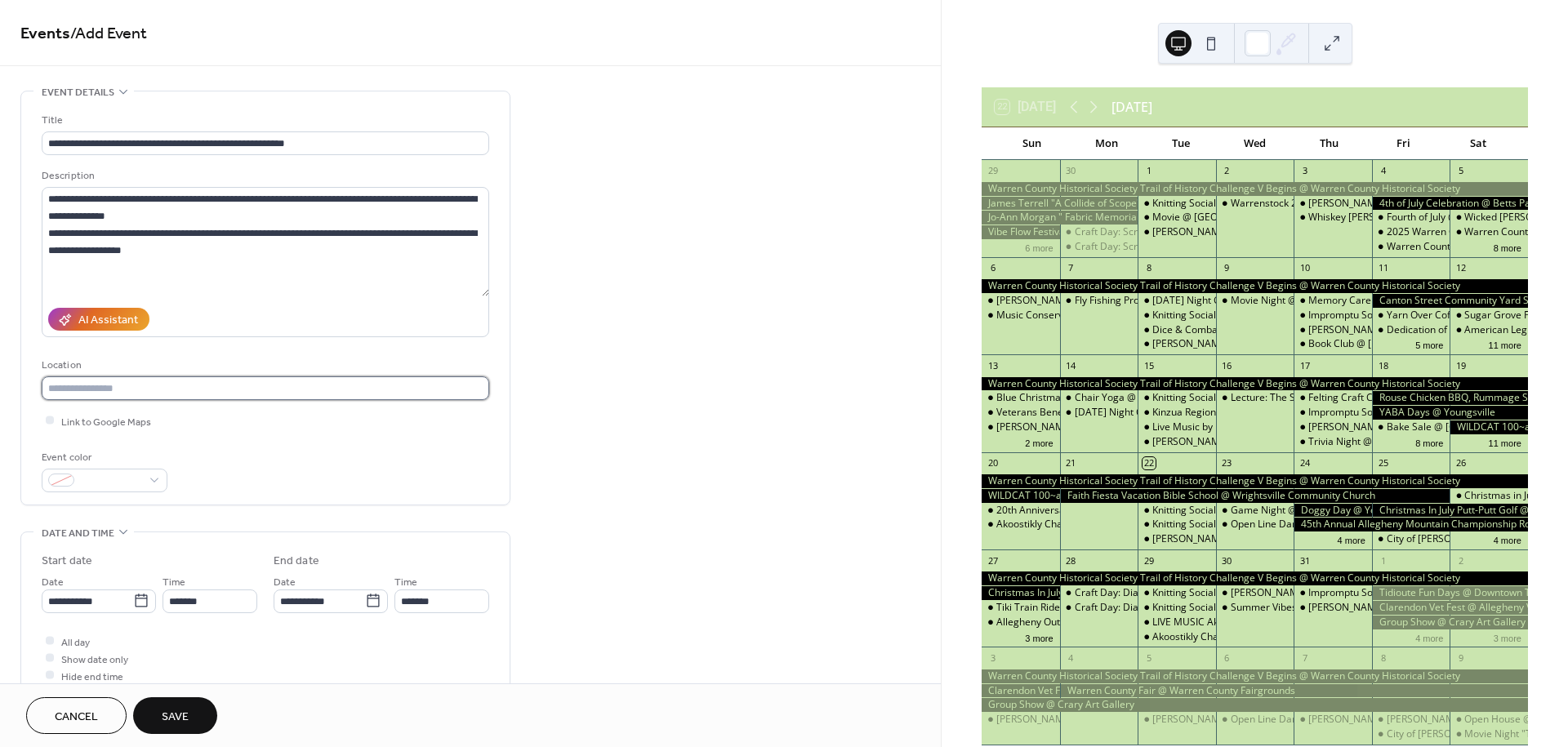 click at bounding box center (265, 388) 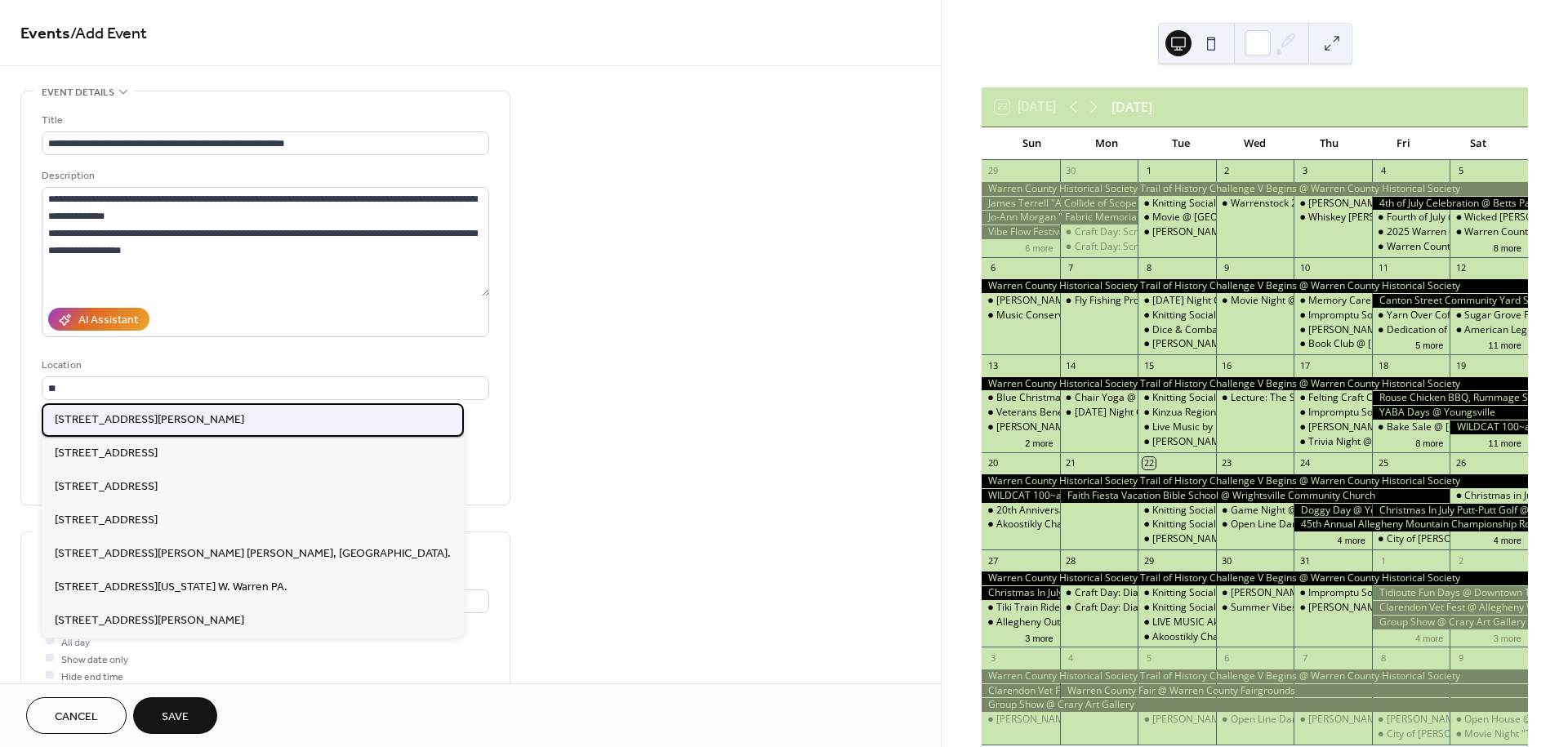 click on "22 Harmon St. Sugar Grove, PA." at bounding box center [149, 420] 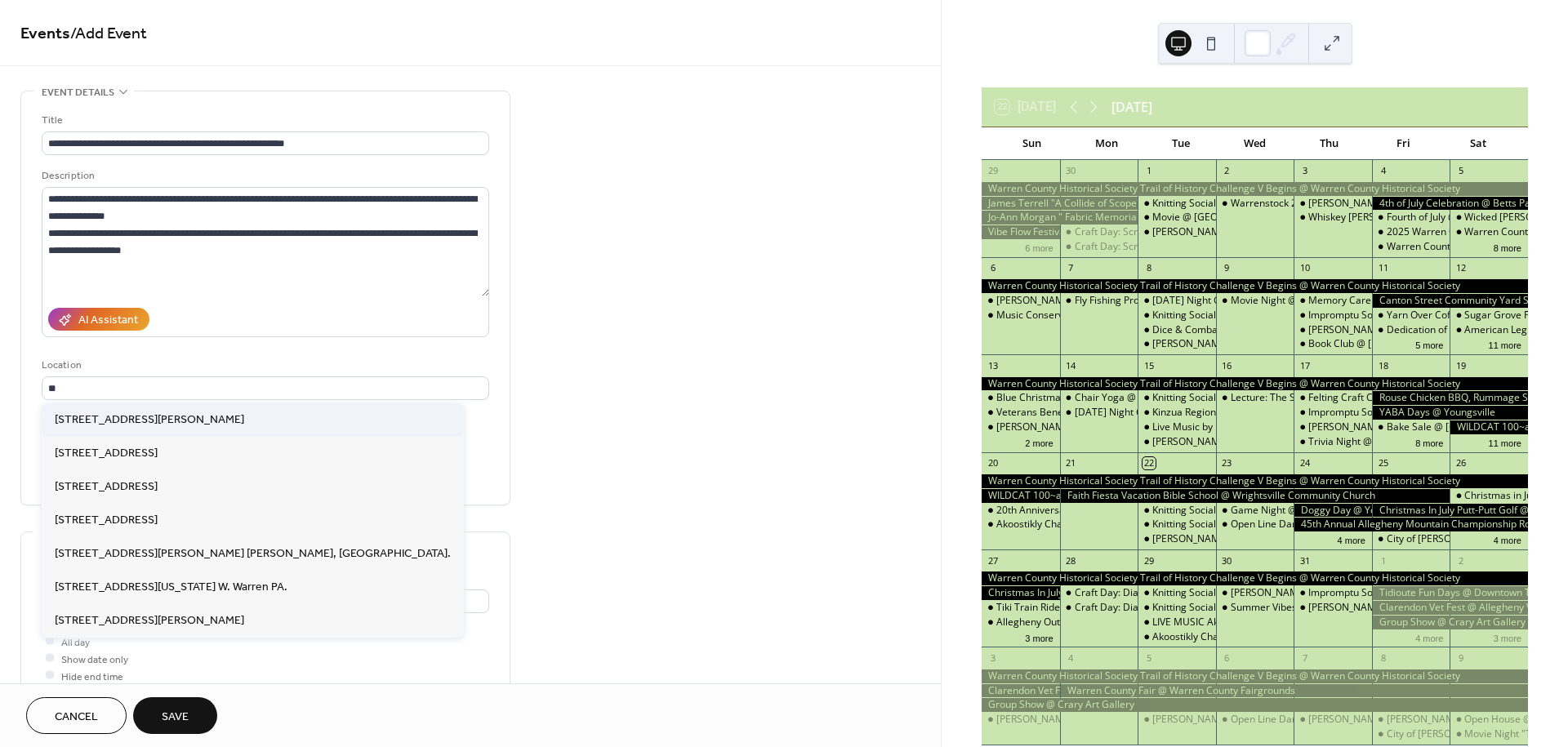 type on "**********" 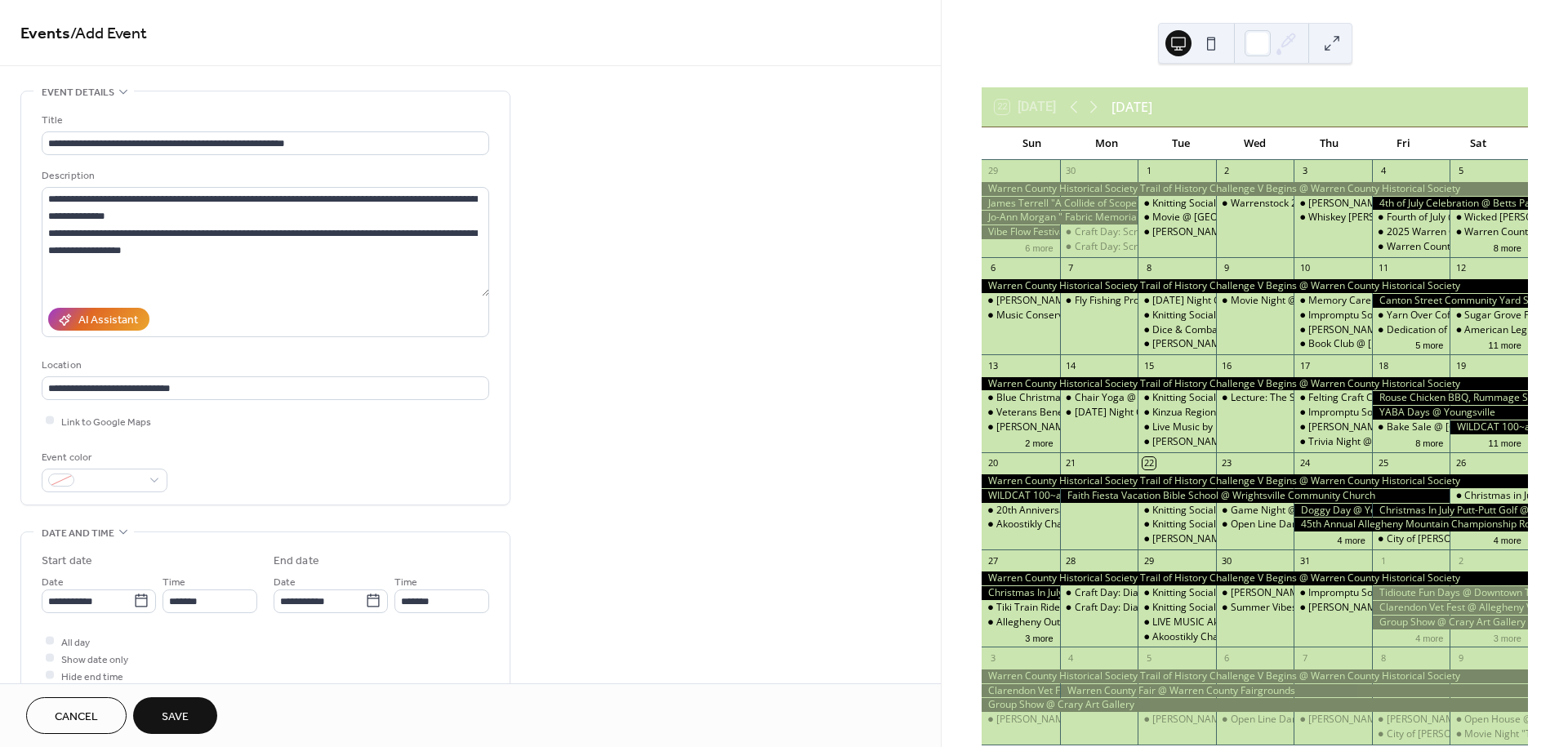 click on "Save" at bounding box center [175, 717] 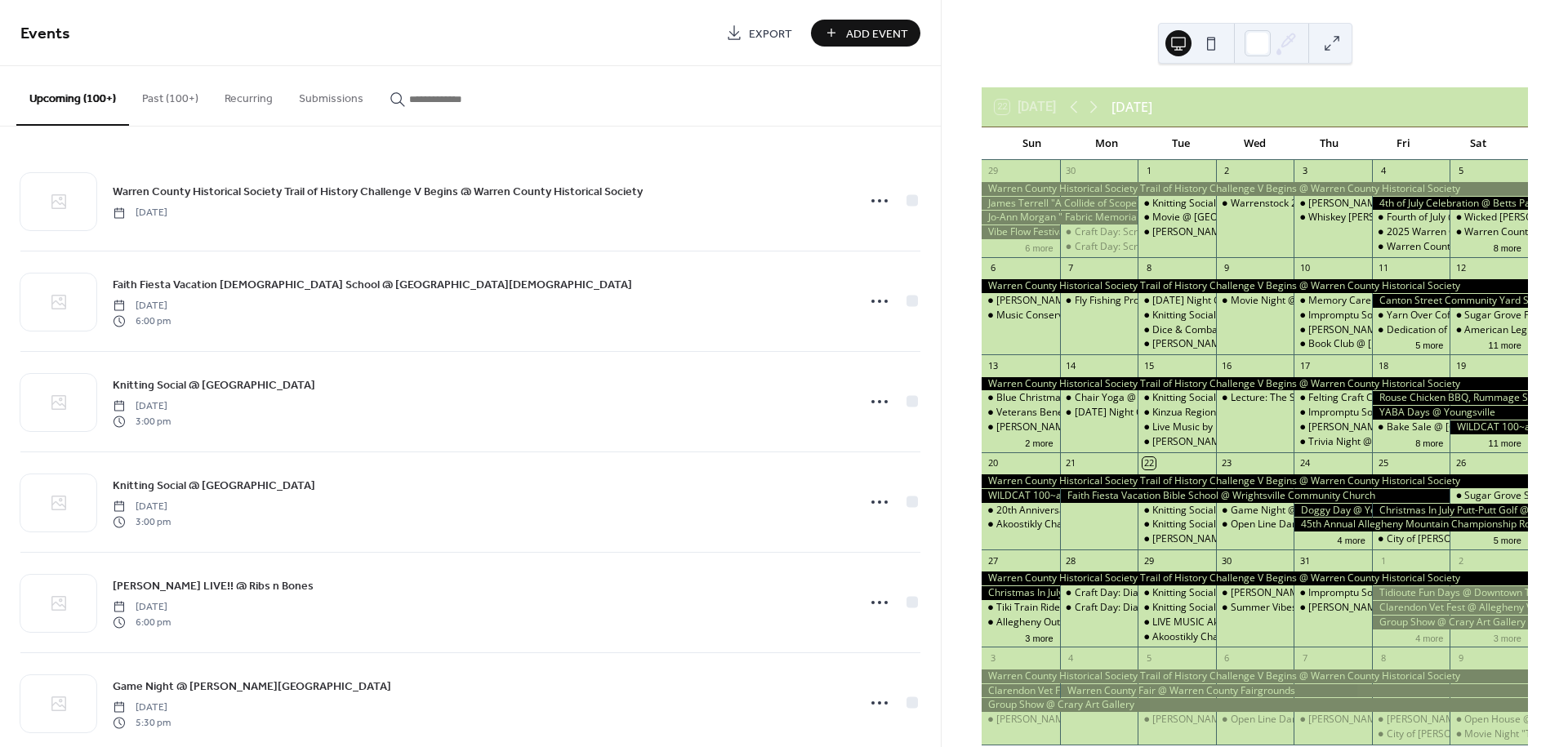 click on "Add Event" at bounding box center (877, 33) 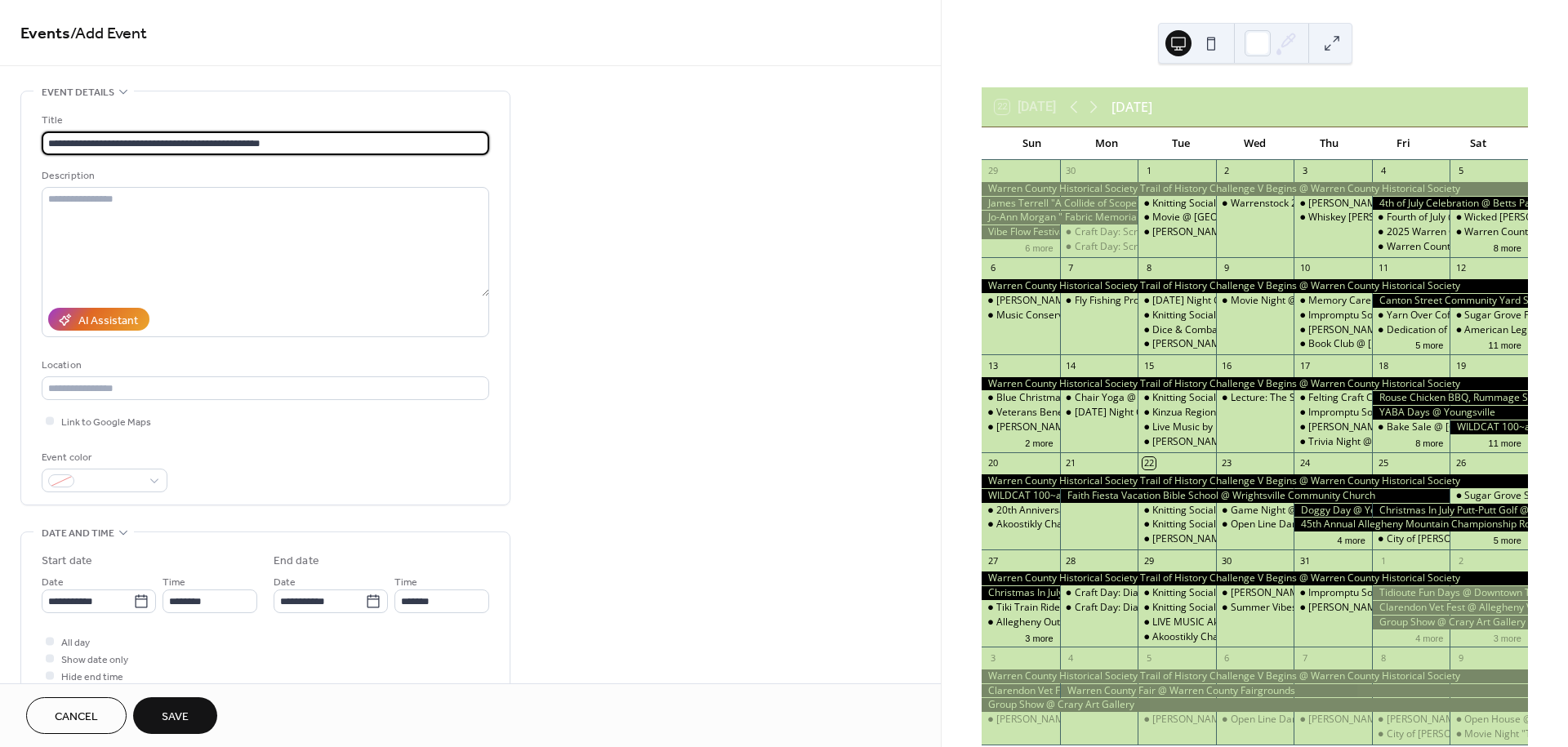 click on "**********" at bounding box center (265, 143) 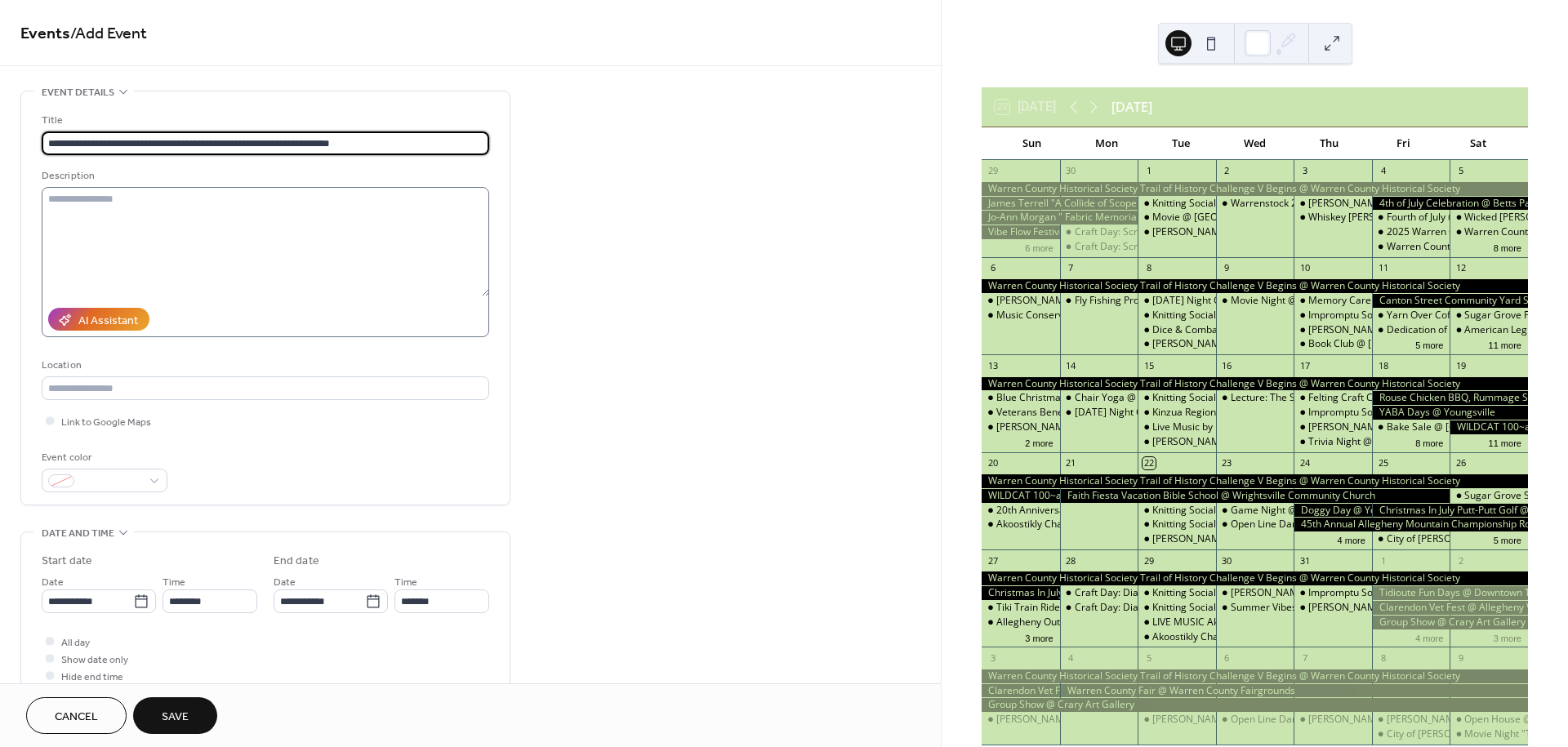 type on "**********" 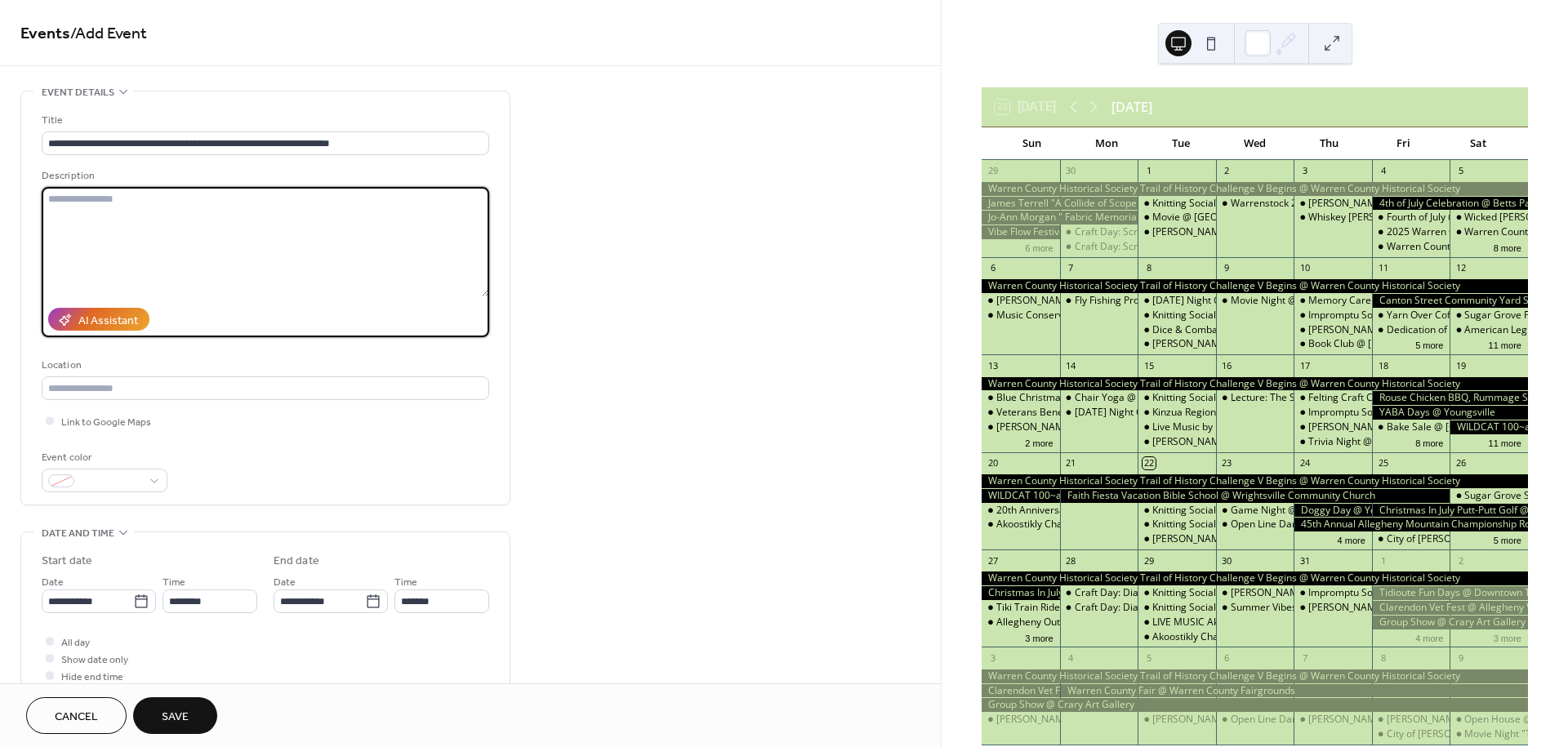 drag, startPoint x: 70, startPoint y: 211, endPoint x: 23, endPoint y: 211, distance: 47 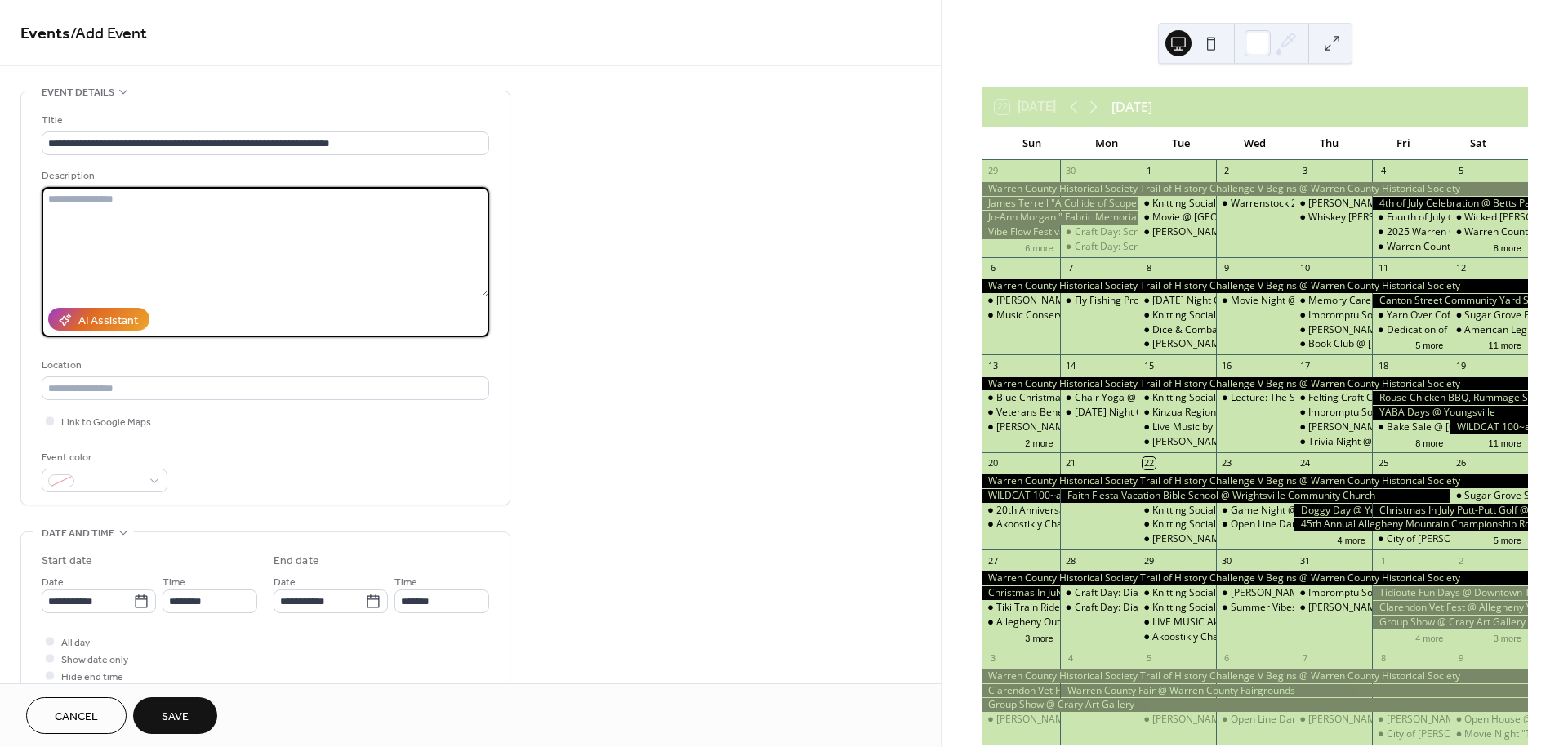 paste on "**********" 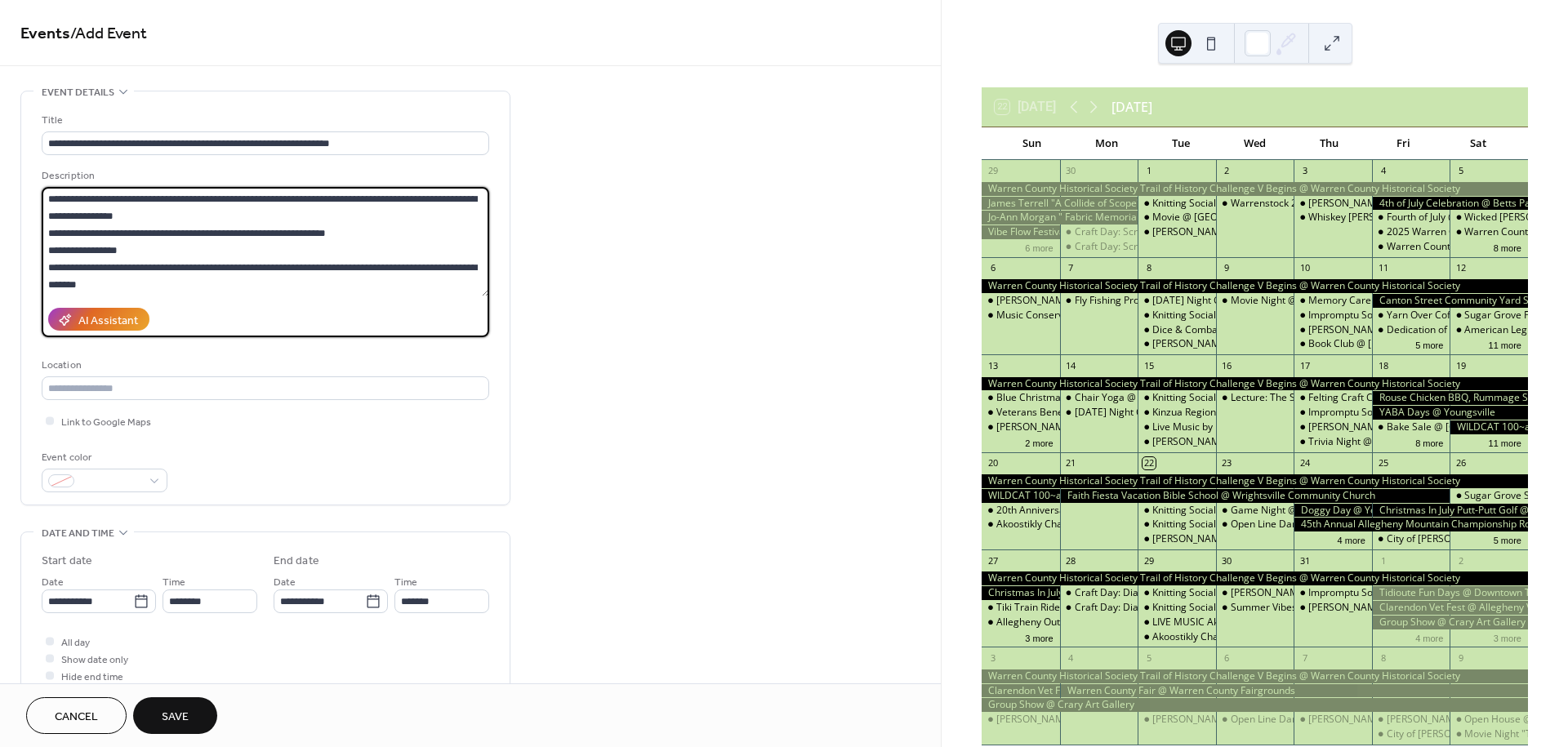scroll, scrollTop: 168, scrollLeft: 0, axis: vertical 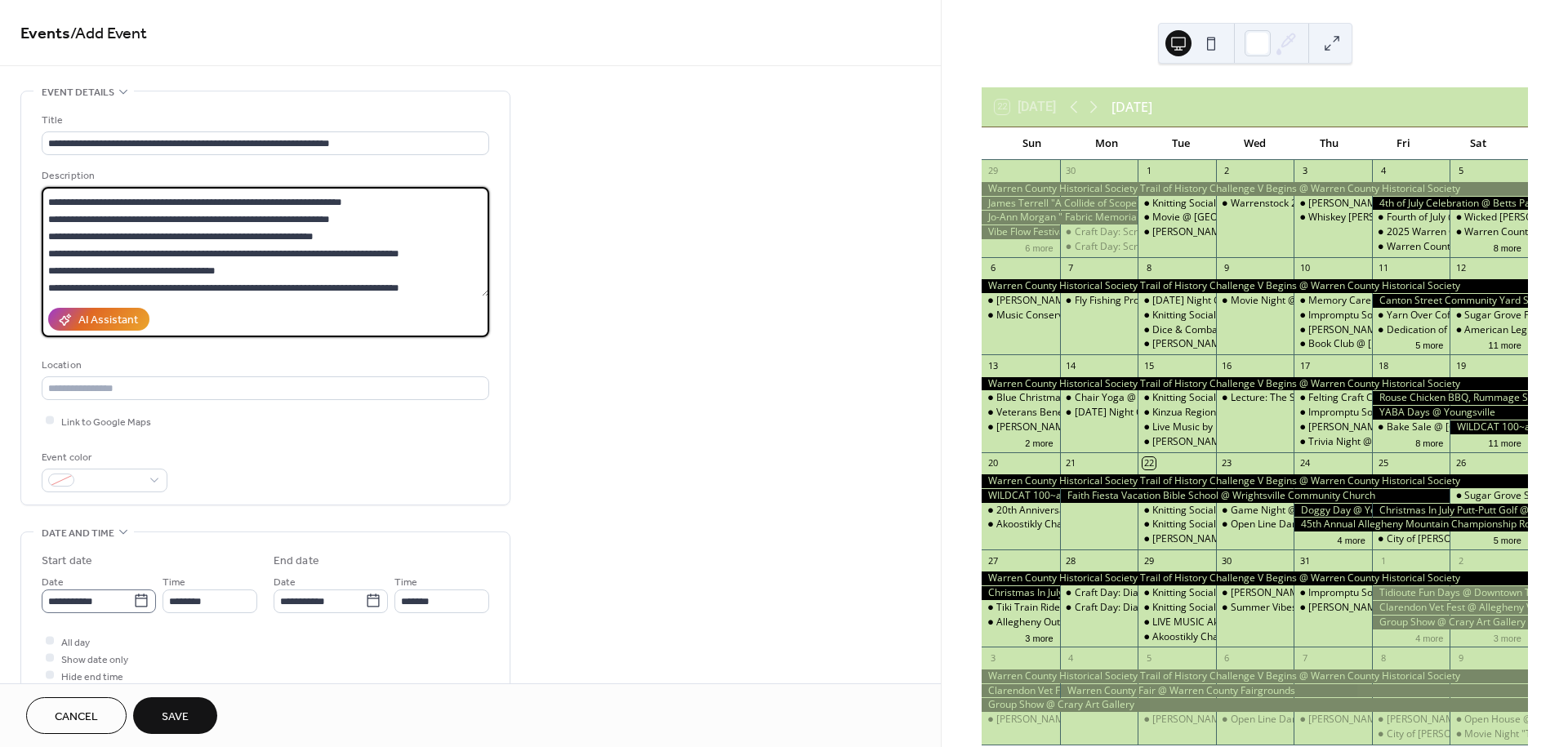 type on "**********" 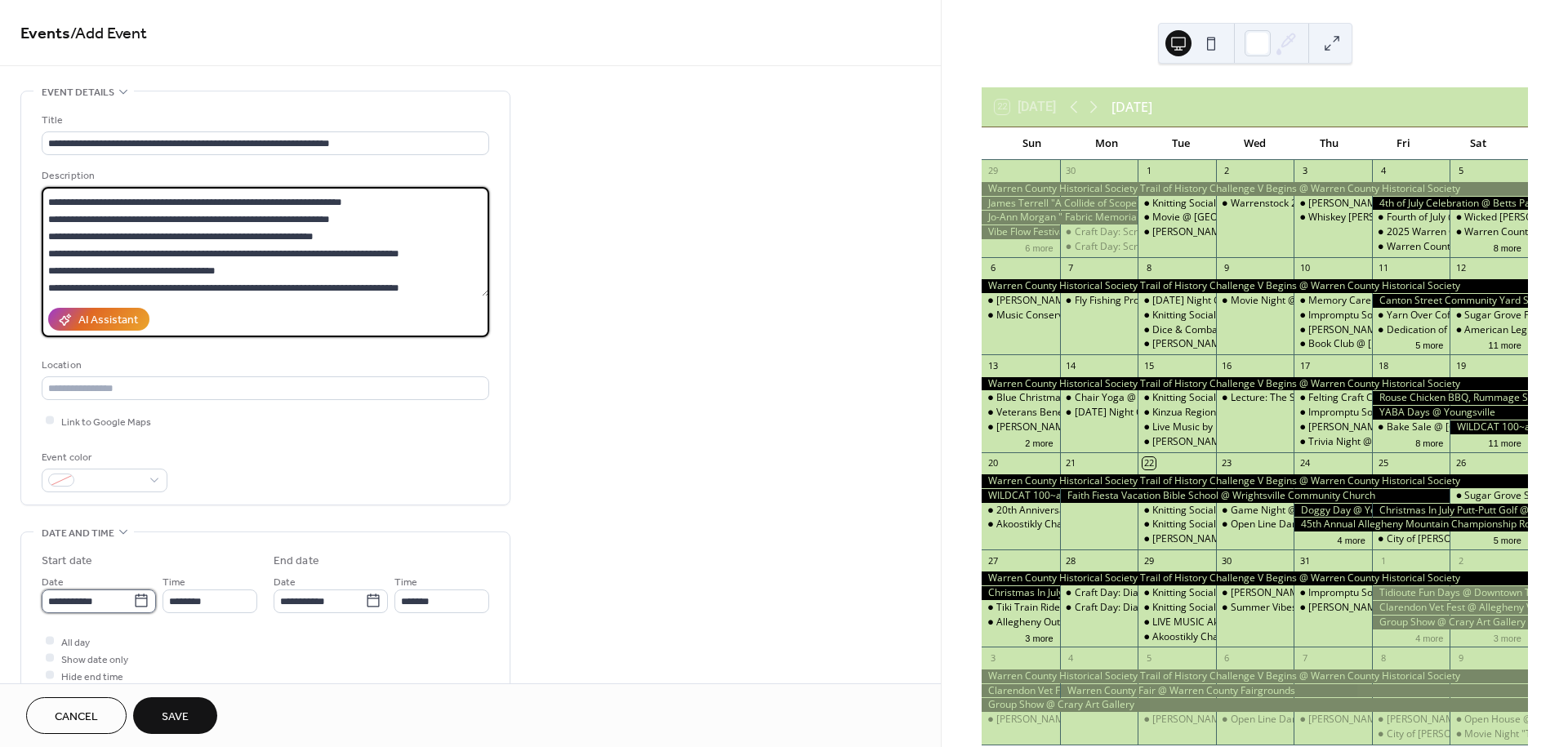 click on "**********" at bounding box center (87, 601) 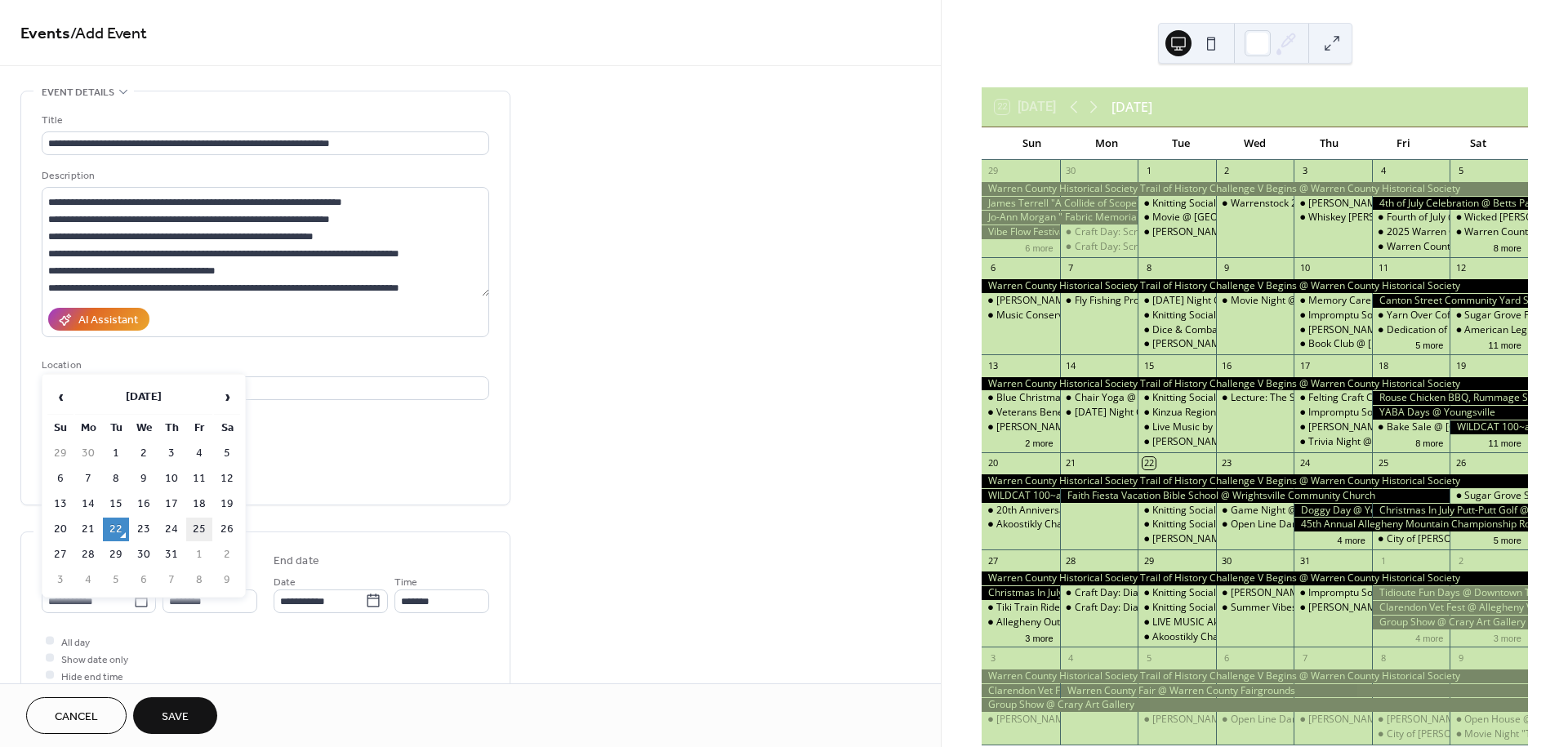 click on "25" at bounding box center (199, 529) 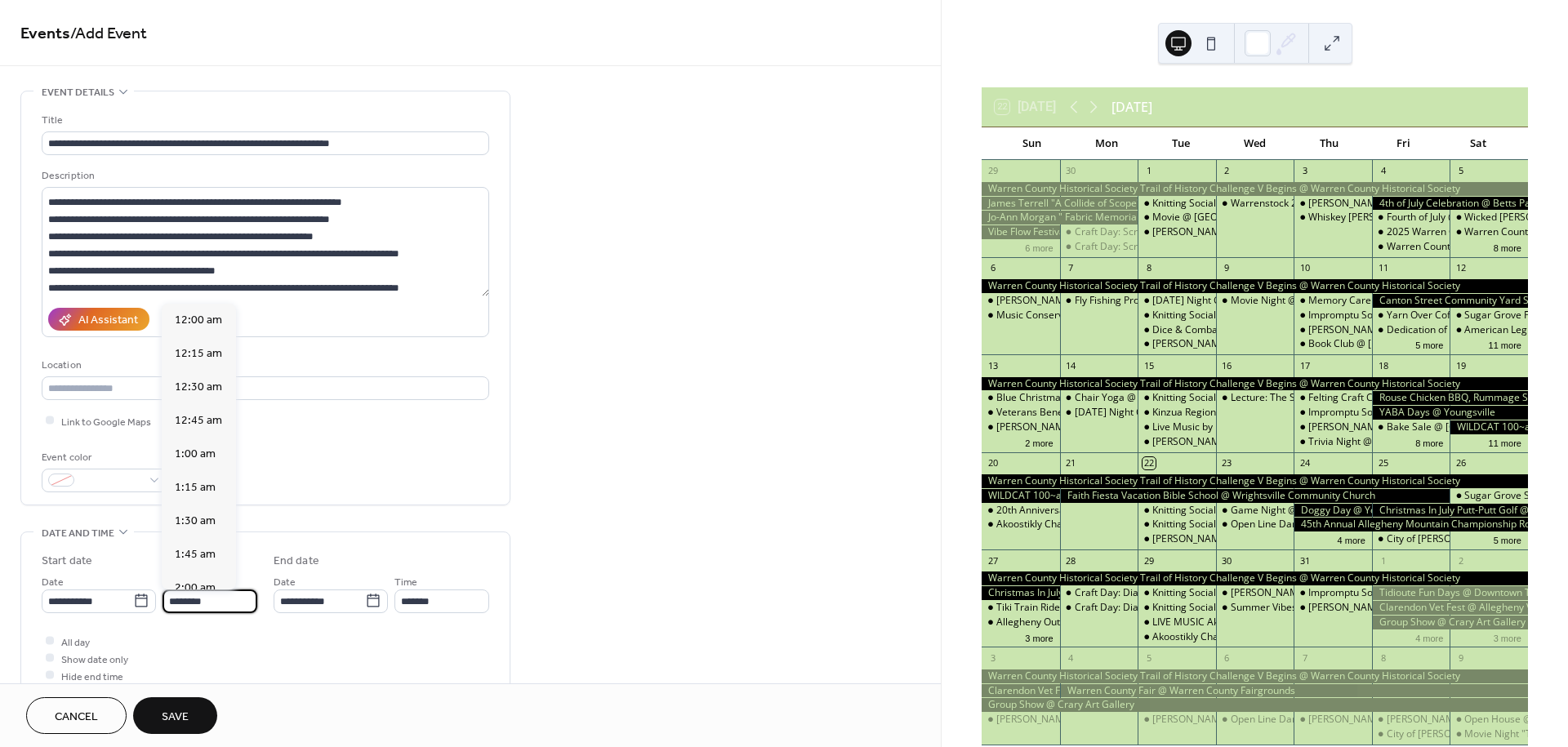 click on "********" at bounding box center [210, 601] 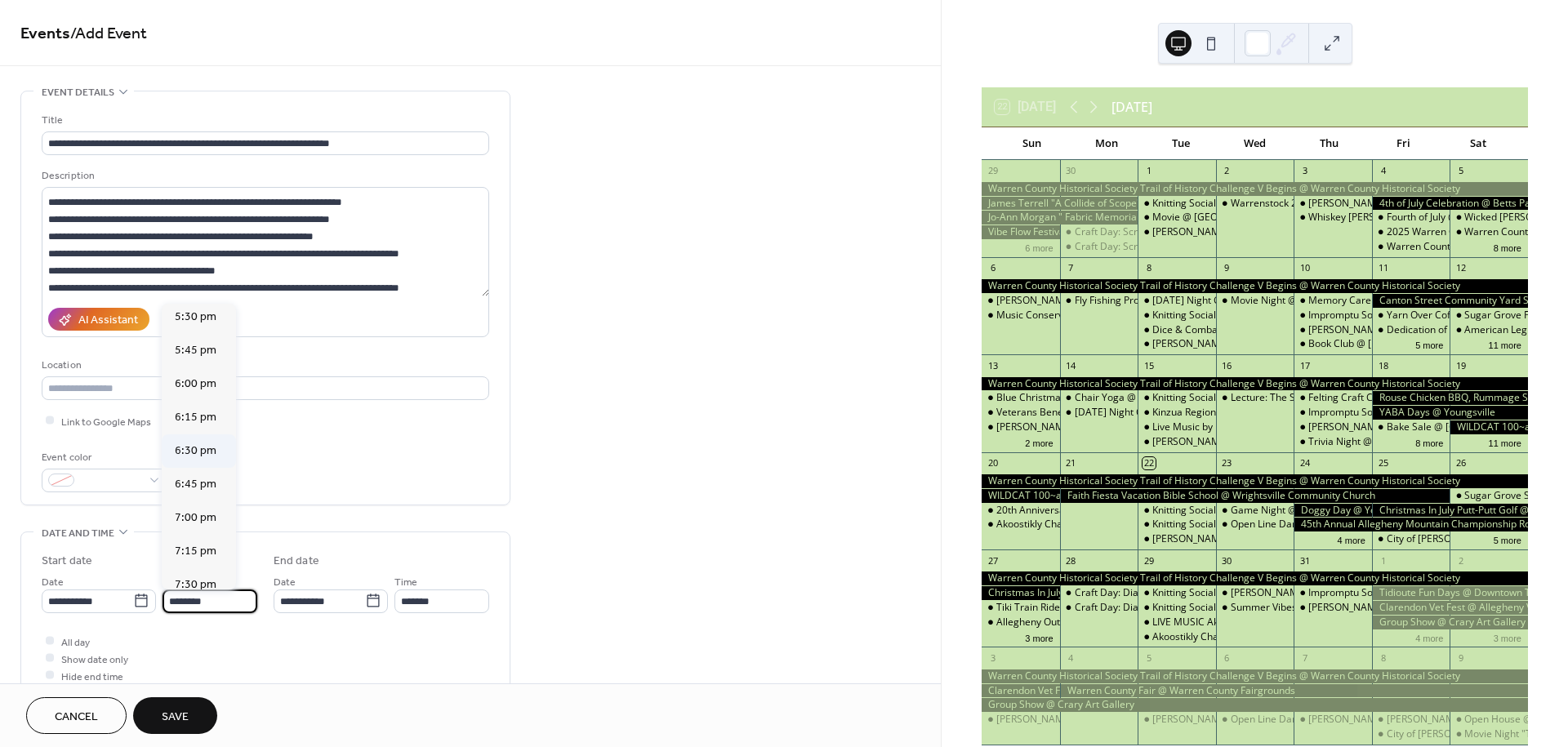 scroll, scrollTop: 2349, scrollLeft: 0, axis: vertical 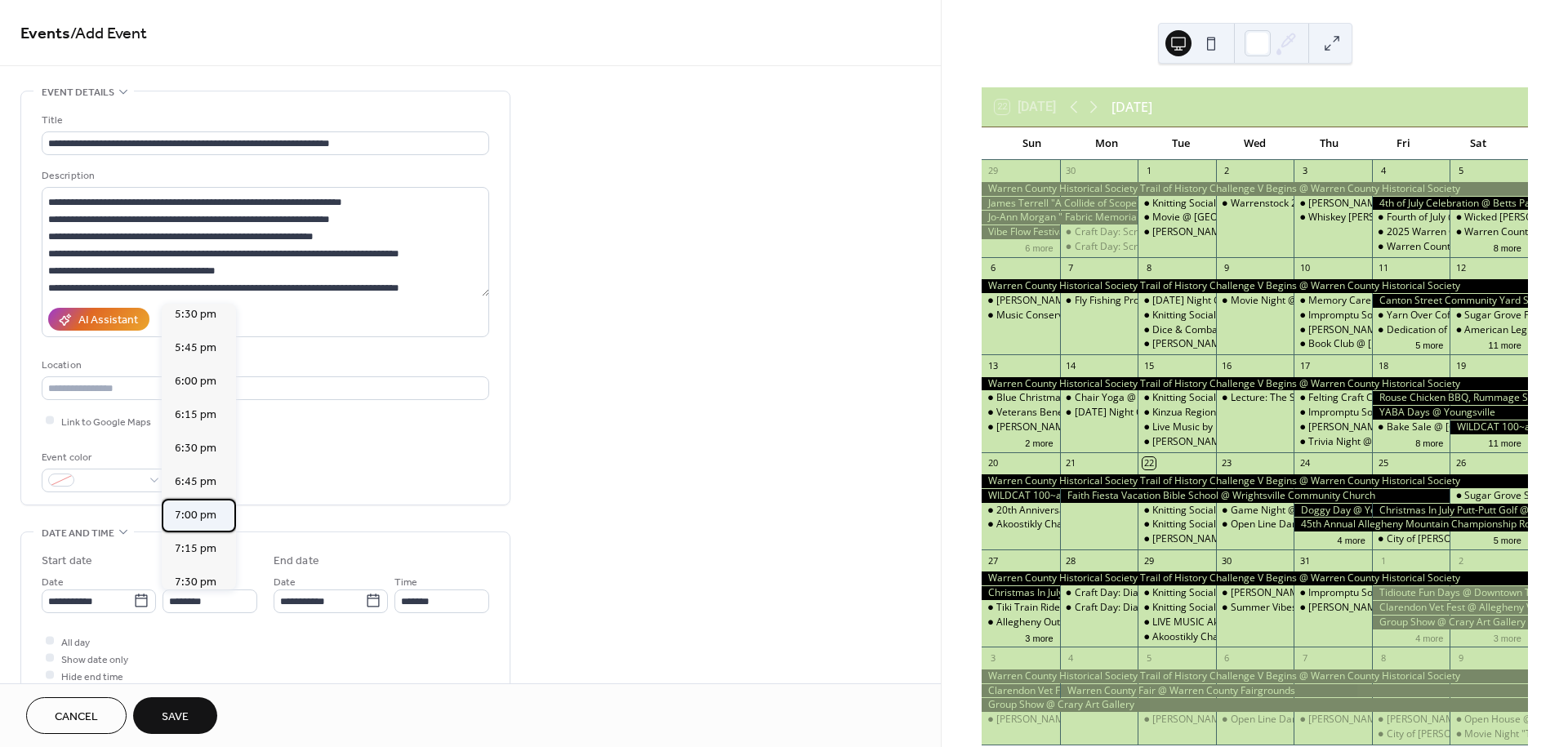 click on "7:00 pm" at bounding box center (195, 515) 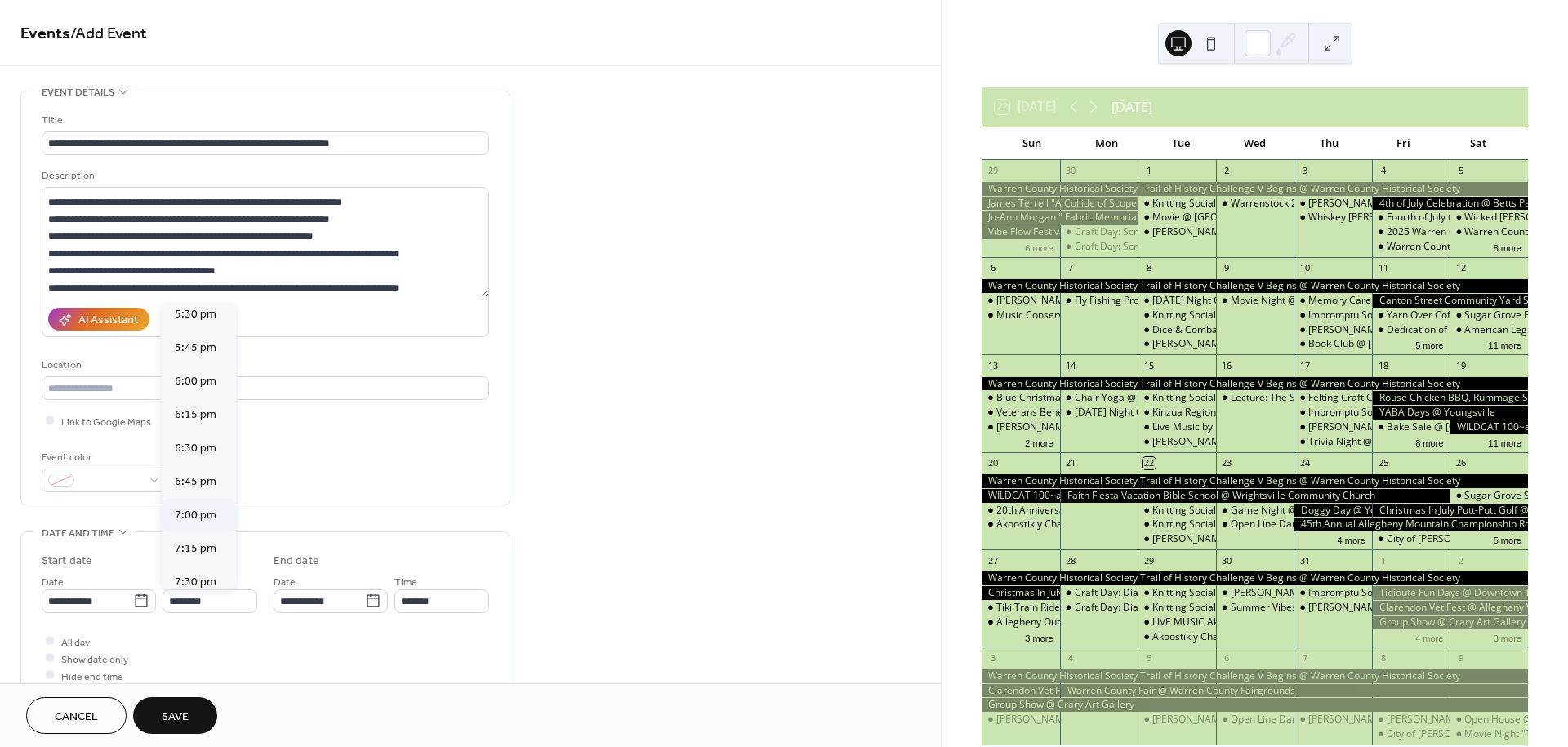 type on "*******" 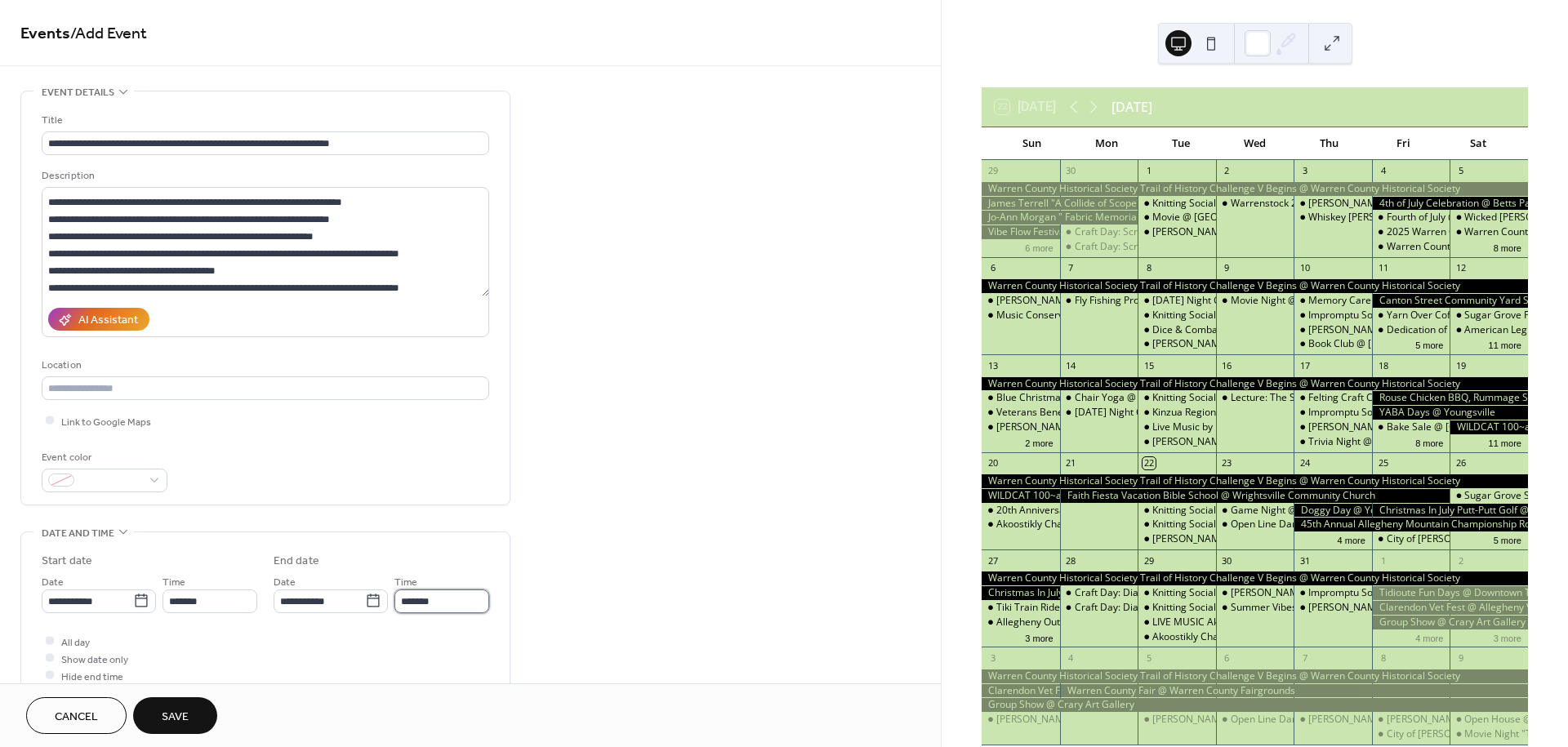 click on "*******" at bounding box center (442, 601) 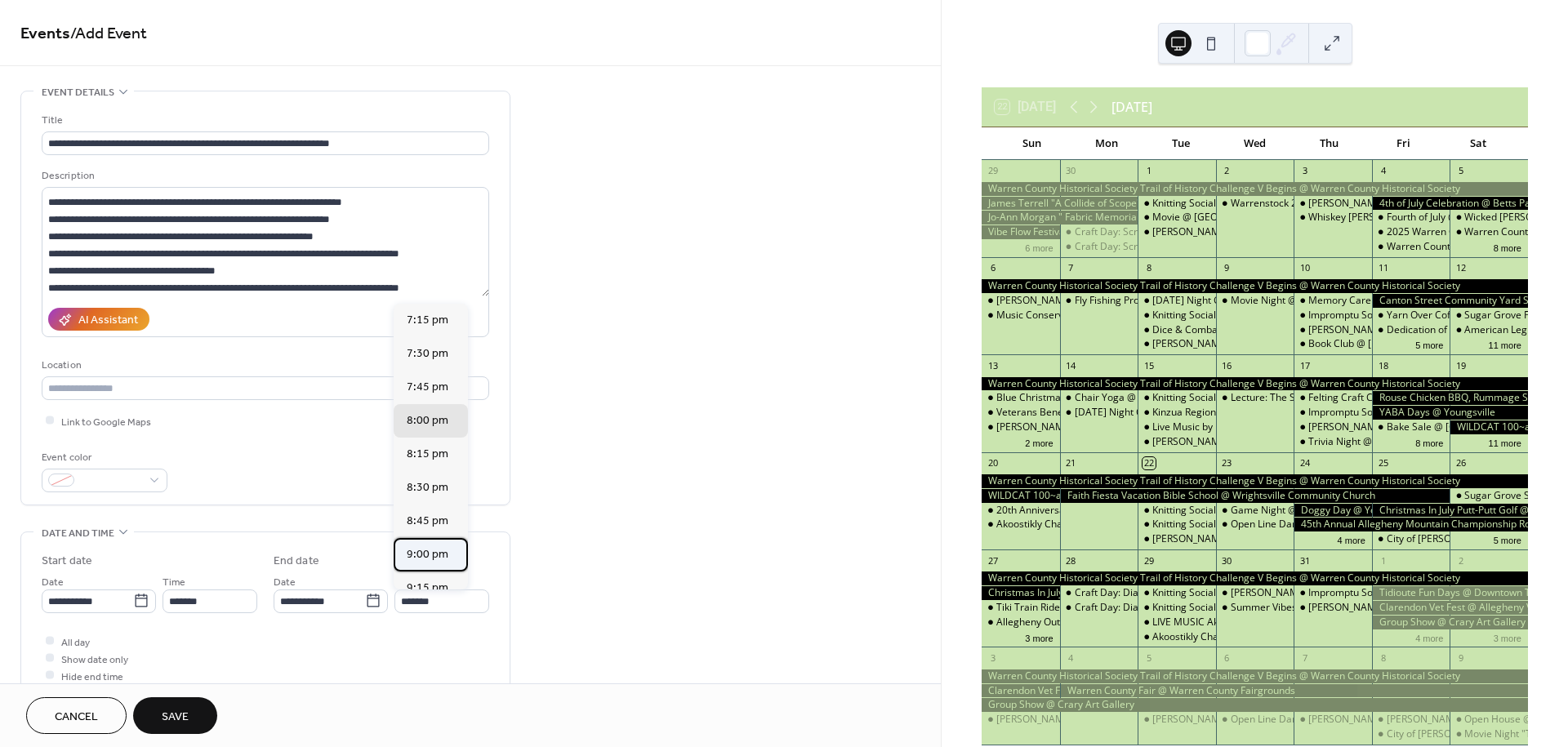 click on "9:00 pm" at bounding box center [430, 554] 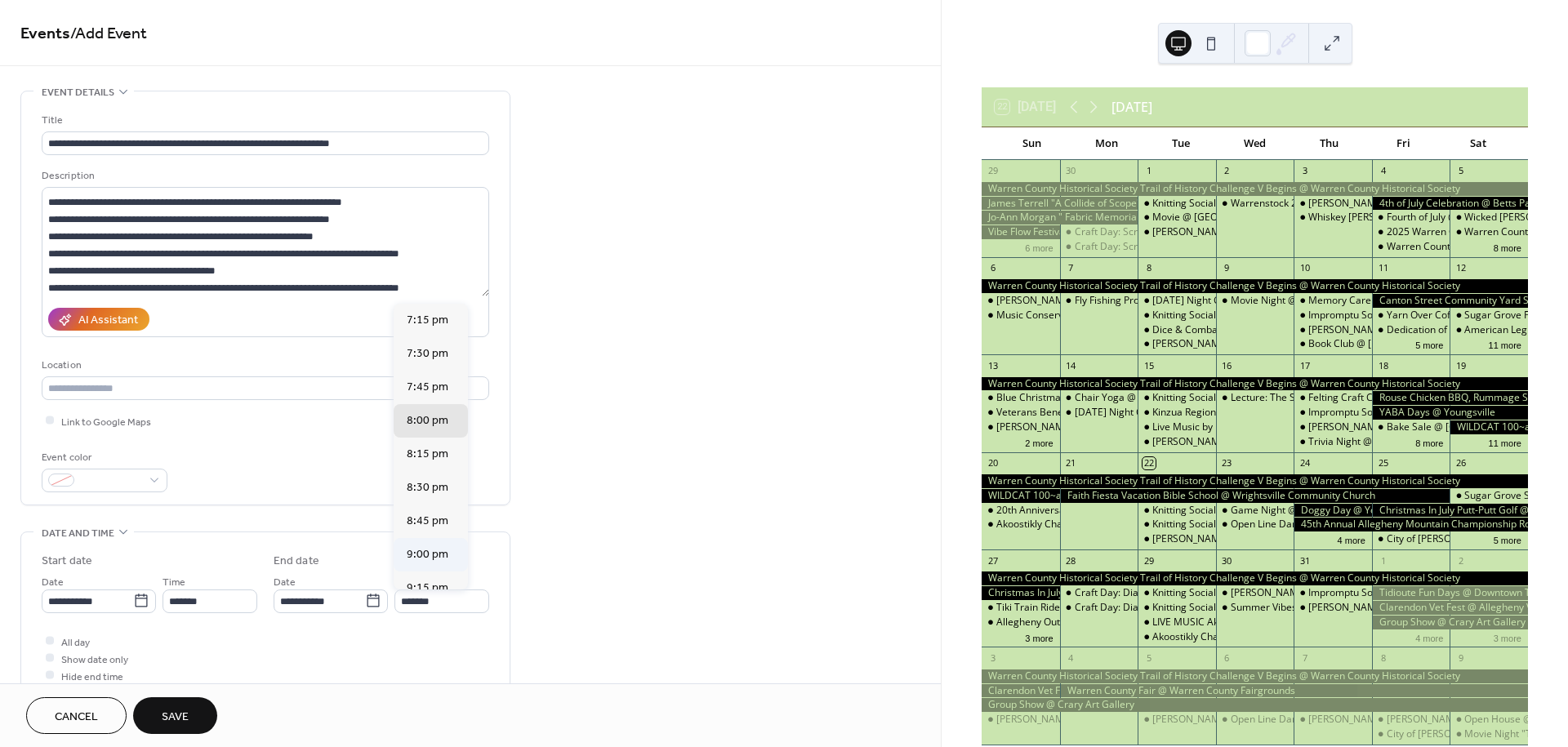 type on "*******" 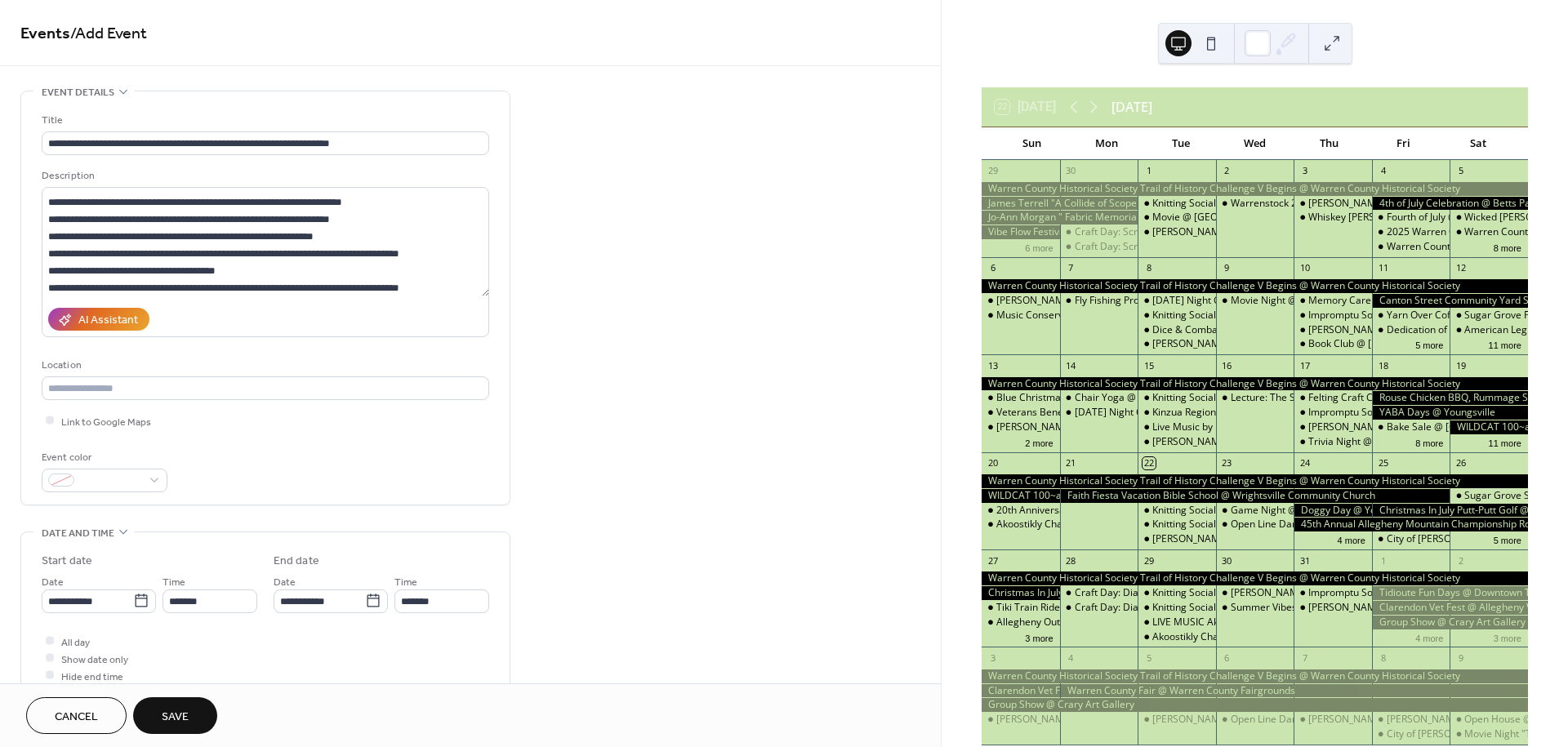 click on "Save" at bounding box center (175, 717) 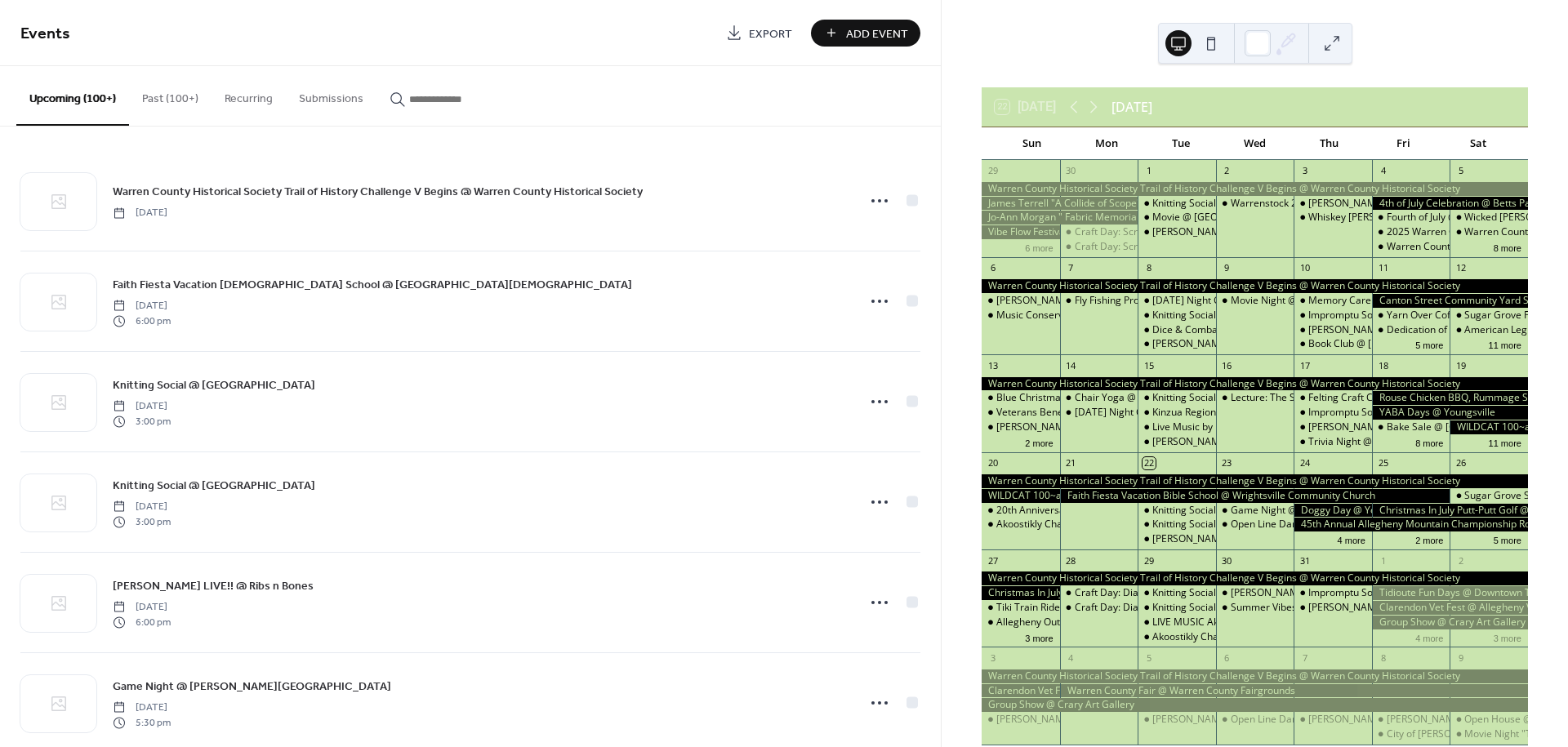 scroll, scrollTop: 0, scrollLeft: 0, axis: both 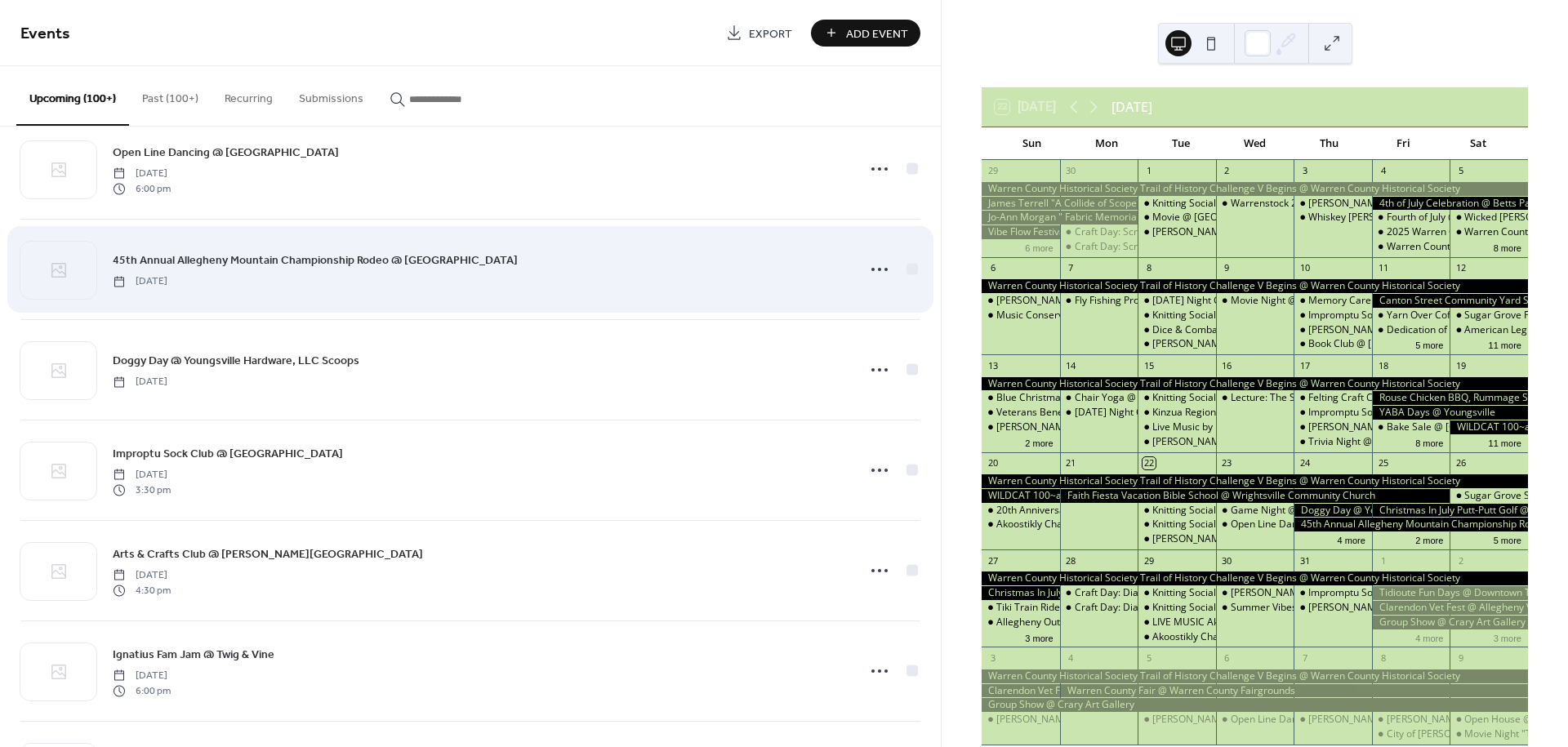 click on "45th Annual Allegheny Mountain Championship Rodeo @ [GEOGRAPHIC_DATA]" at bounding box center [315, 260] 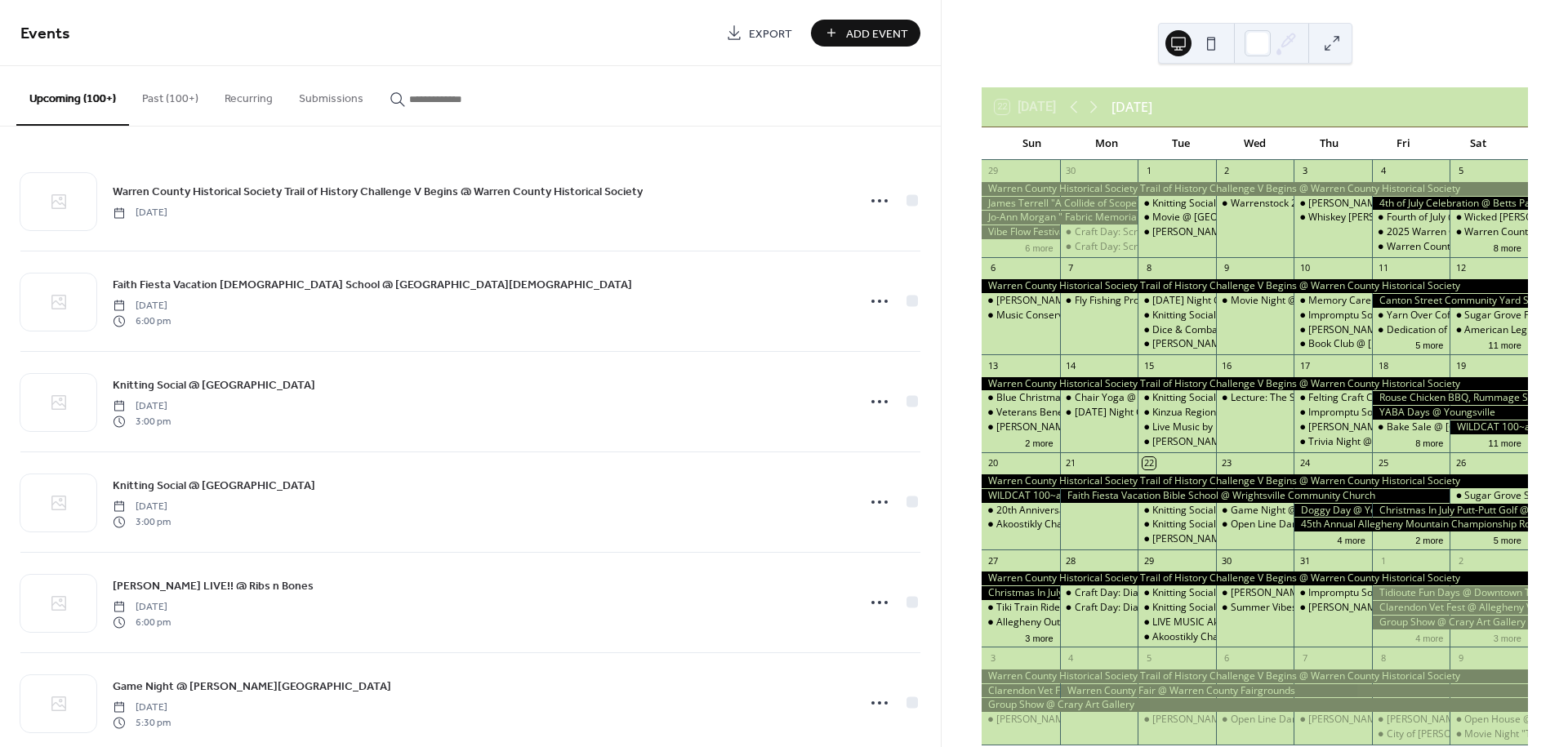 scroll, scrollTop: 0, scrollLeft: 0, axis: both 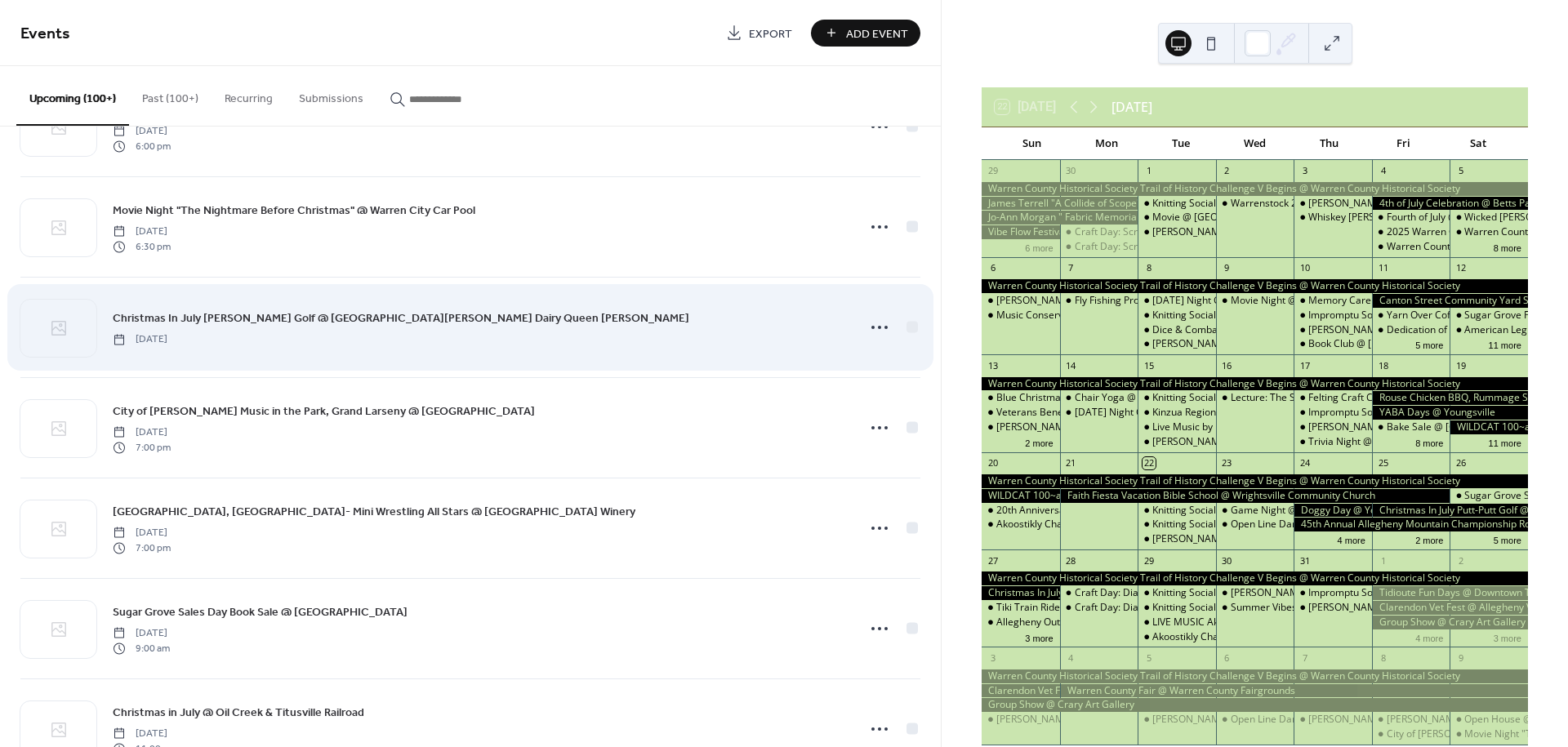 click on "Christmas In July [PERSON_NAME] Golf @ [GEOGRAPHIC_DATA][PERSON_NAME] Dairy Queen [PERSON_NAME]" at bounding box center [401, 318] 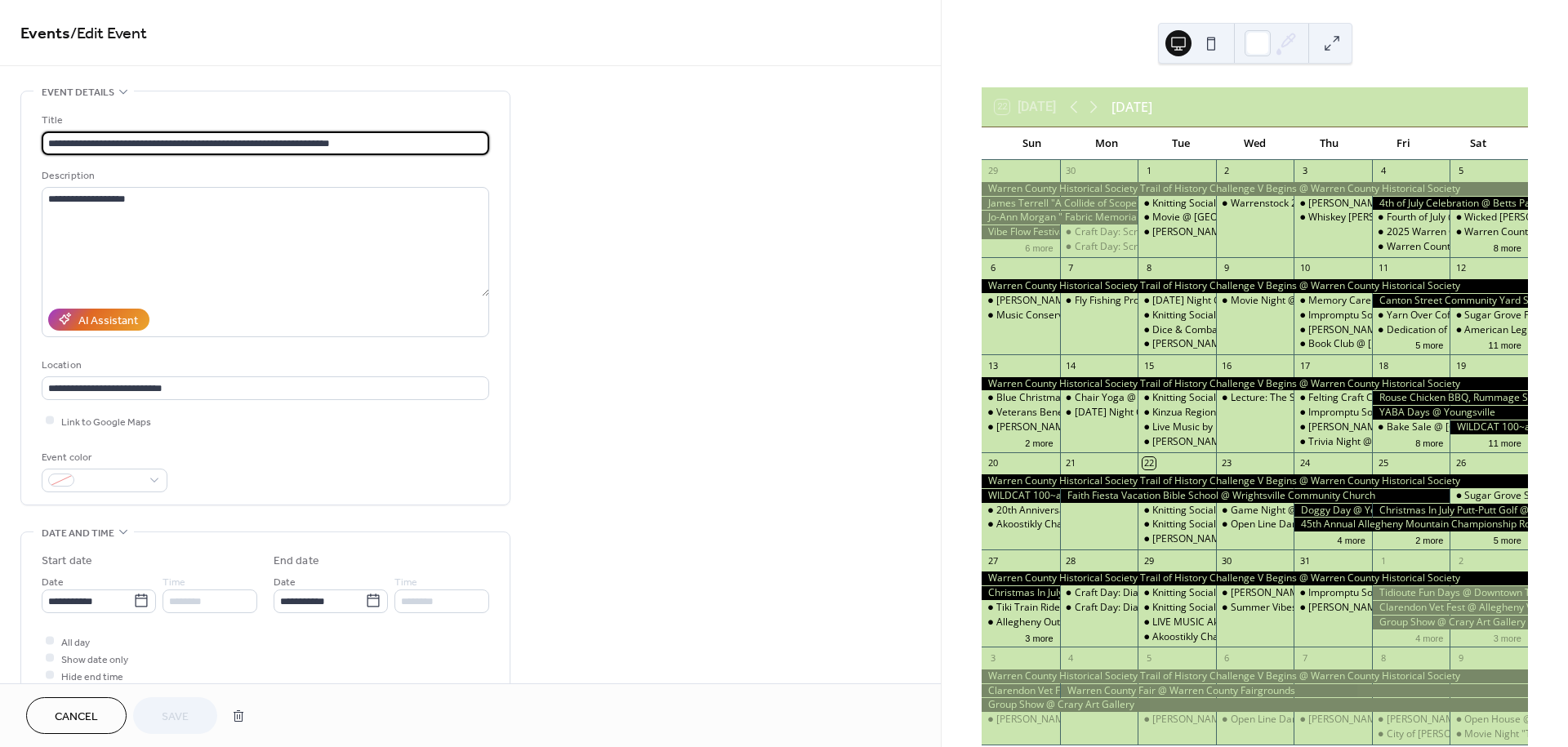 click on "Cancel" at bounding box center [76, 717] 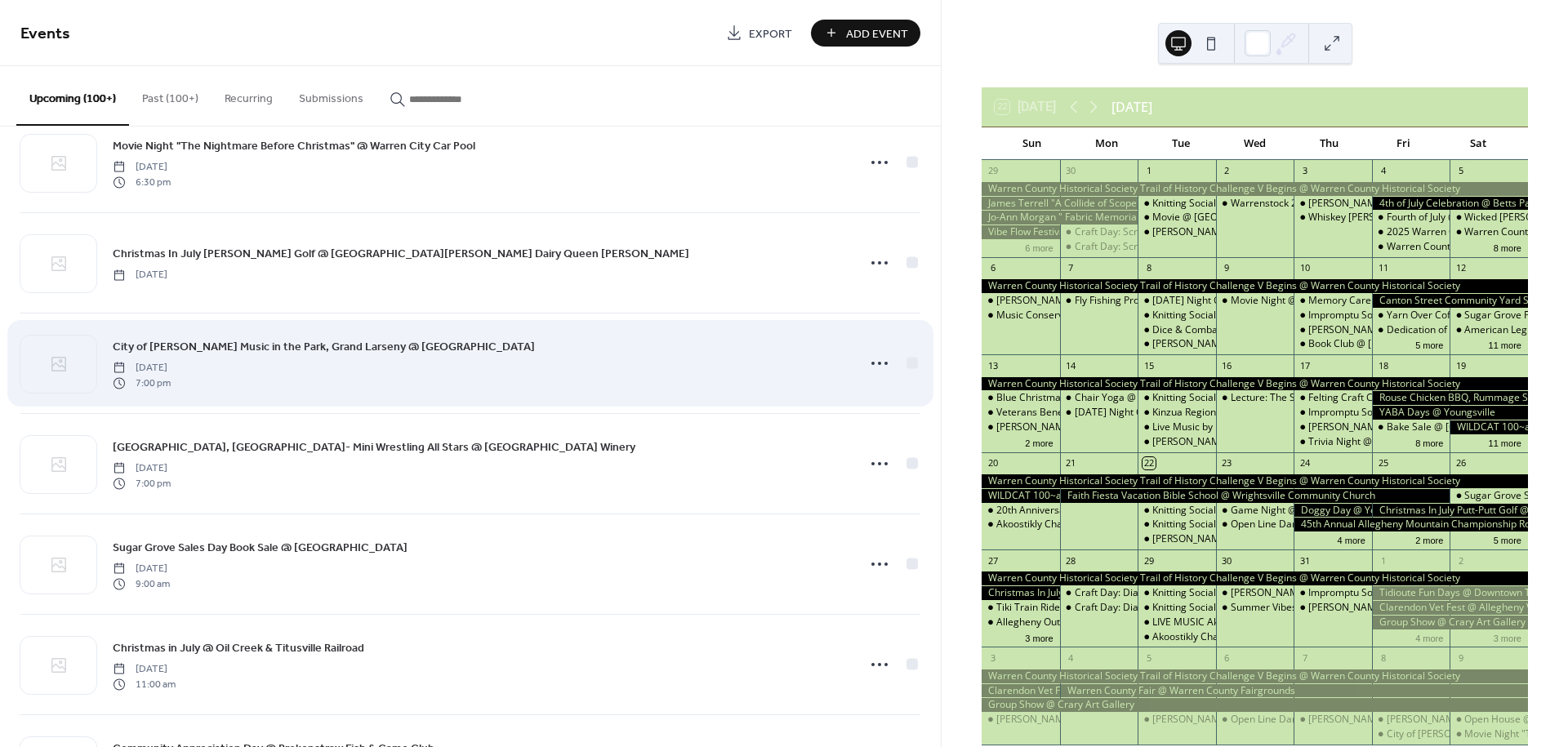 scroll, scrollTop: 1269, scrollLeft: 0, axis: vertical 